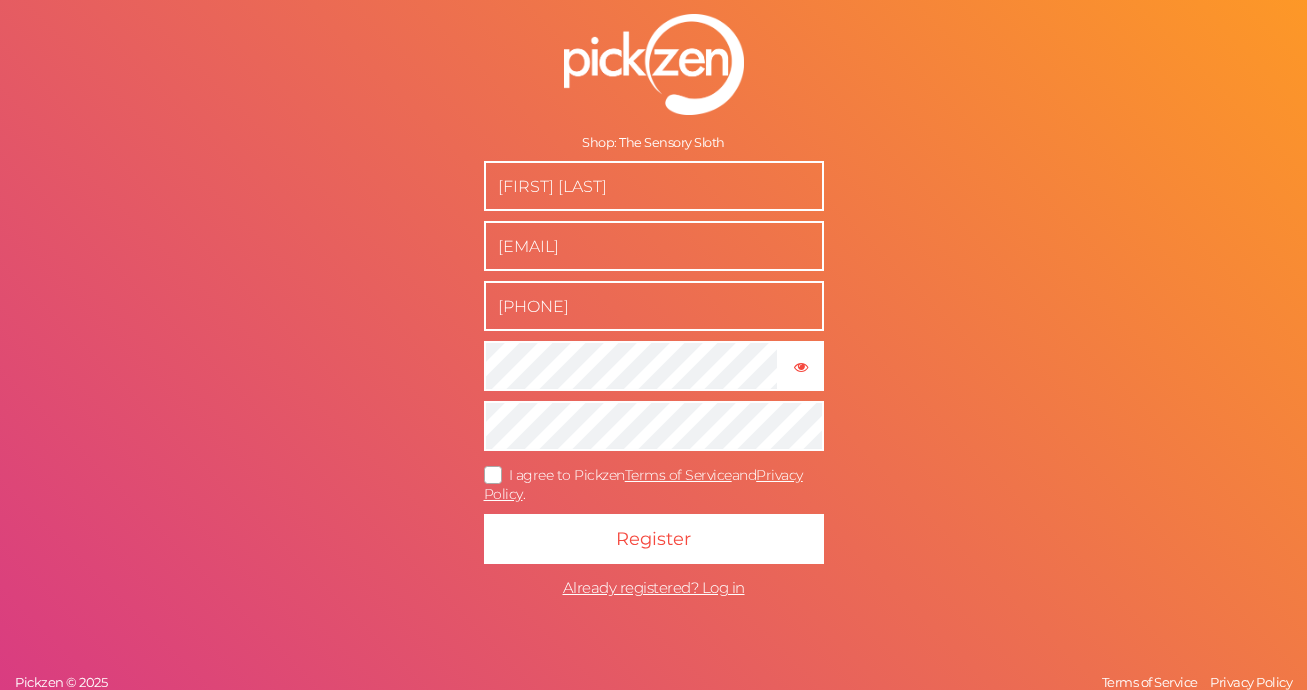 scroll, scrollTop: 0, scrollLeft: 0, axis: both 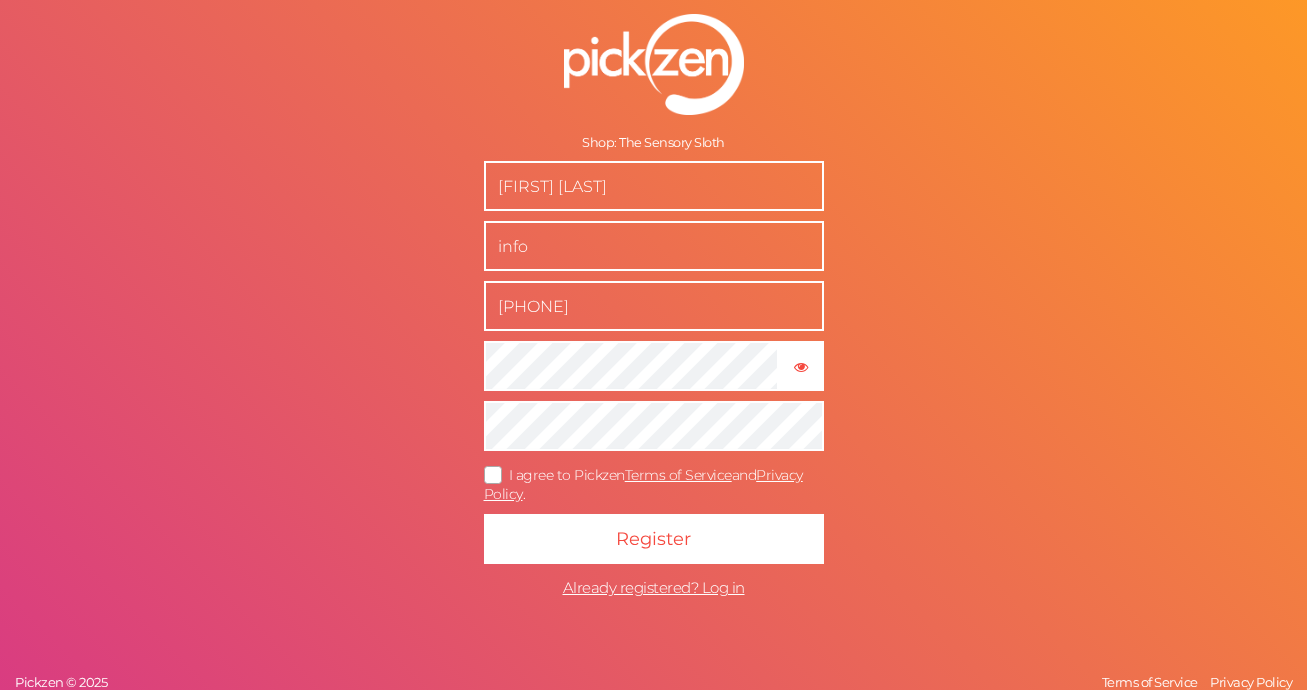 type on "info@example.com" 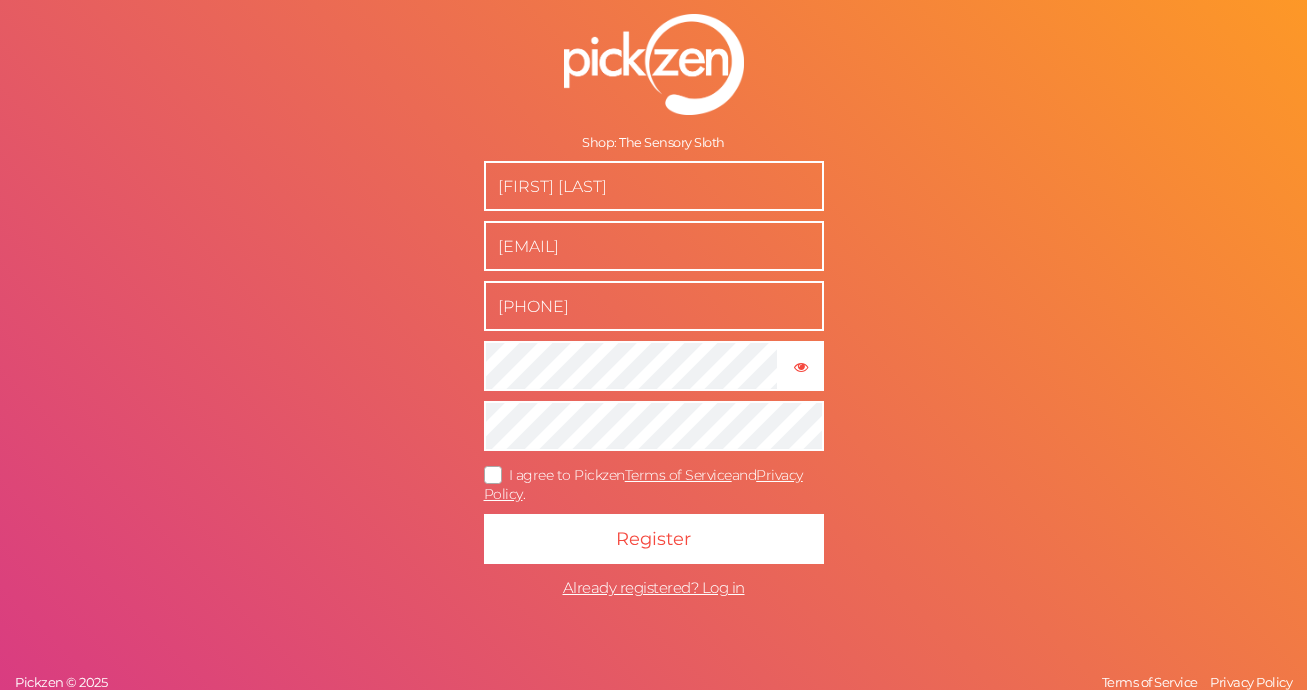 drag, startPoint x: 497, startPoint y: 478, endPoint x: 615, endPoint y: 490, distance: 118.6086 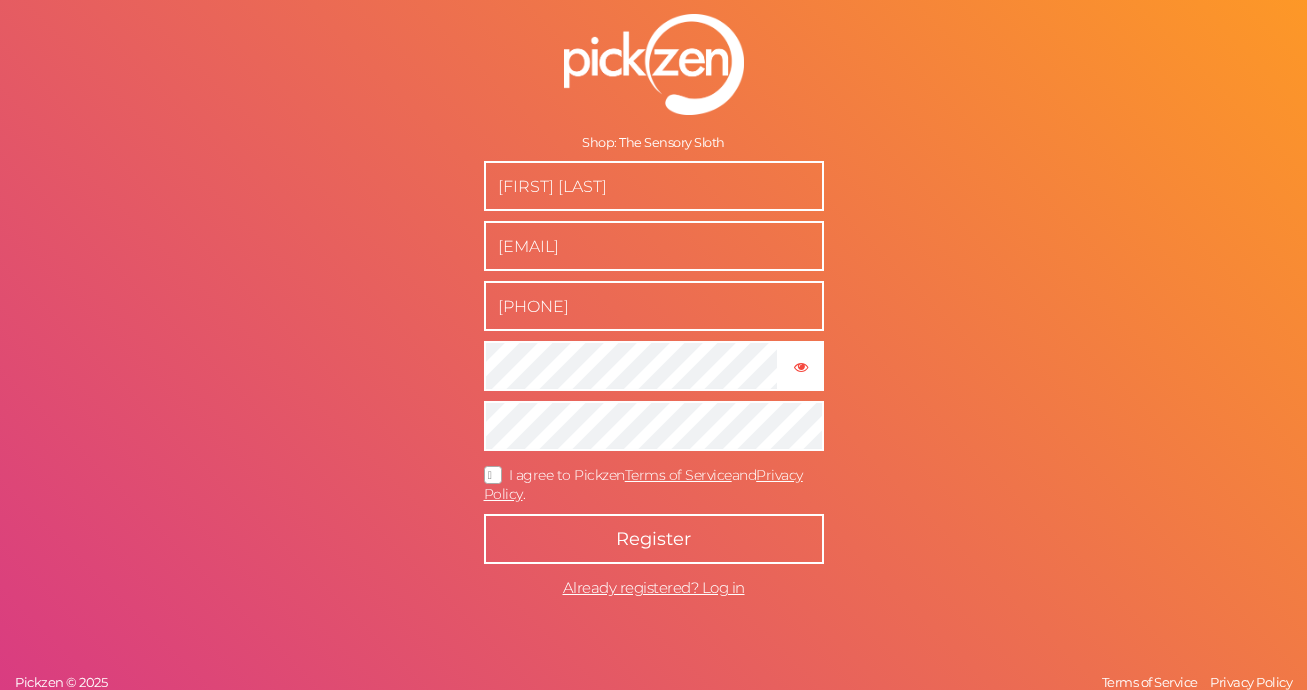 click on "Register" at bounding box center (653, 539) 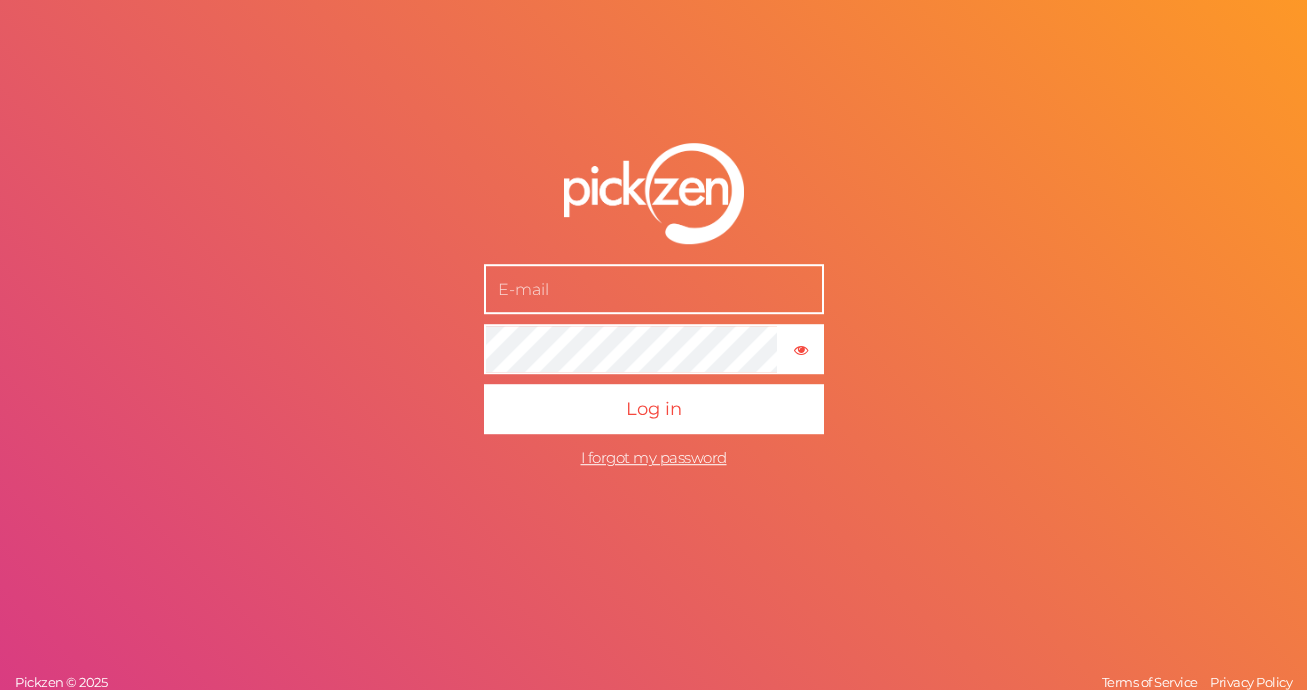 scroll, scrollTop: 0, scrollLeft: 0, axis: both 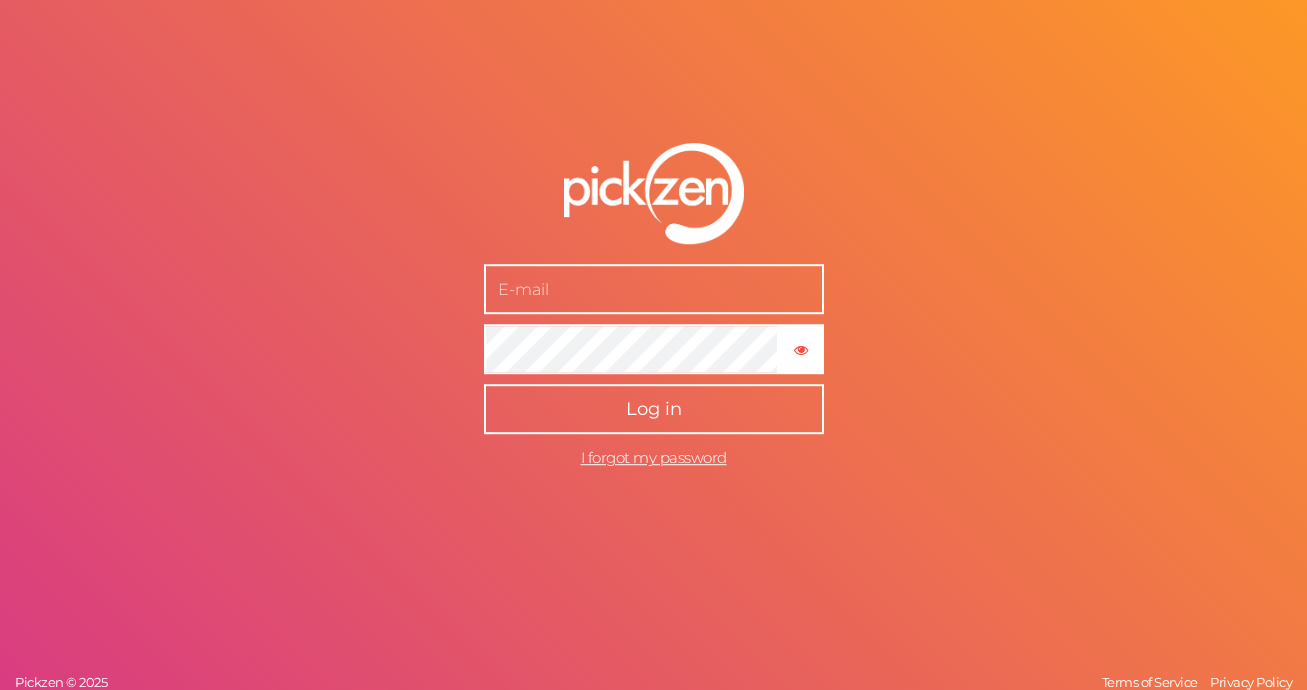 type on "info@example.com" 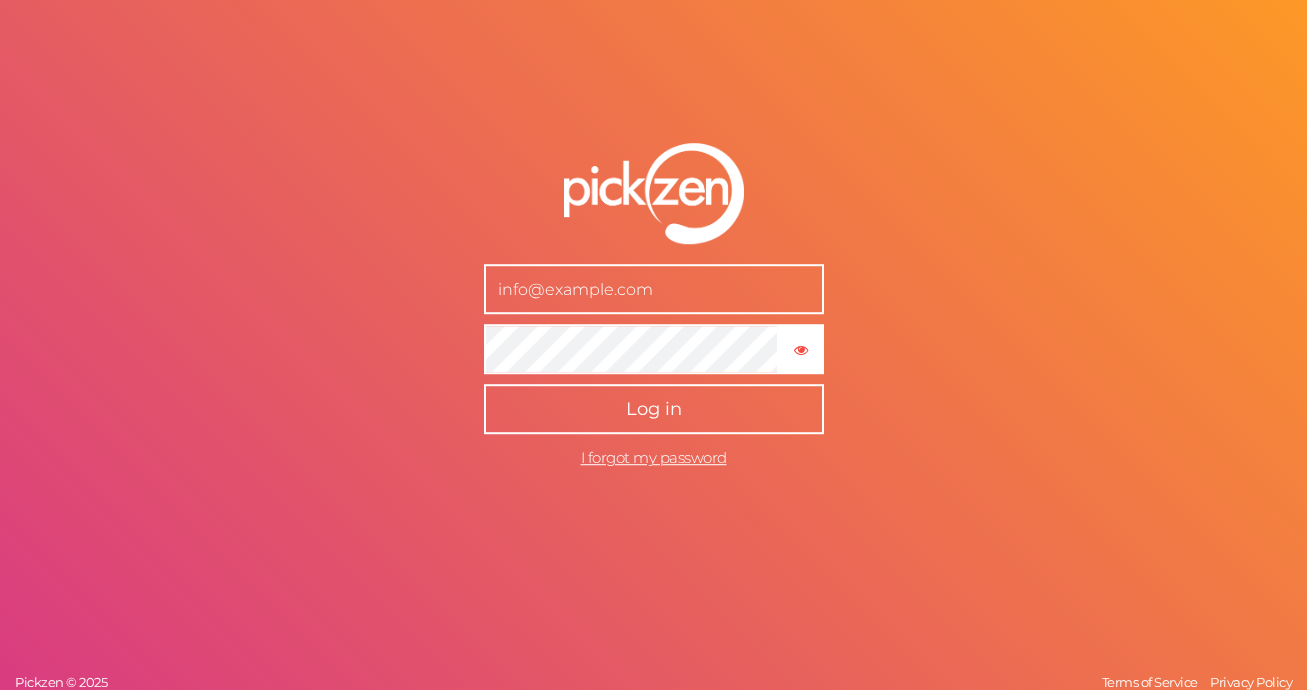 click on "Log in" at bounding box center [654, 410] 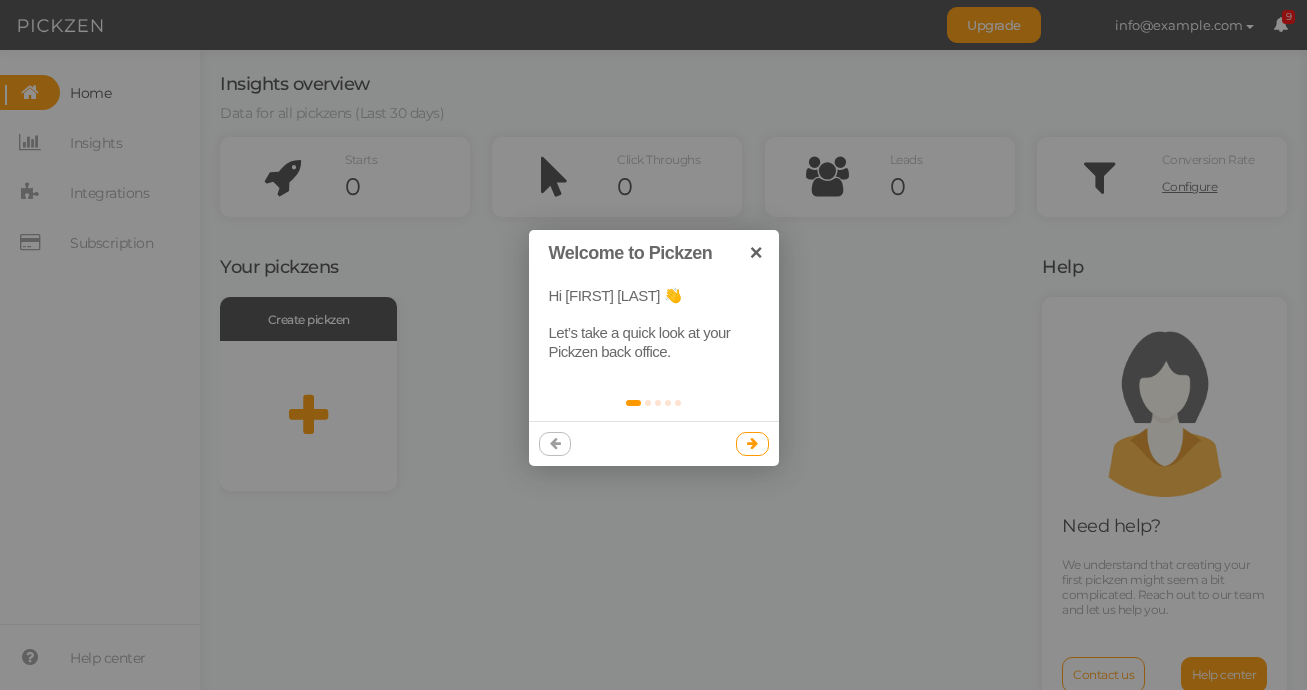 click at bounding box center [752, 444] 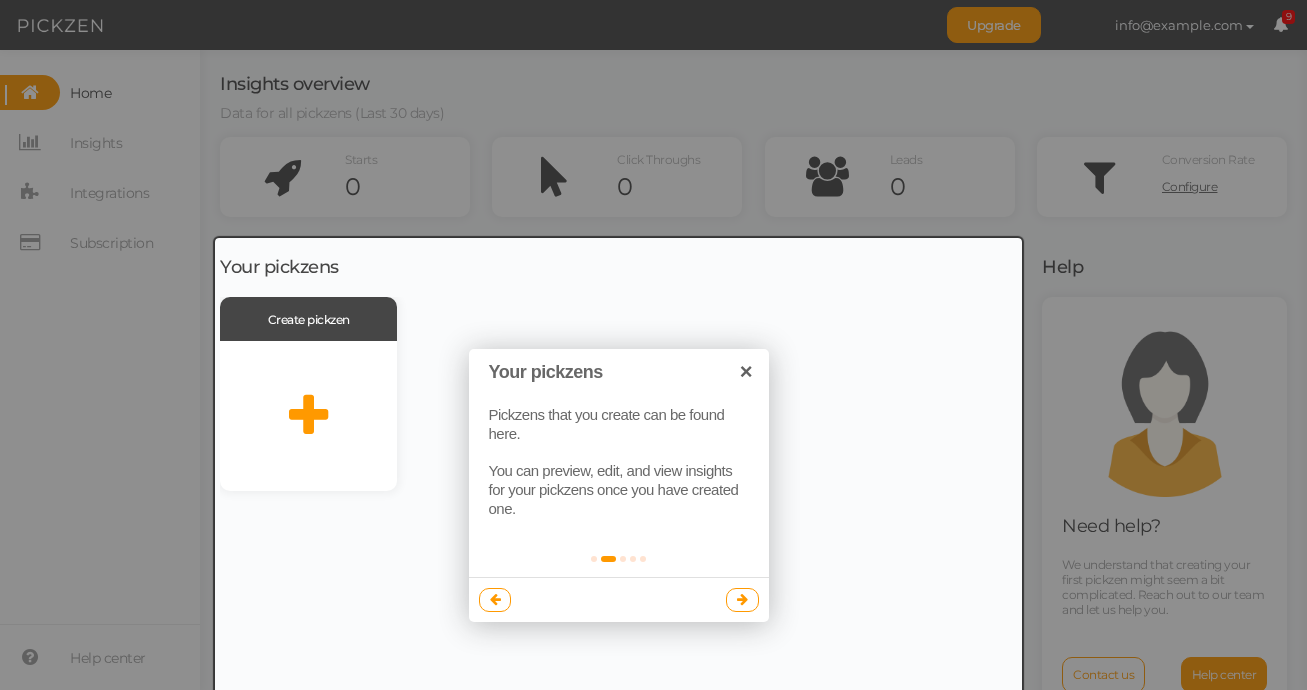 click at bounding box center [742, 600] 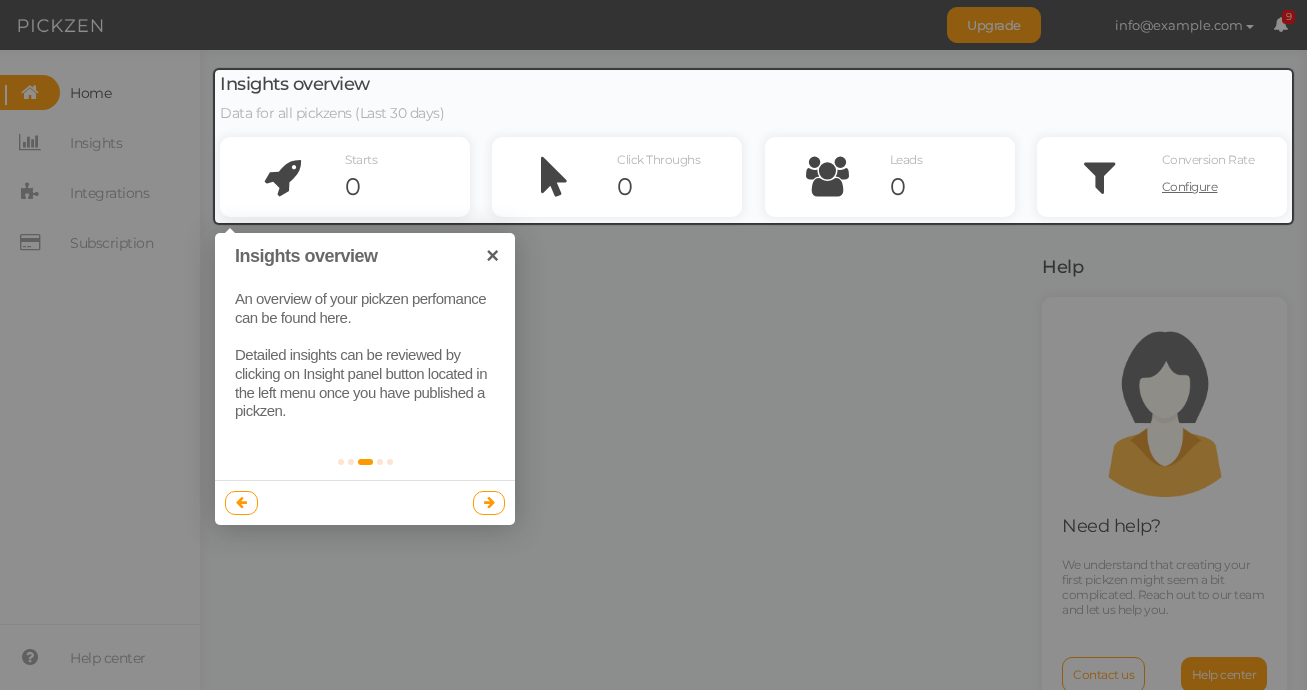 click at bounding box center (489, 503) 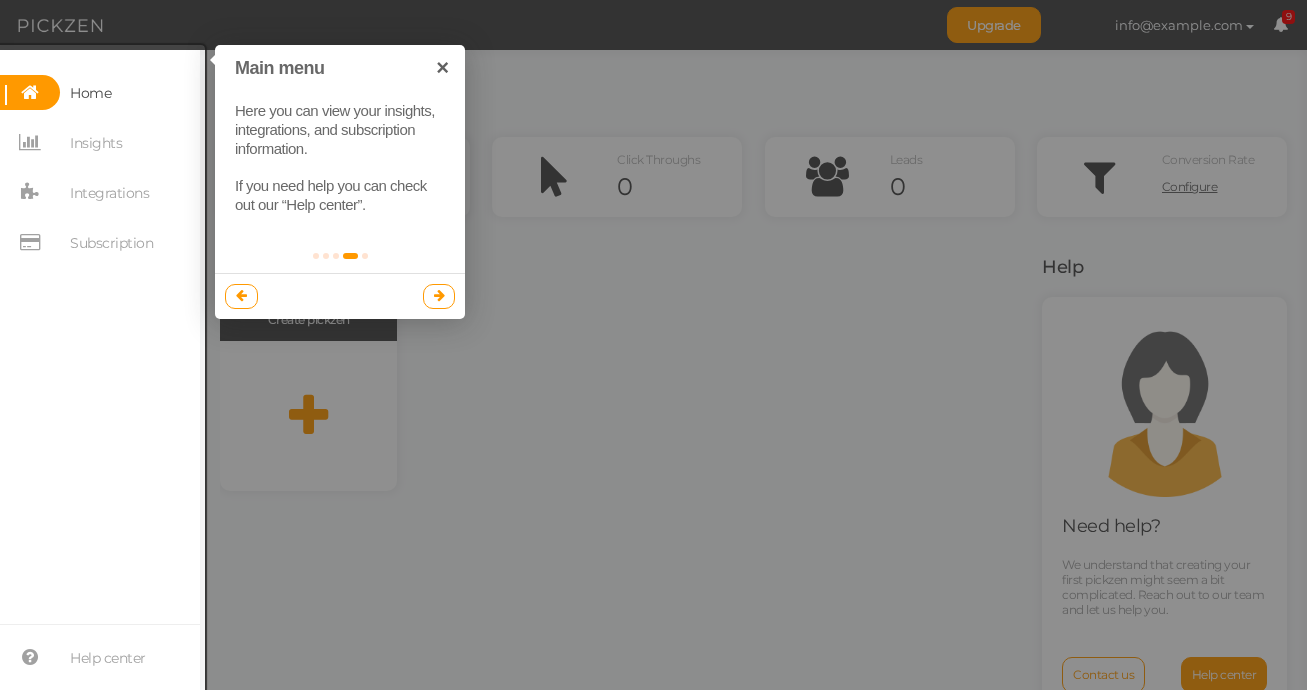 click at bounding box center [439, 295] 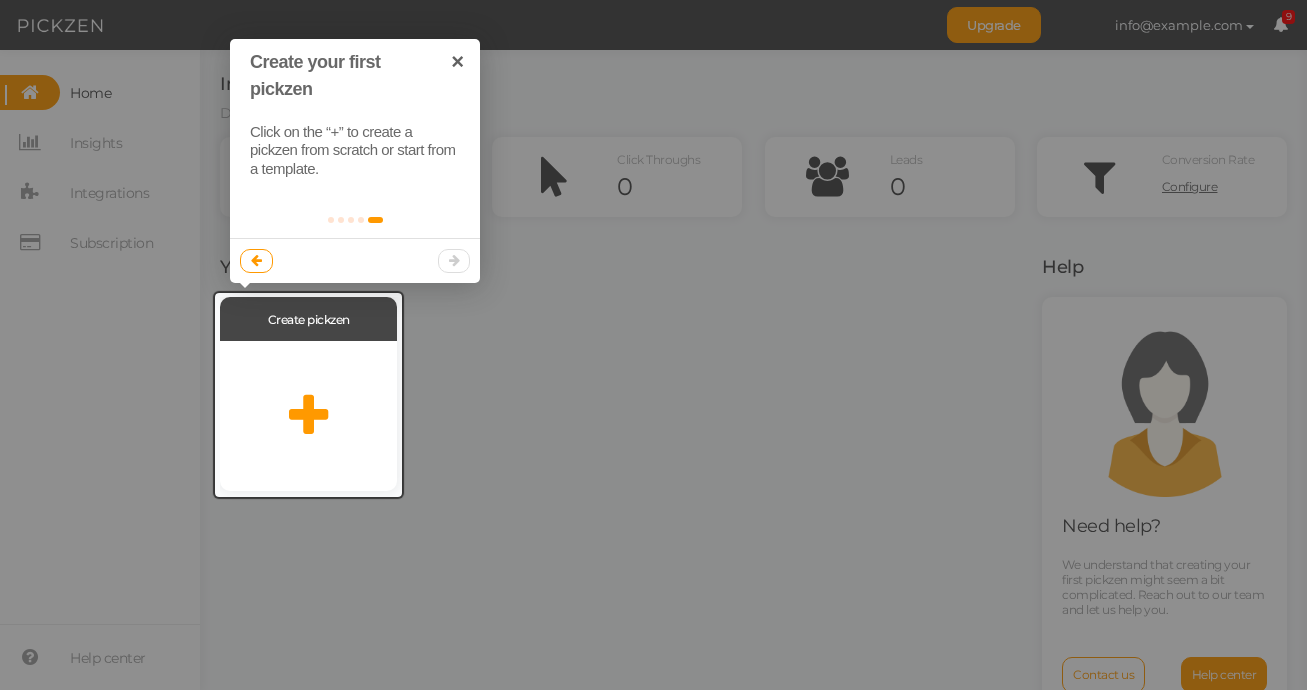 click at bounding box center (355, 260) 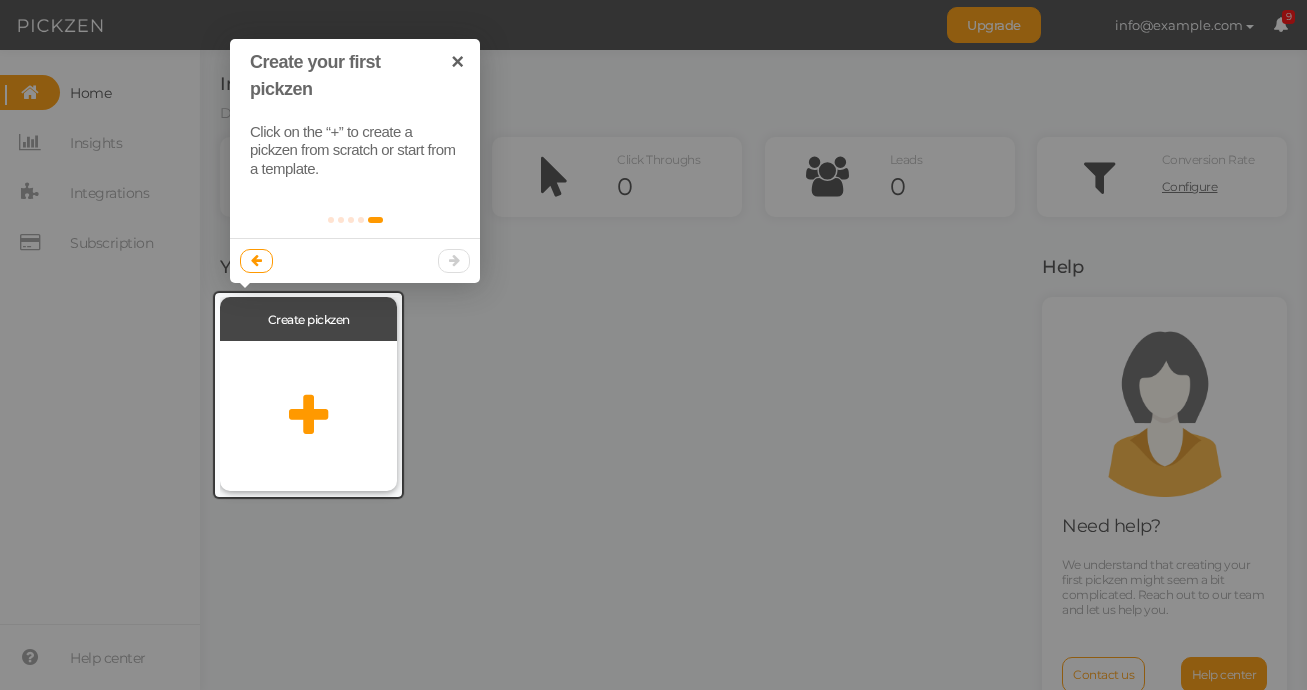 click at bounding box center (308, 416) 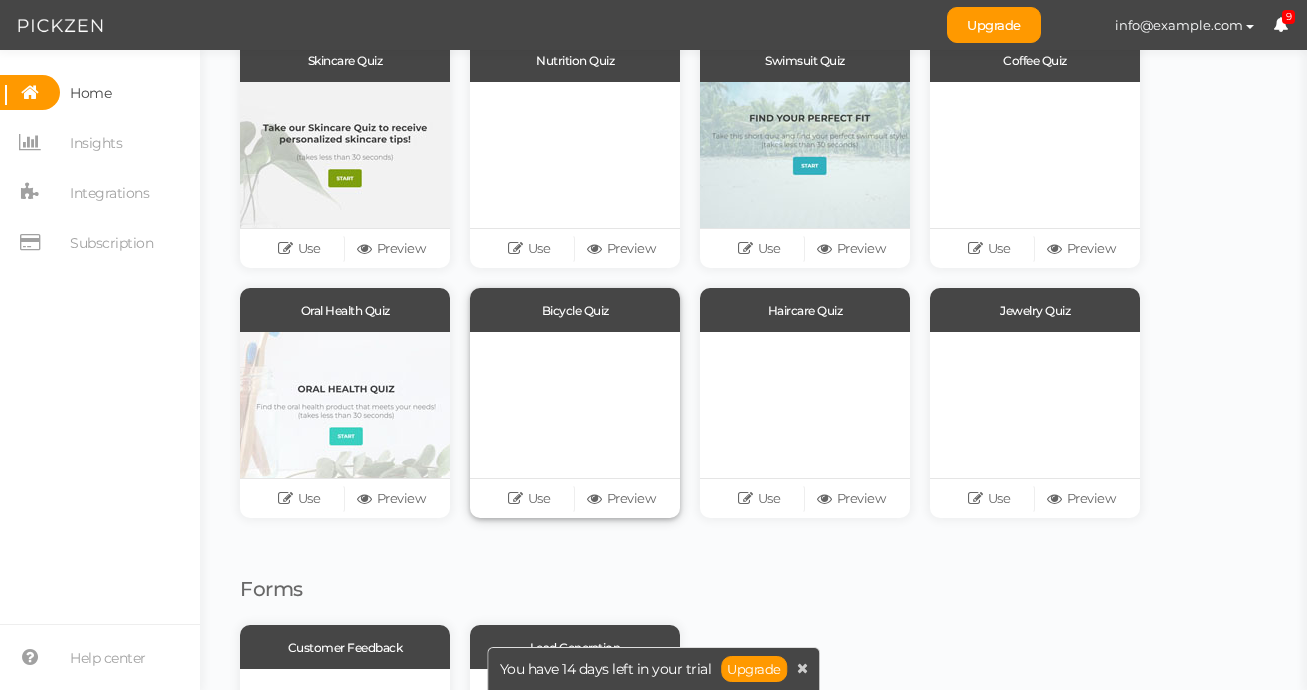 scroll, scrollTop: 239, scrollLeft: 0, axis: vertical 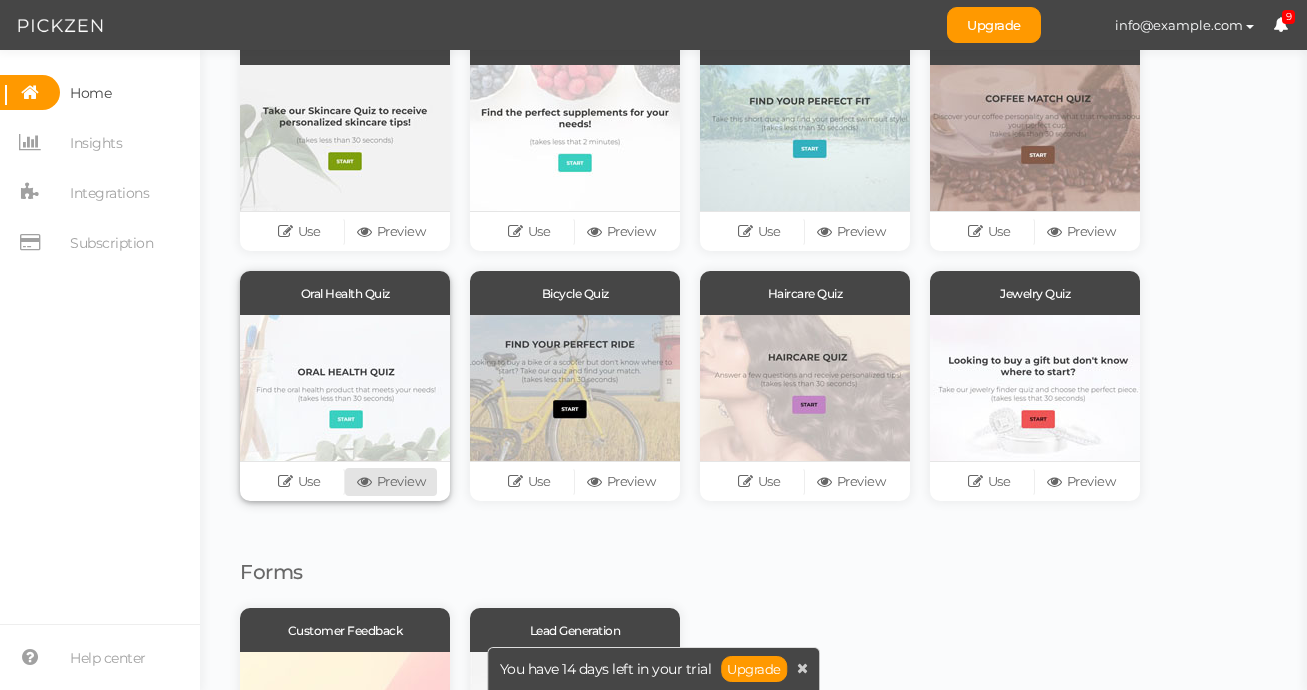 click on "Preview" at bounding box center (391, 482) 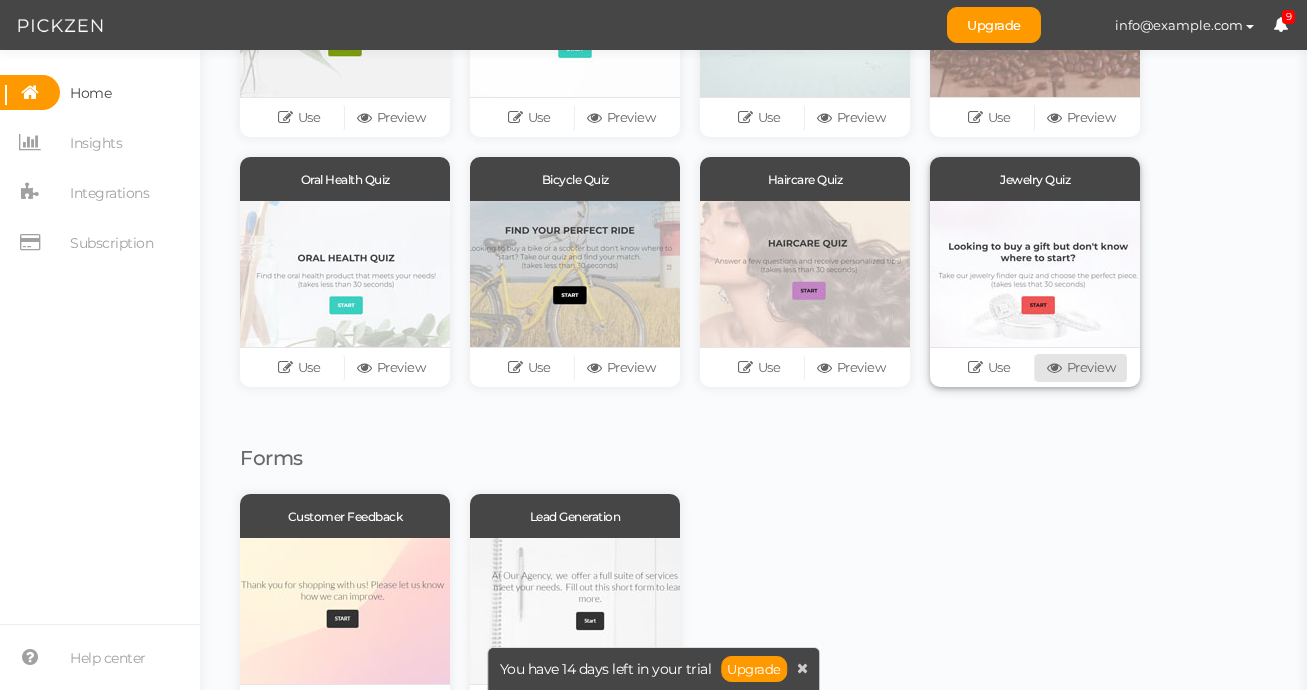 scroll, scrollTop: 359, scrollLeft: 0, axis: vertical 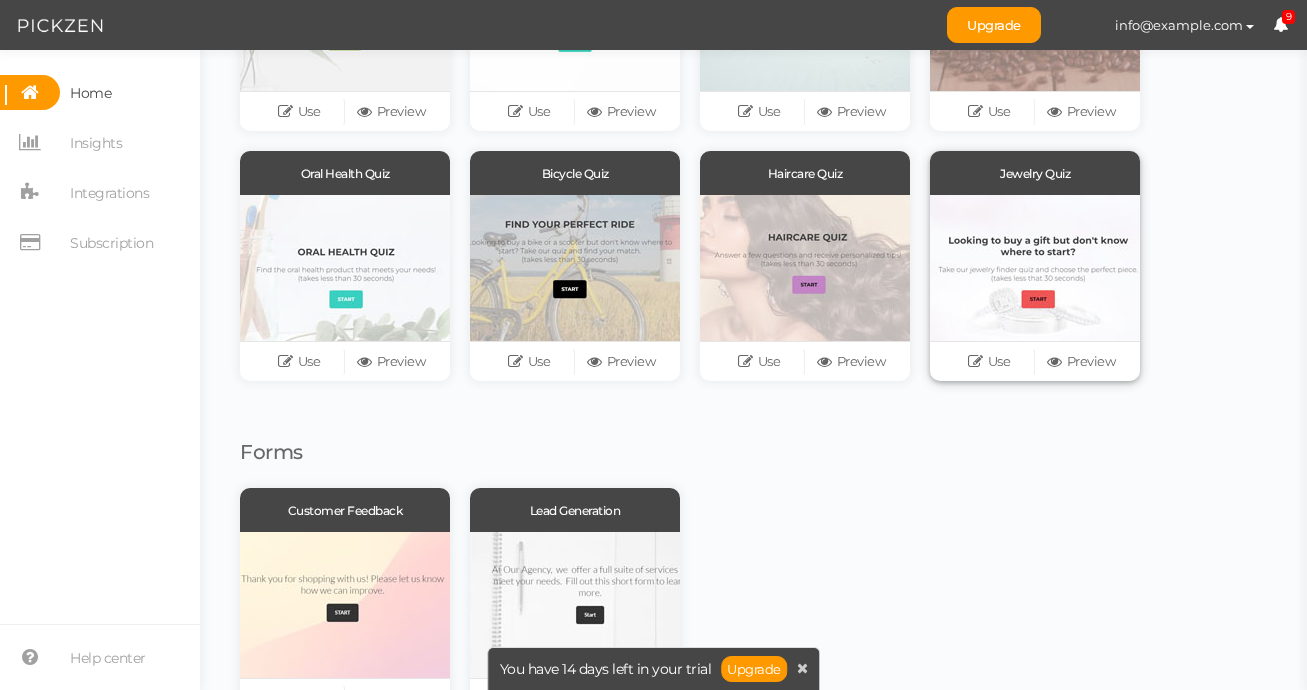 click at bounding box center [1035, 268] 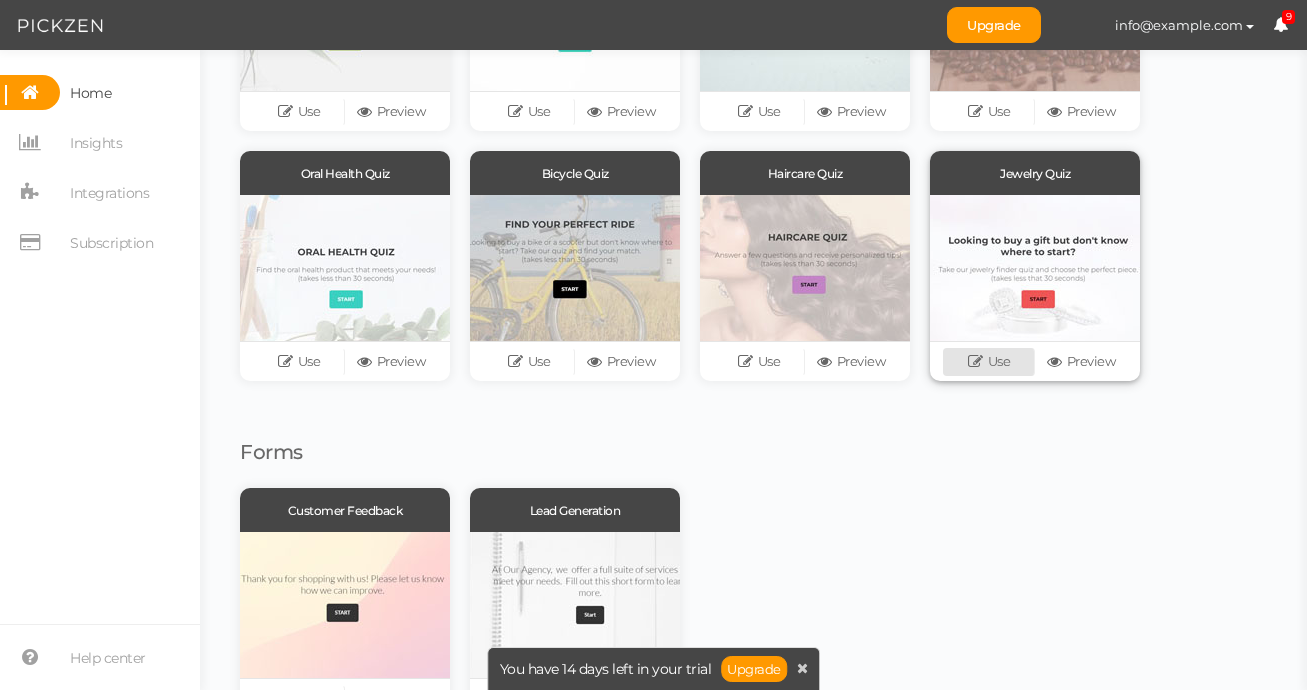 click at bounding box center (978, 361) 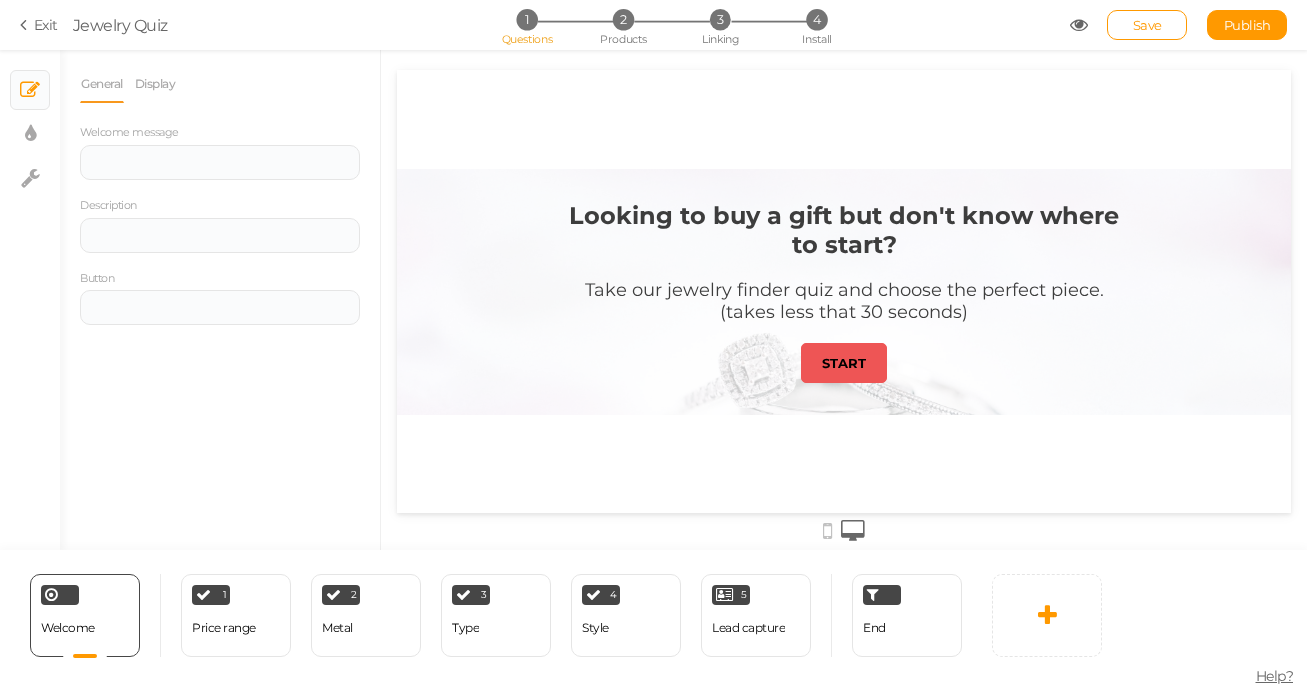 scroll, scrollTop: 0, scrollLeft: 0, axis: both 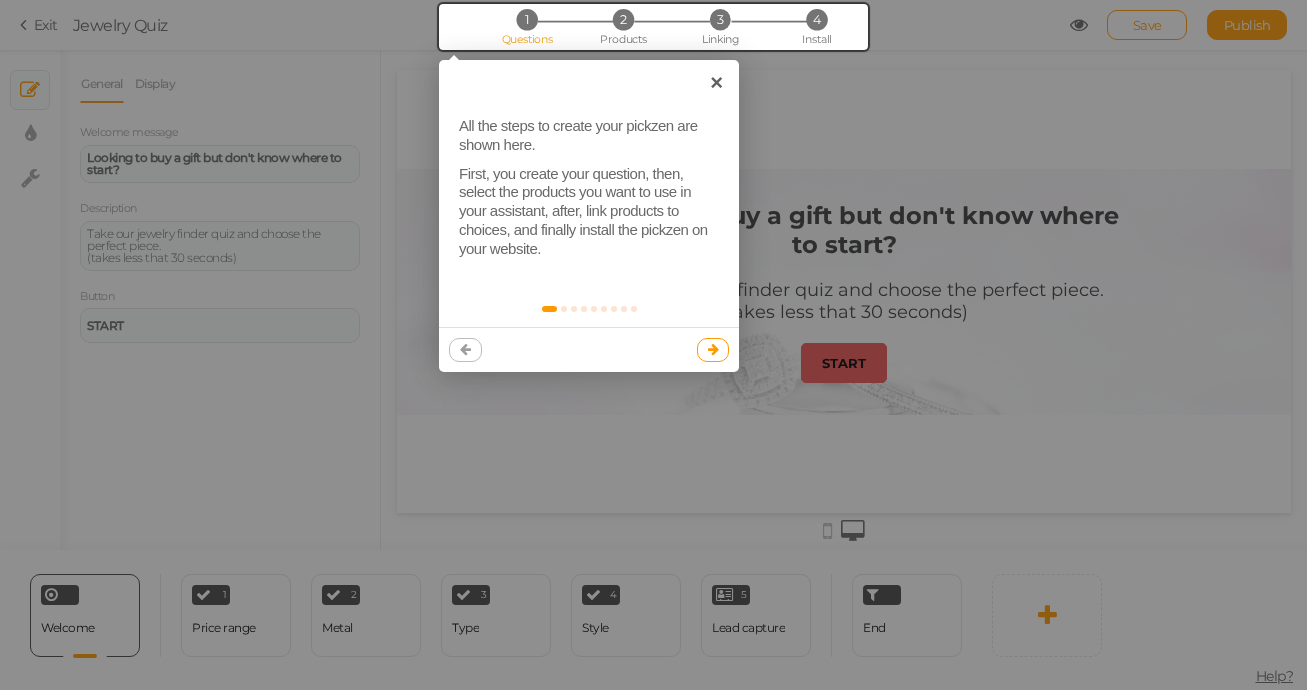 click at bounding box center [713, 349] 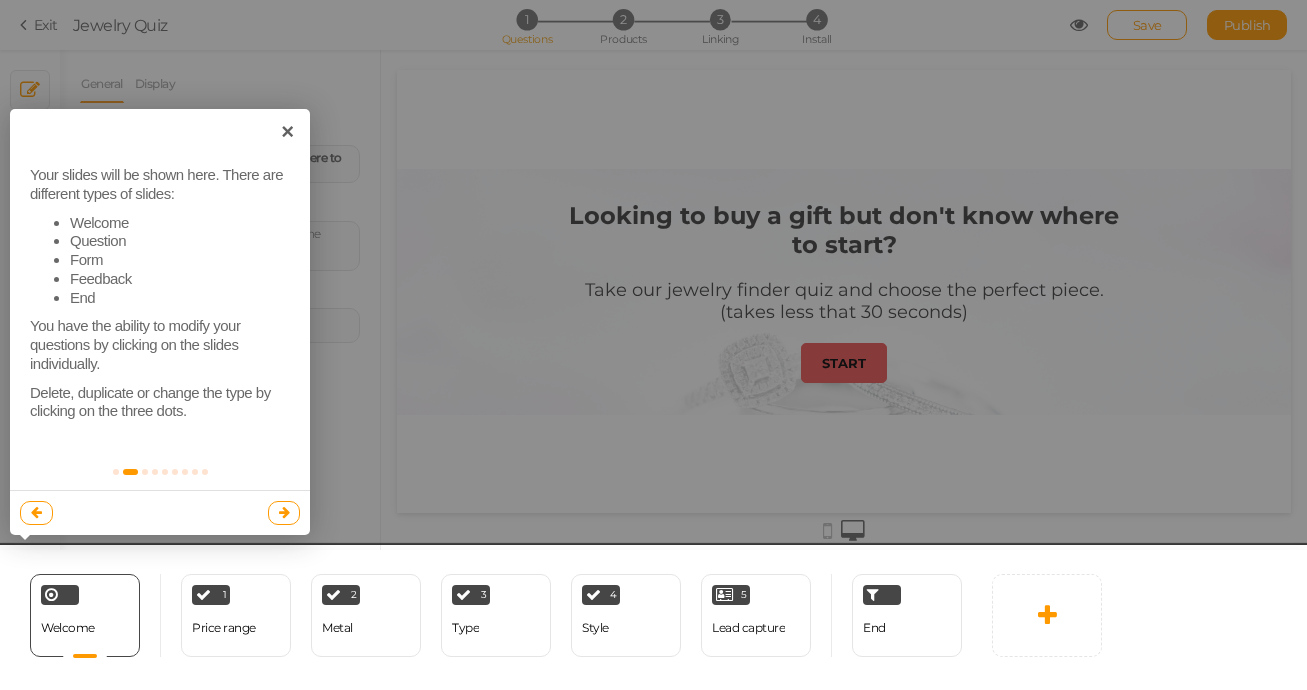 click at bounding box center [284, 513] 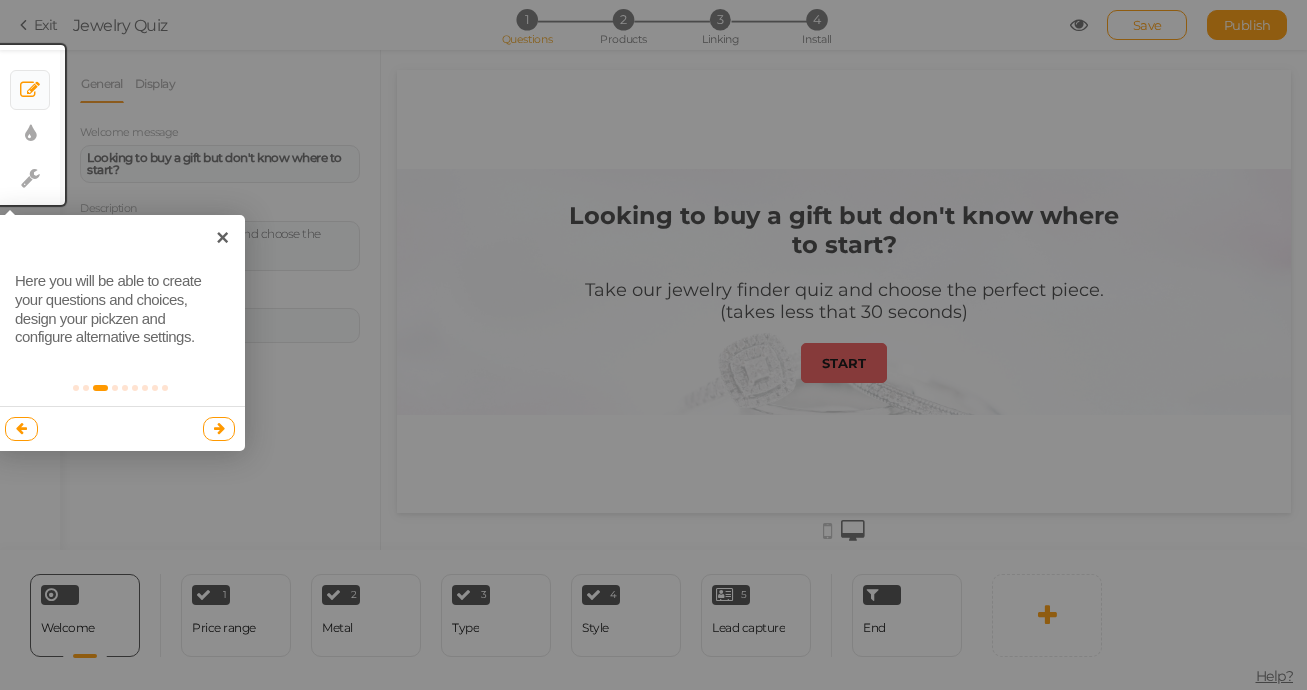 click at bounding box center (219, 428) 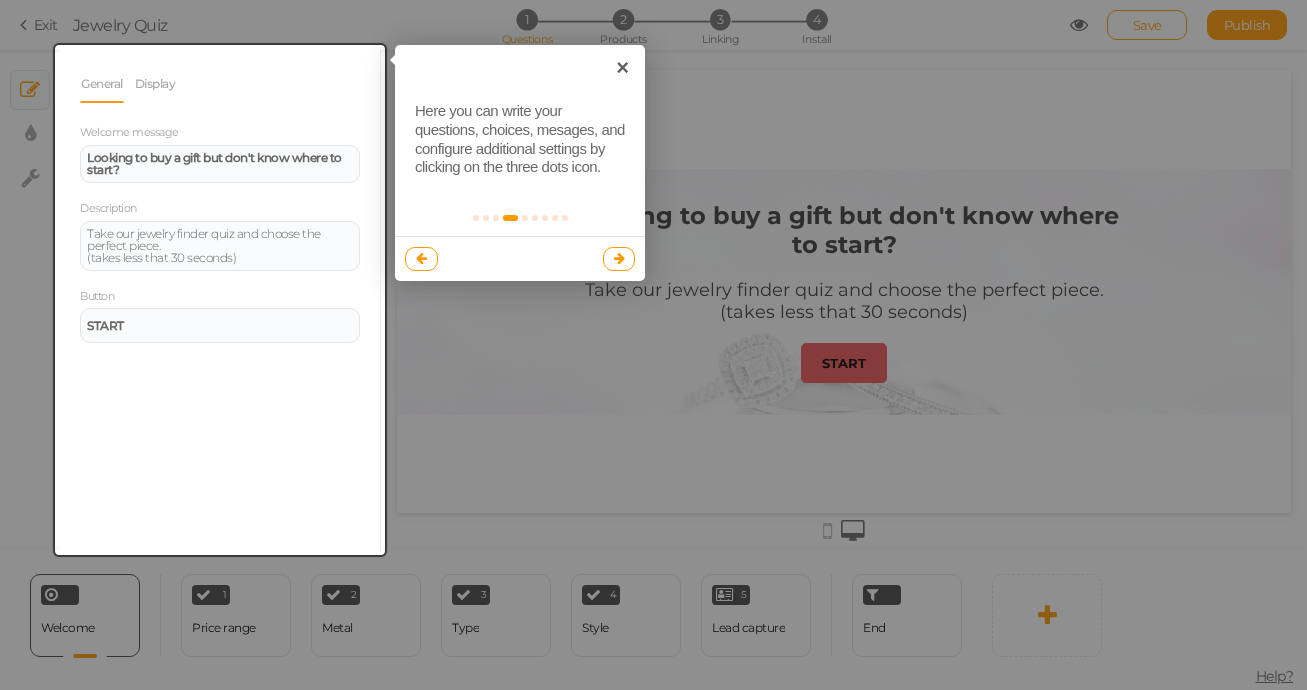 click at bounding box center (619, 258) 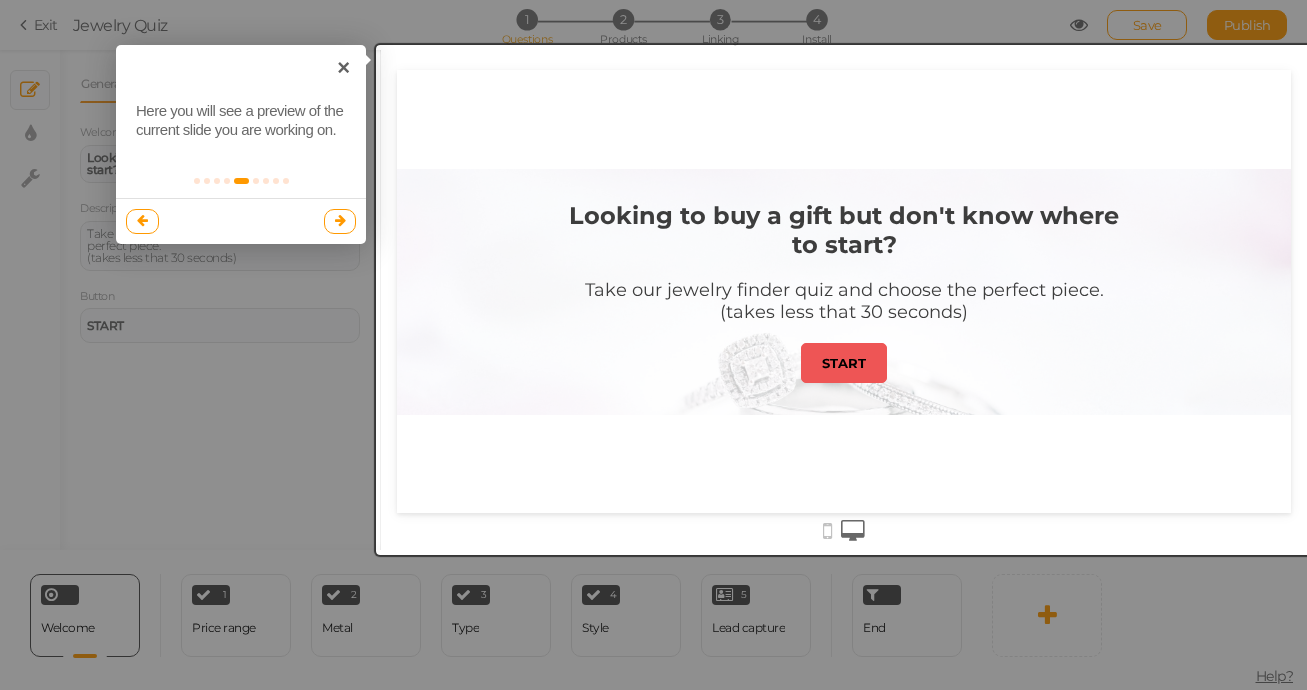 click at bounding box center (340, 220) 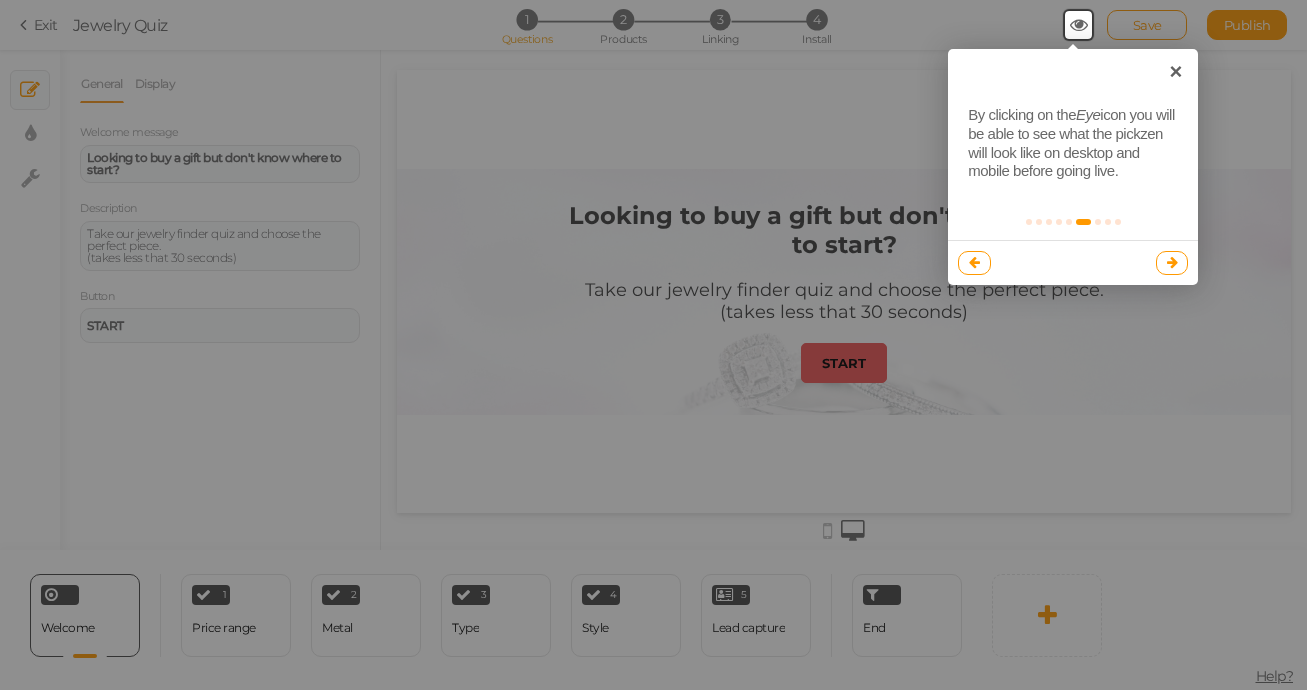click at bounding box center (1172, 263) 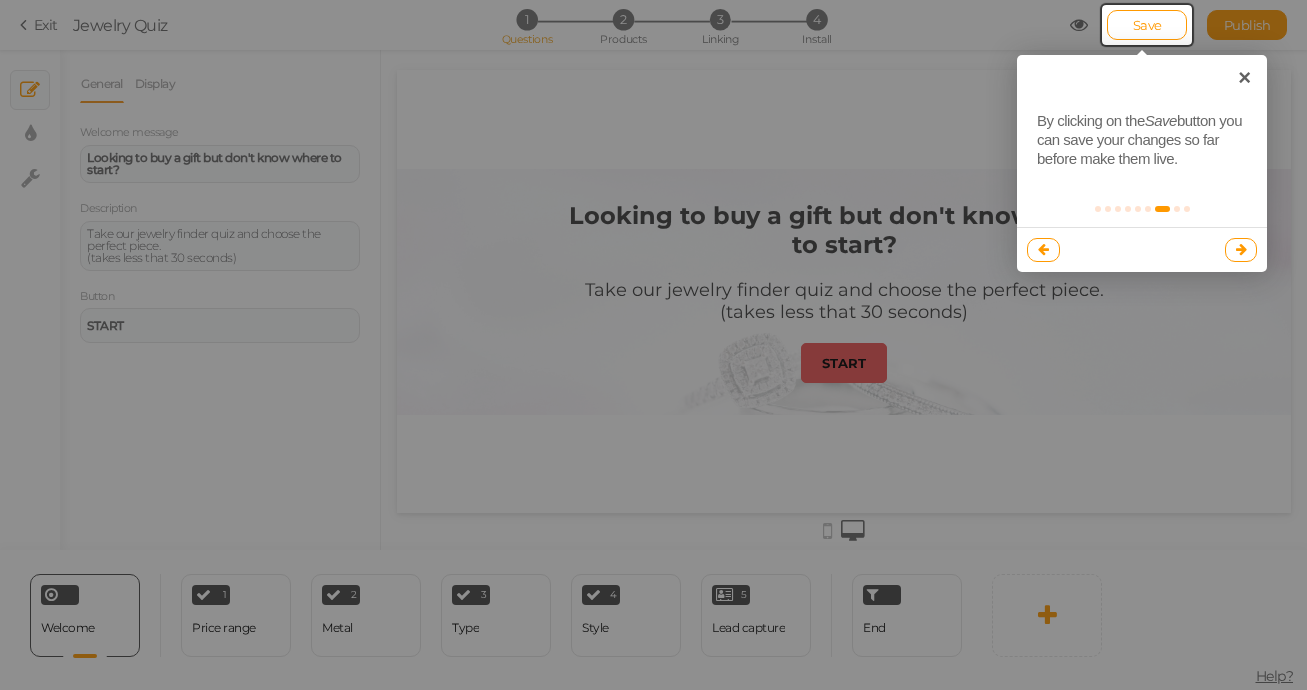 click at bounding box center (1241, 250) 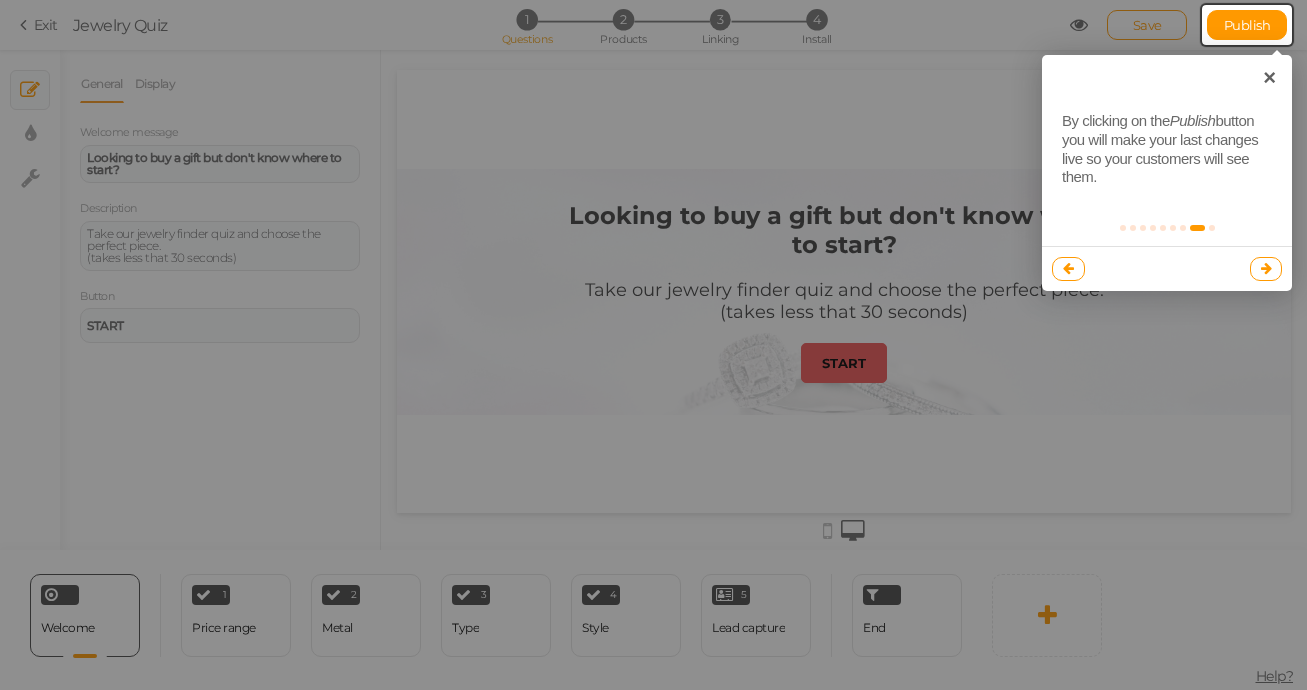 click at bounding box center [1266, 268] 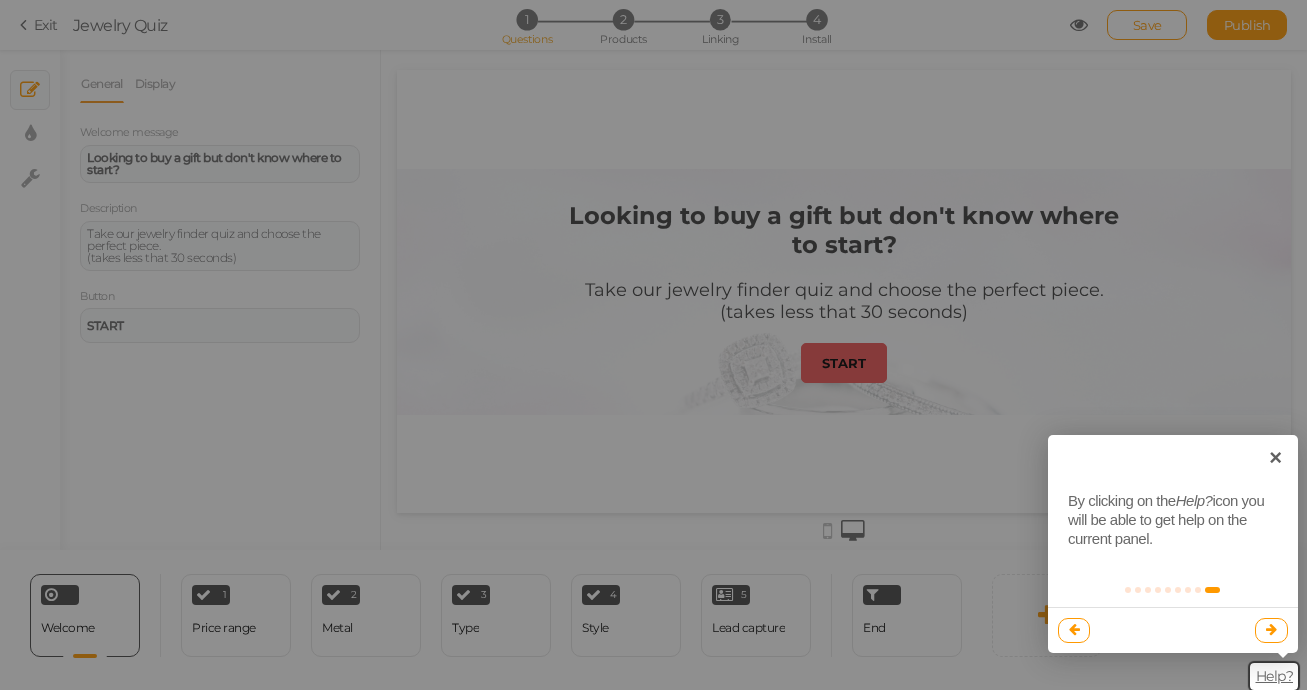 click at bounding box center [1271, 630] 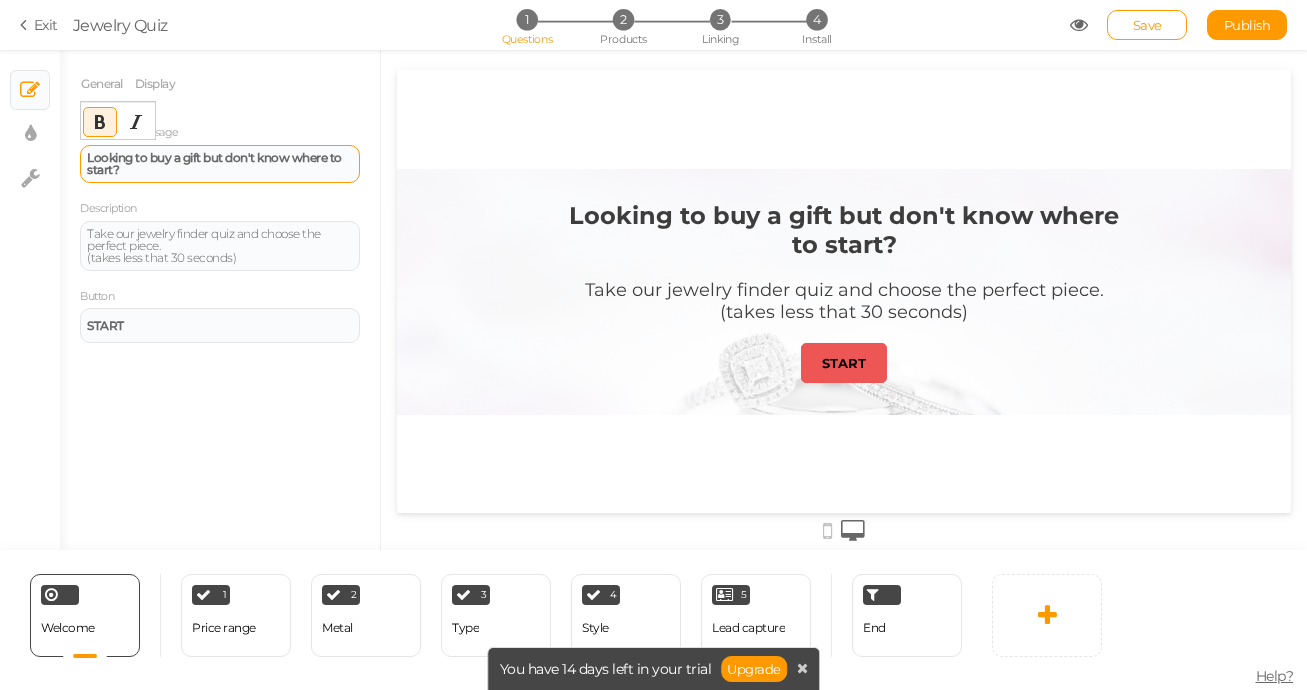 click on "Looking to buy a gift but don't know where to start?" at bounding box center [214, 163] 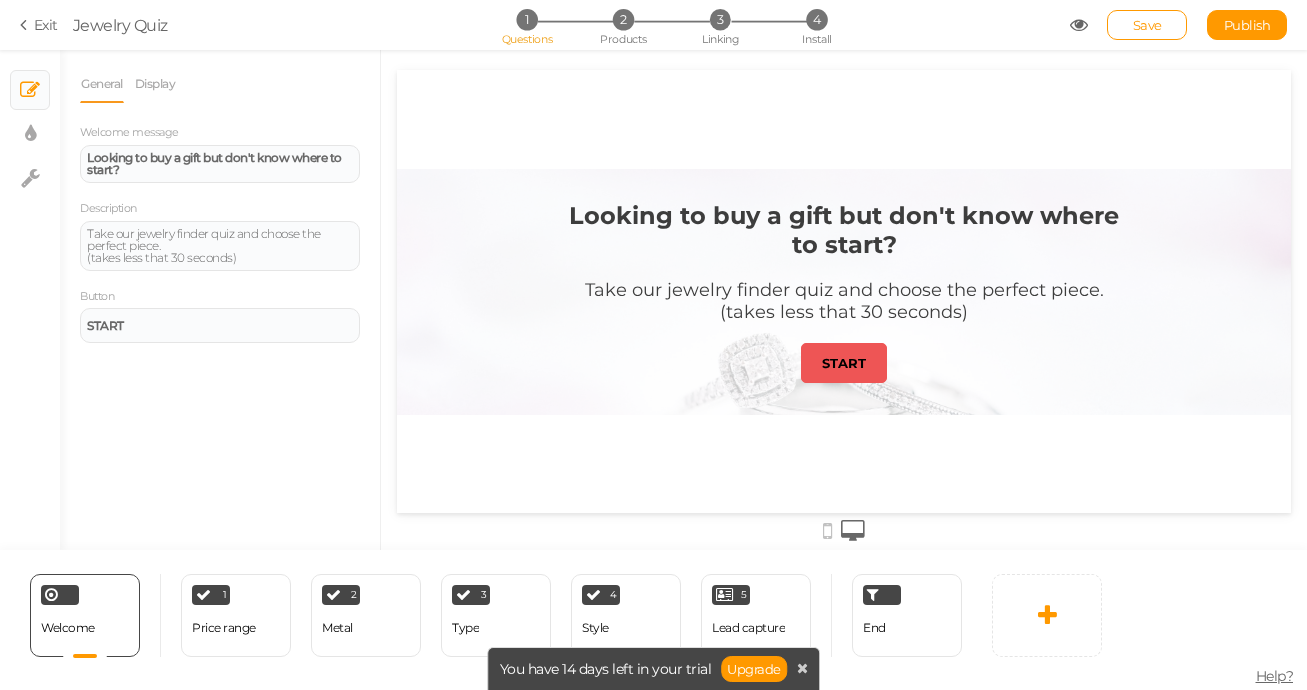 click on "Welcome message   Looking to buy a gift but don't know where to start?" at bounding box center (220, 152) 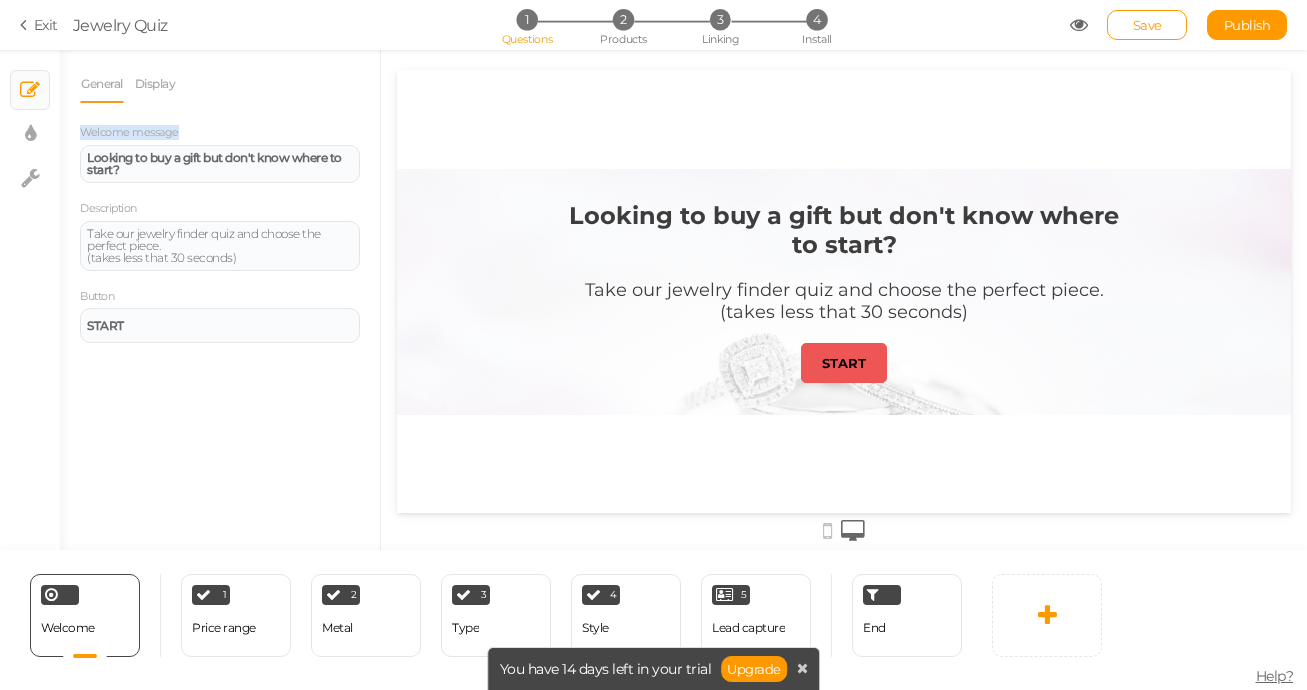 drag, startPoint x: 192, startPoint y: 128, endPoint x: 77, endPoint y: 129, distance: 115.00435 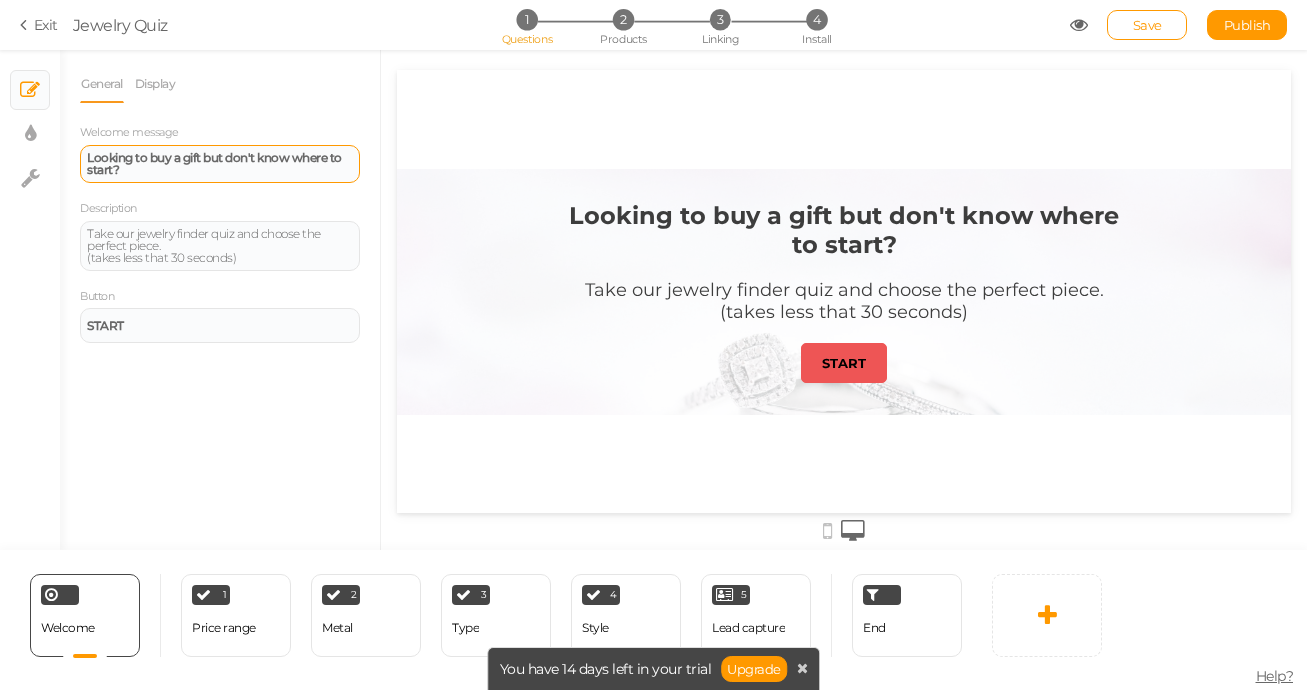 click on "Looking to buy a gift but don't know where to start?" at bounding box center (214, 163) 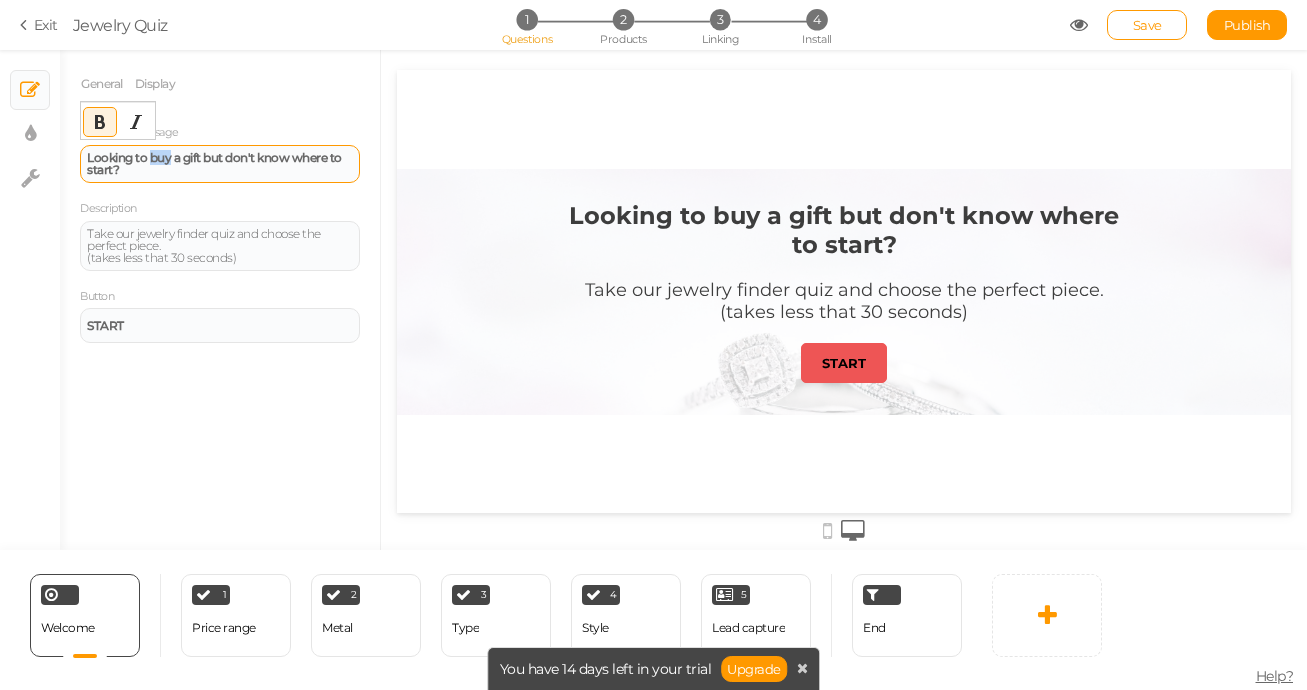 click on "Looking to buy a gift but don't know where to start?" at bounding box center (214, 163) 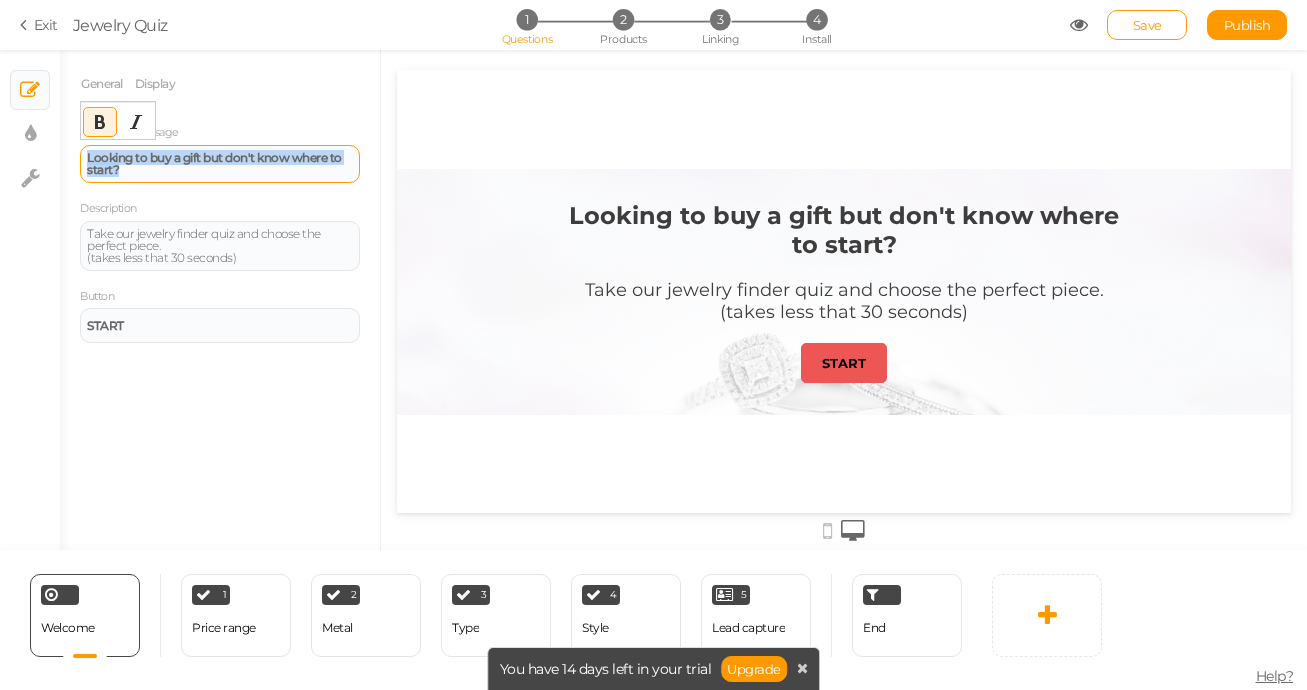 click on "Looking to buy a gift but don't know where to start?" at bounding box center (214, 163) 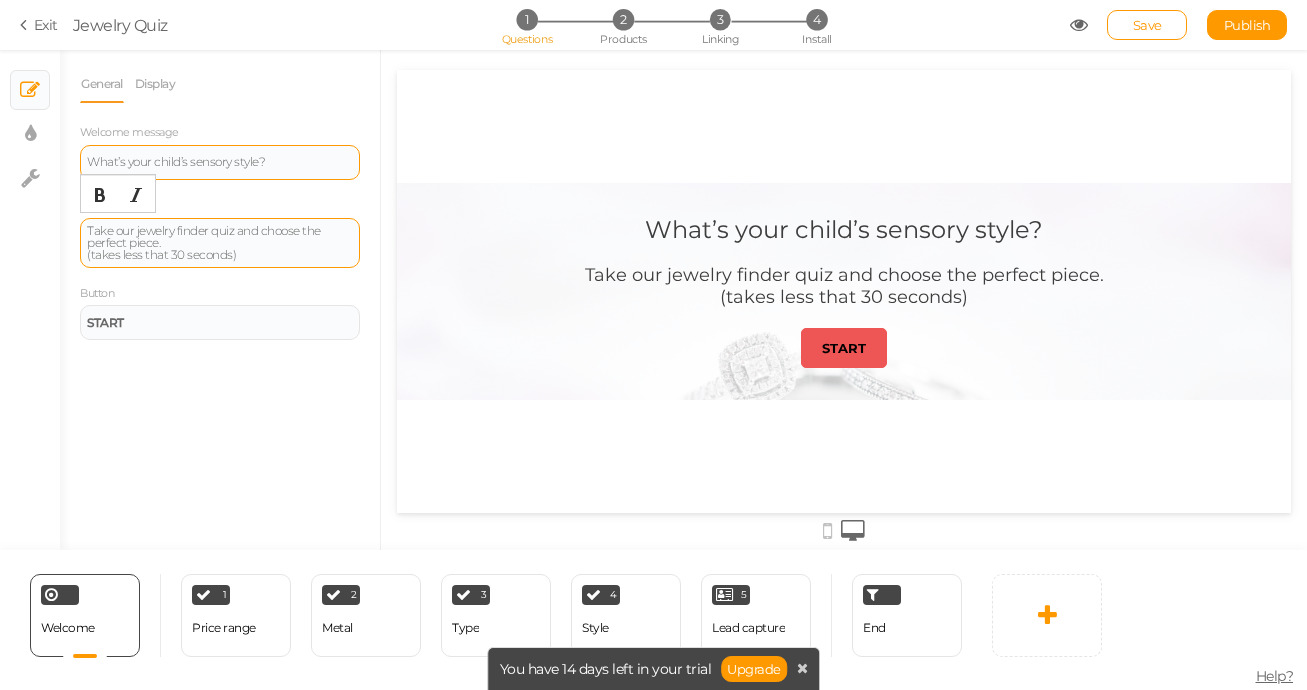 click on "Take our jewelry finder quiz and choose the perfect piece. (takes less that 30 seconds)" at bounding box center (220, 243) 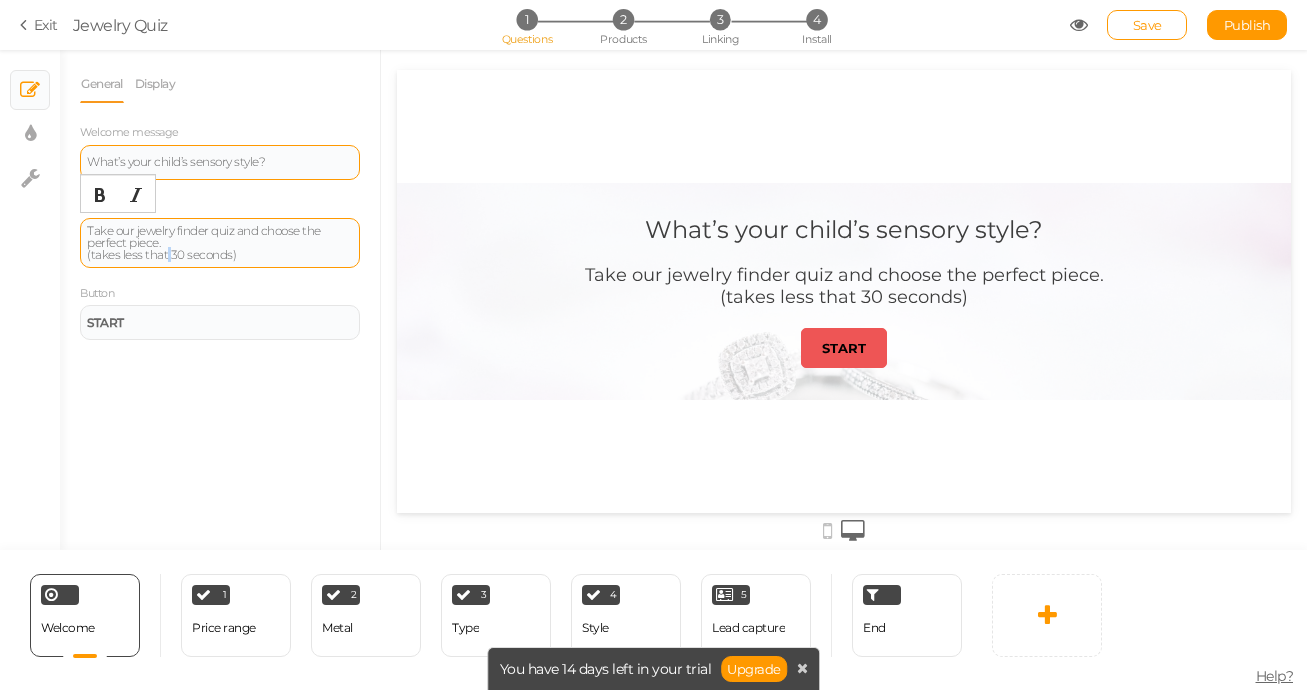 click on "Take our jewelry finder quiz and choose the perfect piece. (takes less that 30 seconds)" at bounding box center [220, 243] 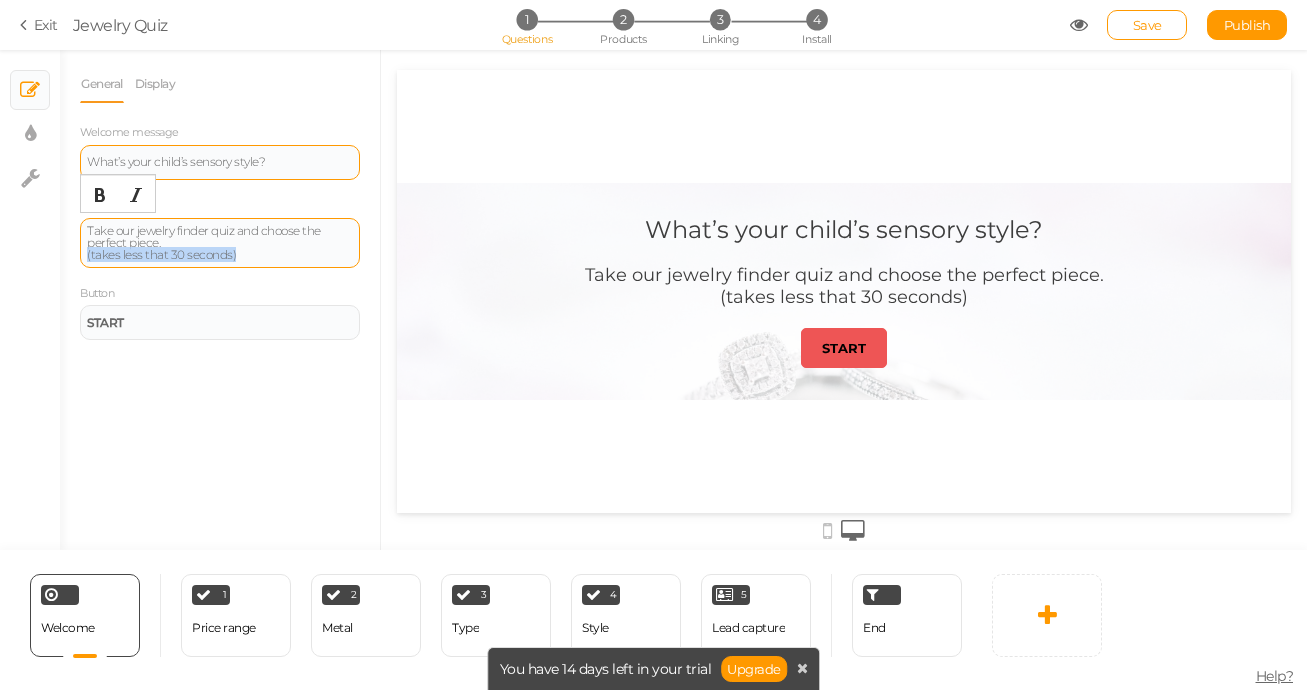 click on "Take our jewelry finder quiz and choose the perfect piece. (takes less that 30 seconds)" at bounding box center [220, 243] 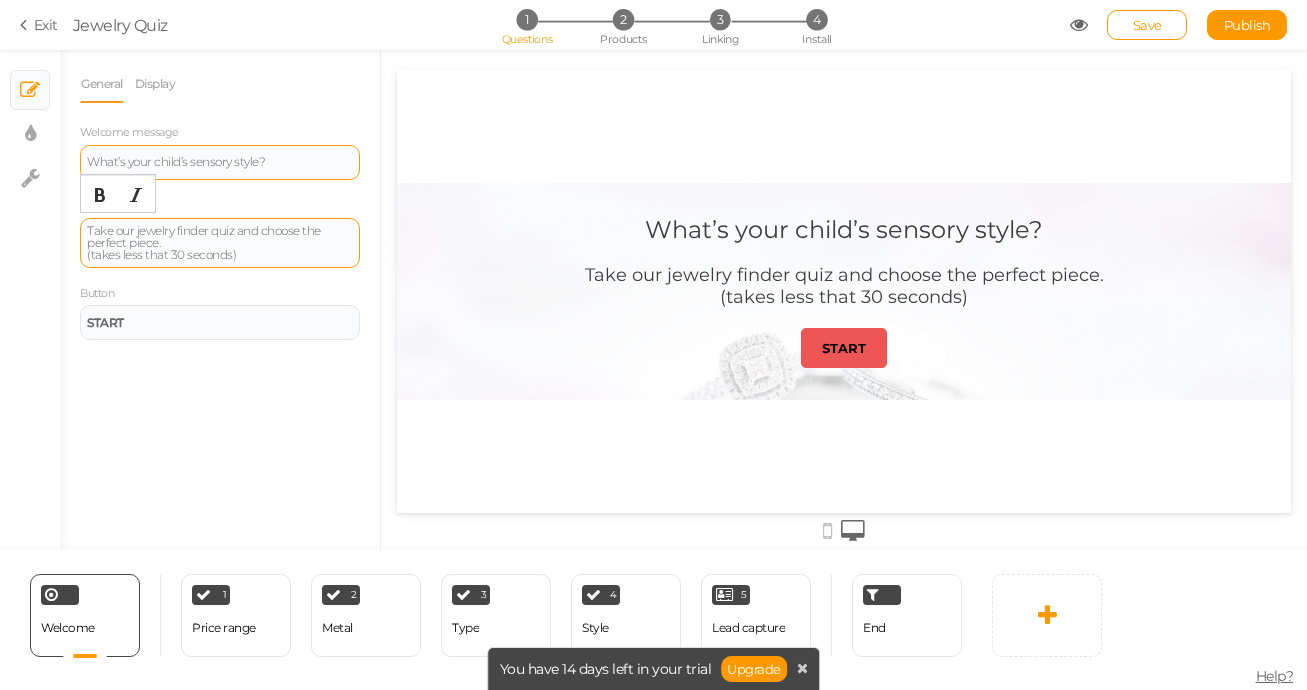 click on "Take our jewelry finder quiz and choose the perfect piece. (takes less that 30 seconds)" at bounding box center (220, 243) 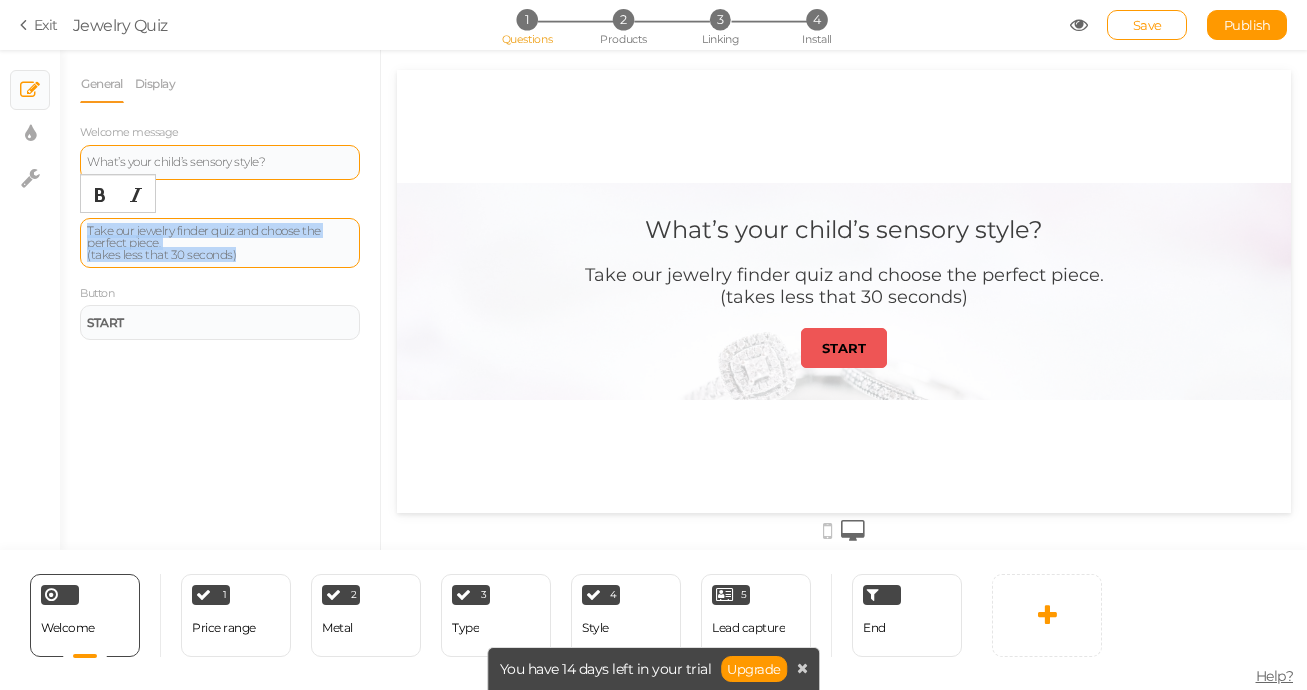 click on "General
Display
Welcome message   What’s your child’s sensory style?                         Description   Take our jewelry finder quiz and choose the perfect piece. (takes less that 30 seconds)                         Button   START
Background color         Set" at bounding box center (220, 307) 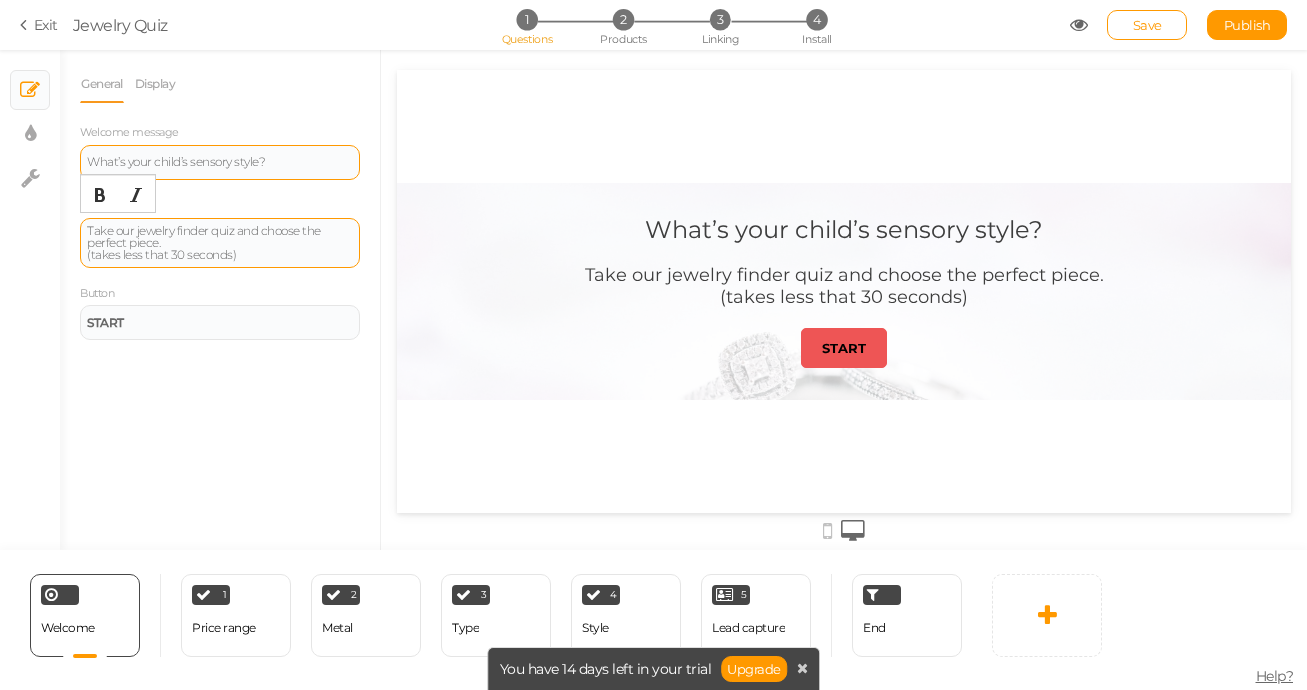 click on "Take our jewelry finder quiz and choose the perfect piece. (takes less that 30 seconds)" at bounding box center [220, 243] 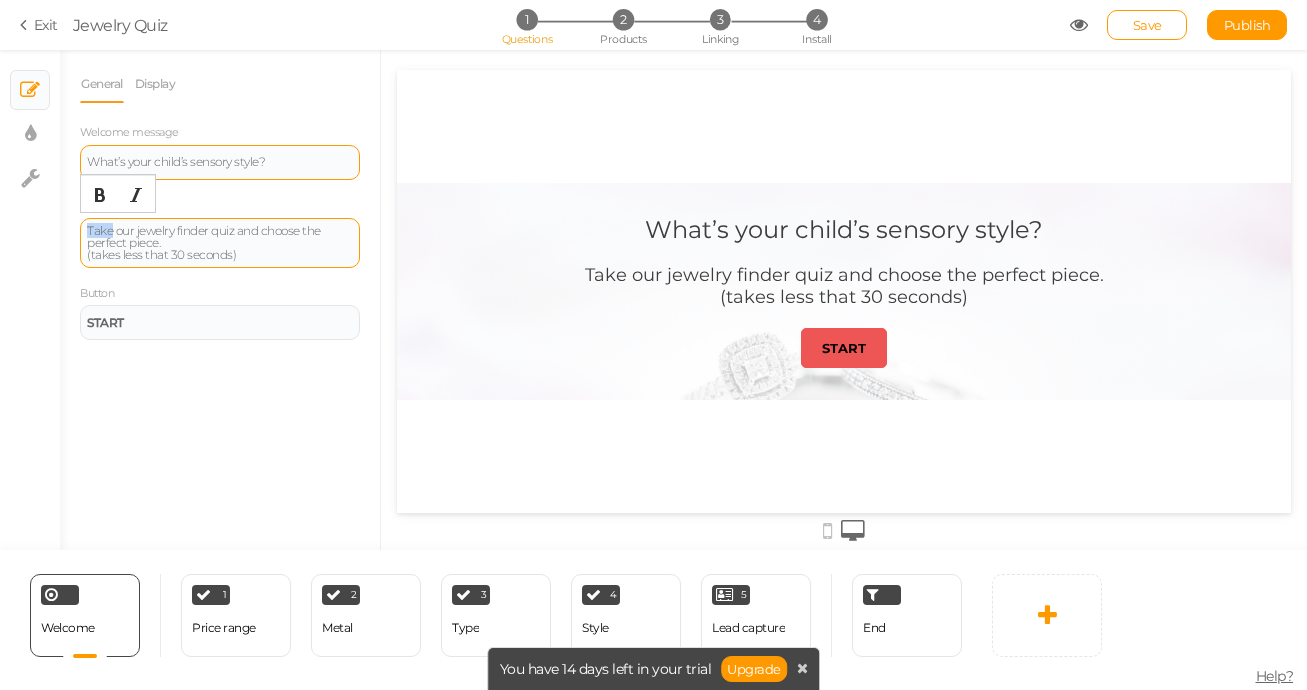 click on "Take our jewelry finder quiz and choose the perfect piece. (takes less that 30 seconds)" at bounding box center [220, 243] 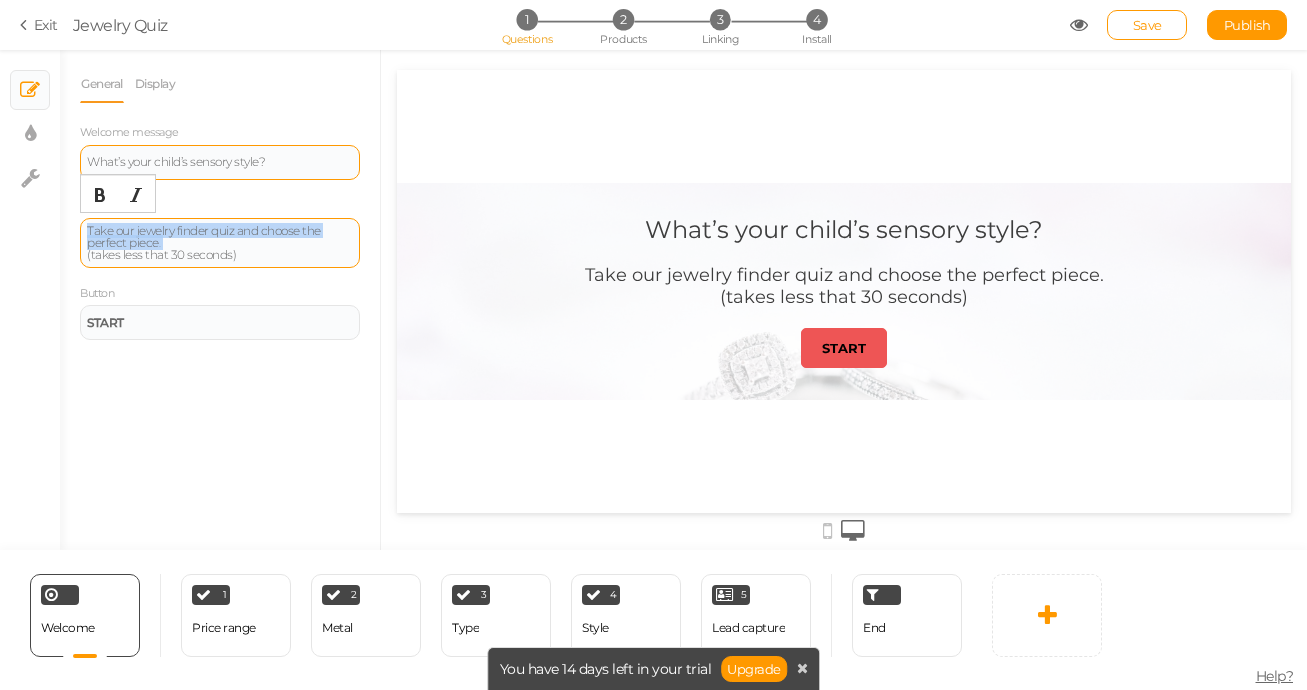 click on "Take our jewelry finder quiz and choose the perfect piece. (takes less that 30 seconds)" at bounding box center [220, 243] 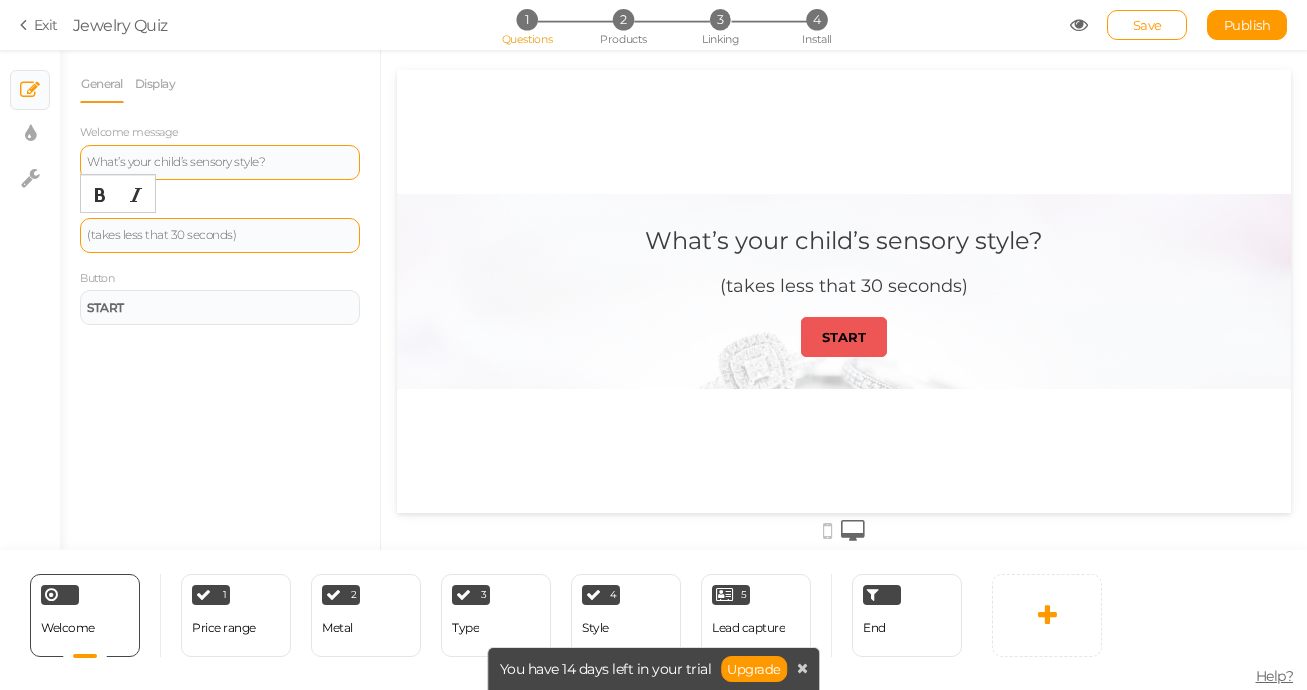 click on "(takes less that 30 seconds)" at bounding box center [220, 235] 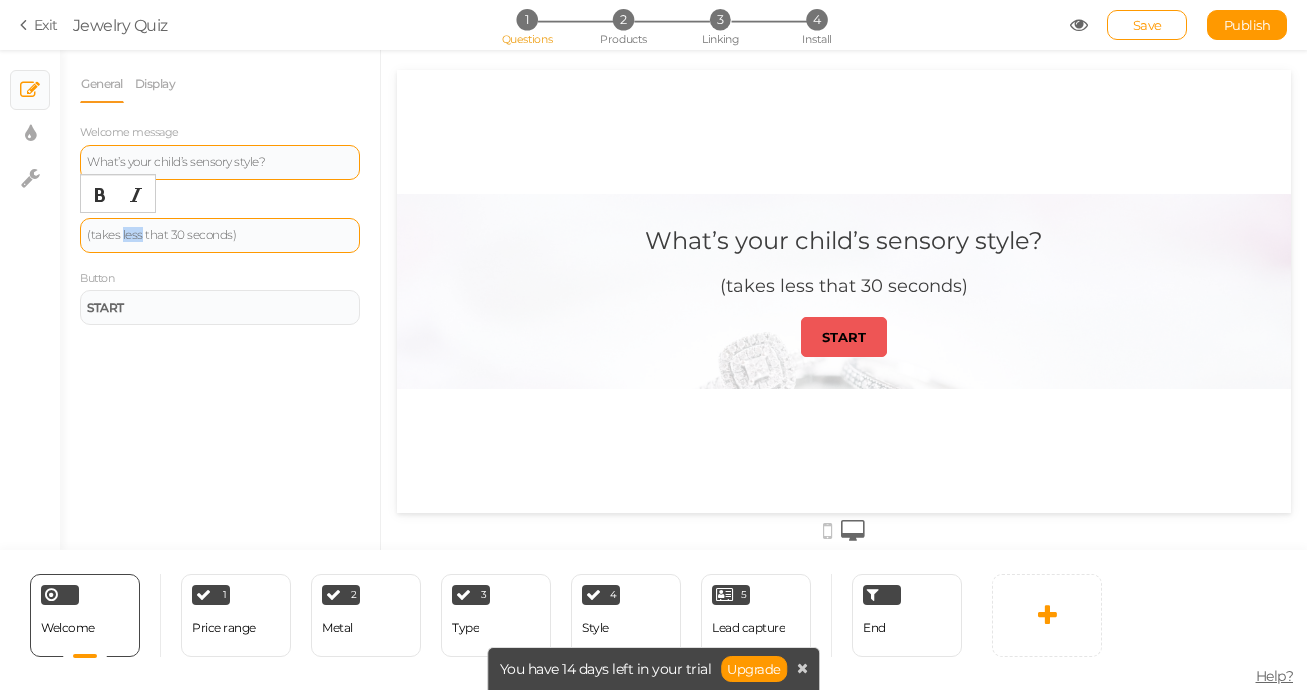click on "(takes less that 30 seconds)" at bounding box center [220, 235] 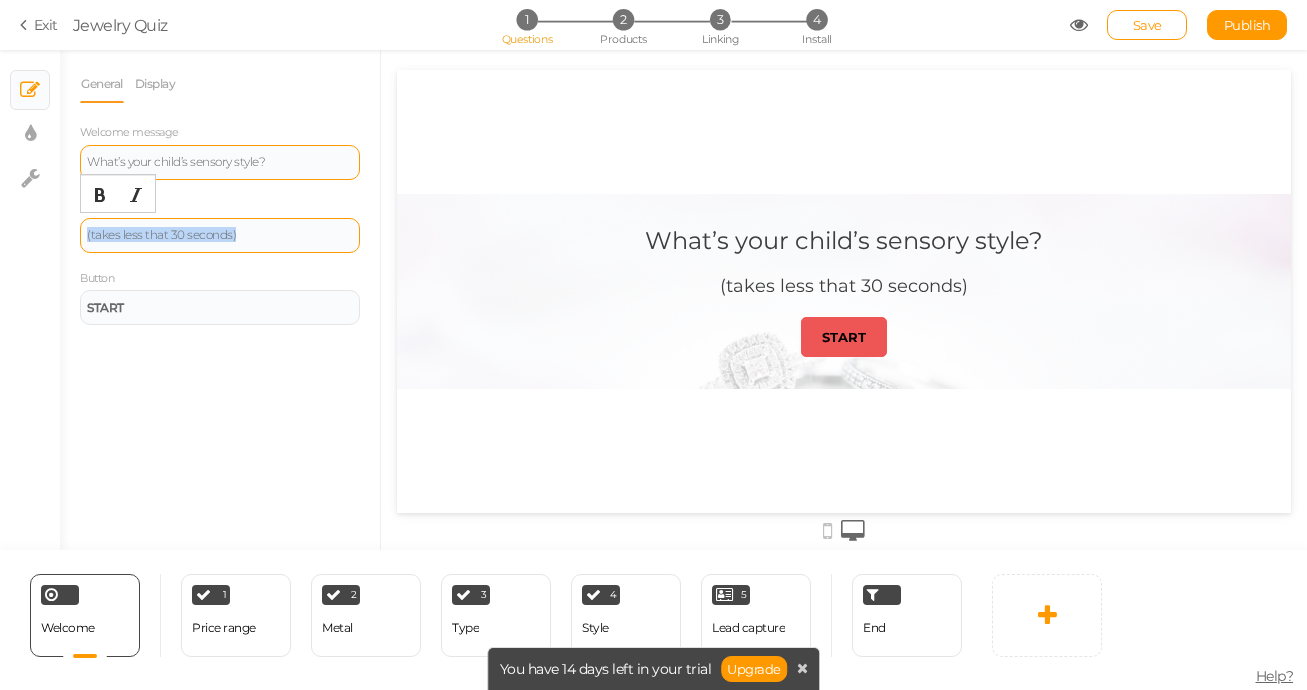click on "(takes less that 30 seconds)" at bounding box center (220, 235) 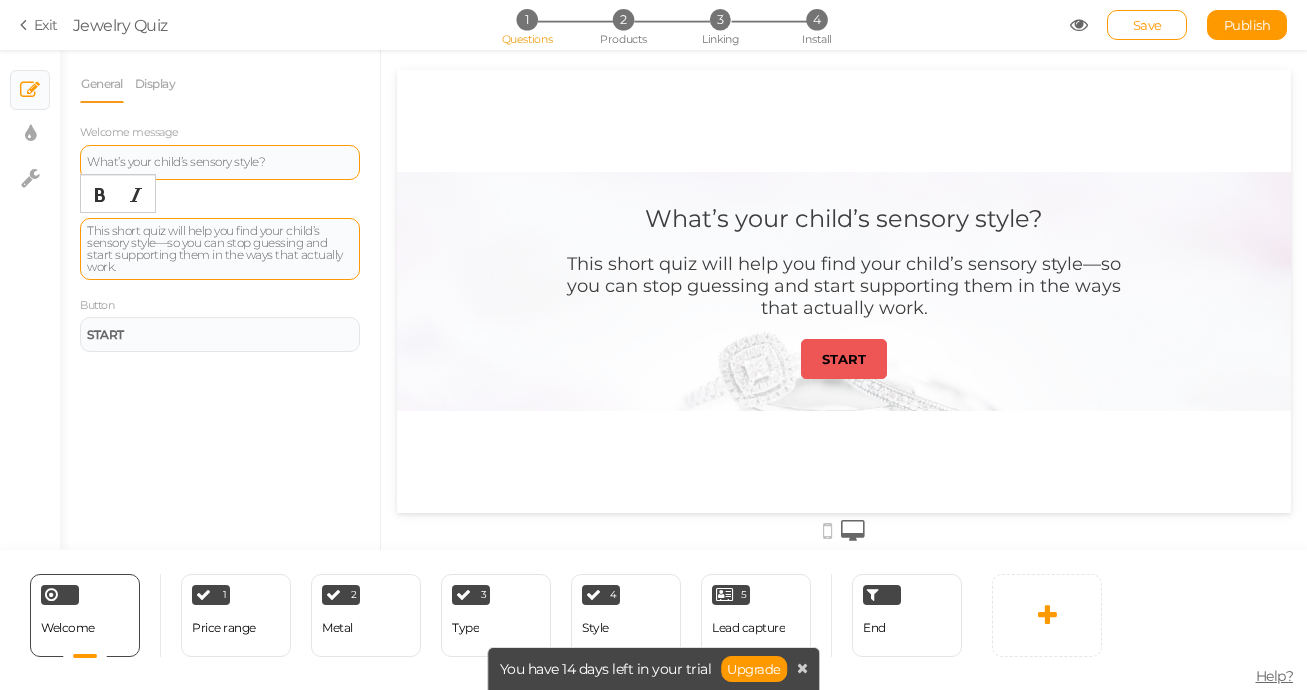 drag, startPoint x: 167, startPoint y: 240, endPoint x: 259, endPoint y: 238, distance: 92.021736 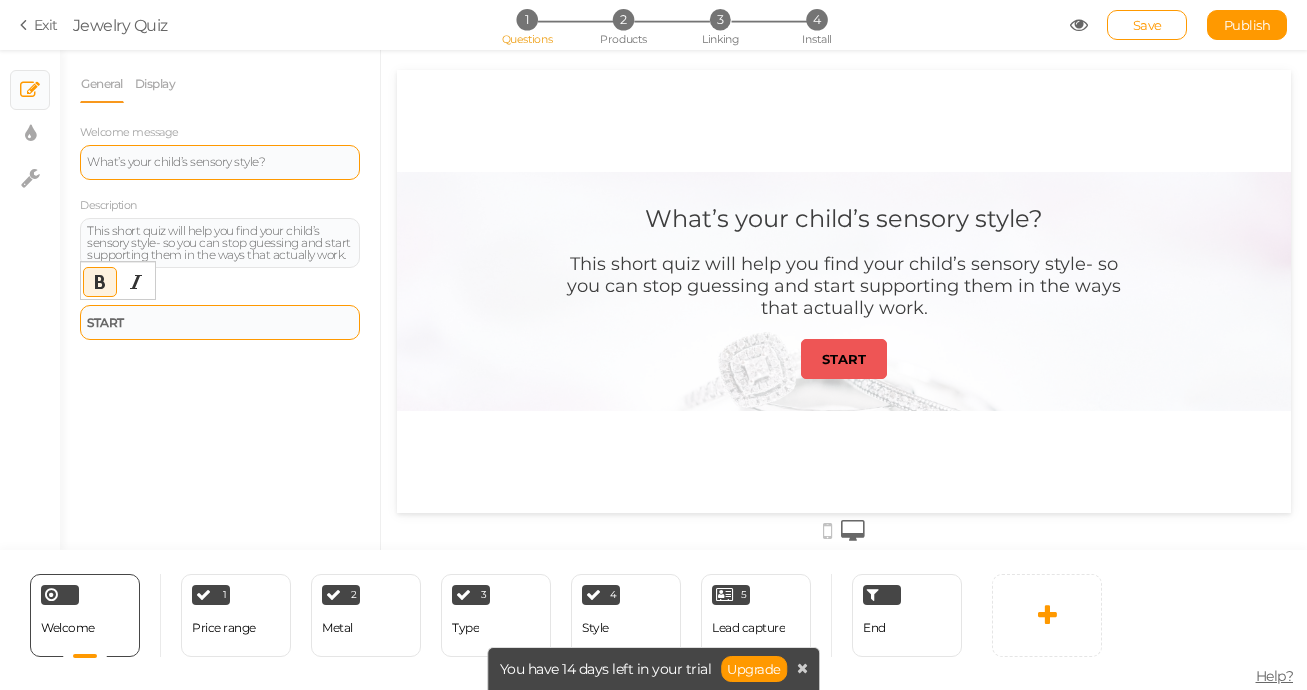 click on "START" at bounding box center [220, 323] 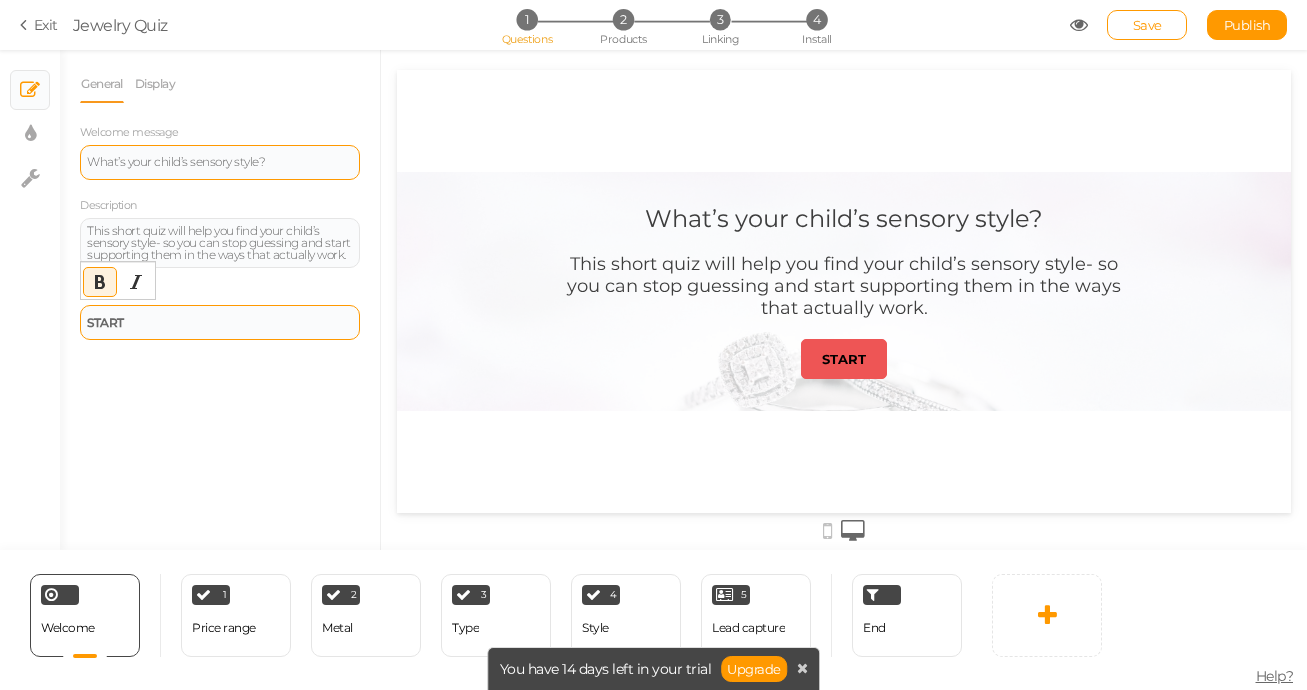 click on "START" at bounding box center [220, 323] 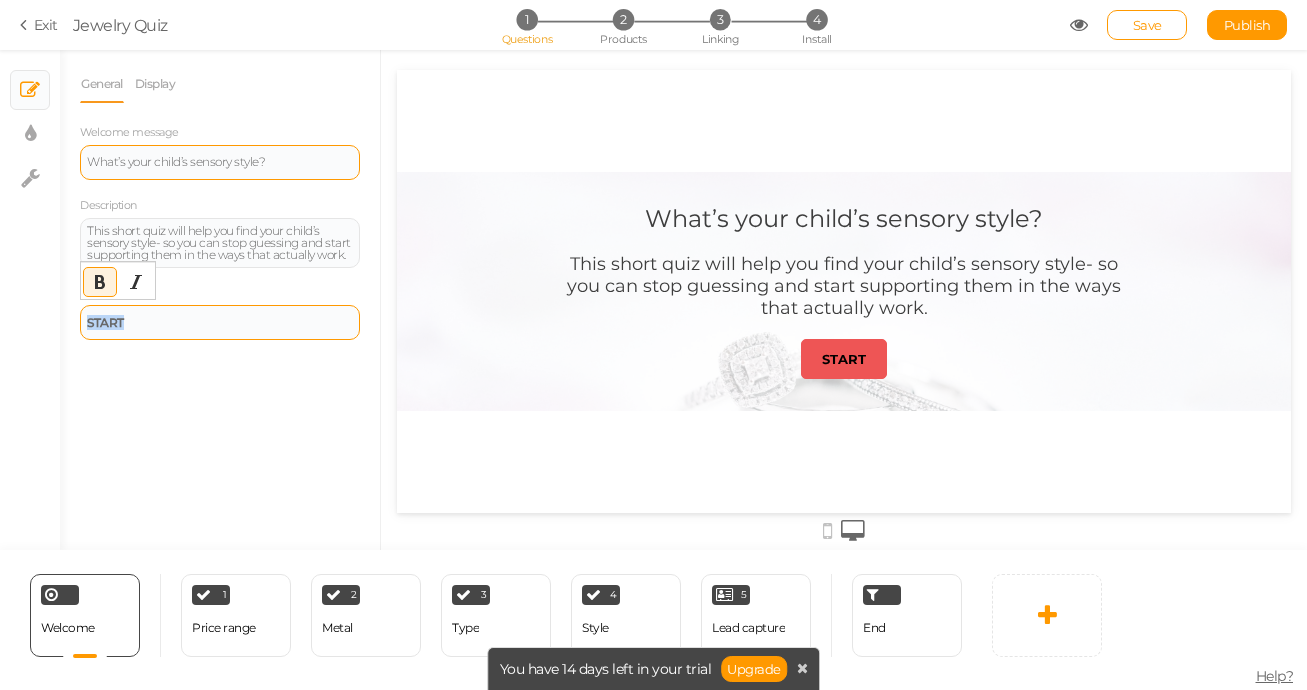 click on "START" at bounding box center [220, 323] 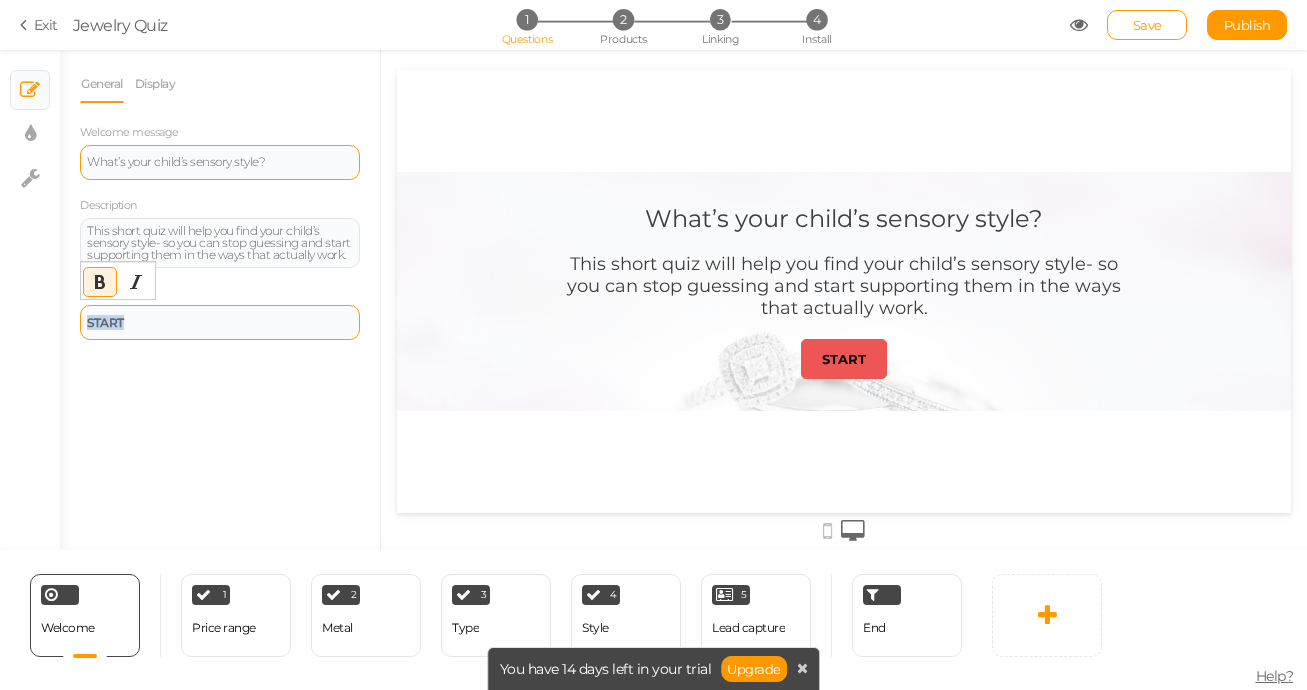 paste 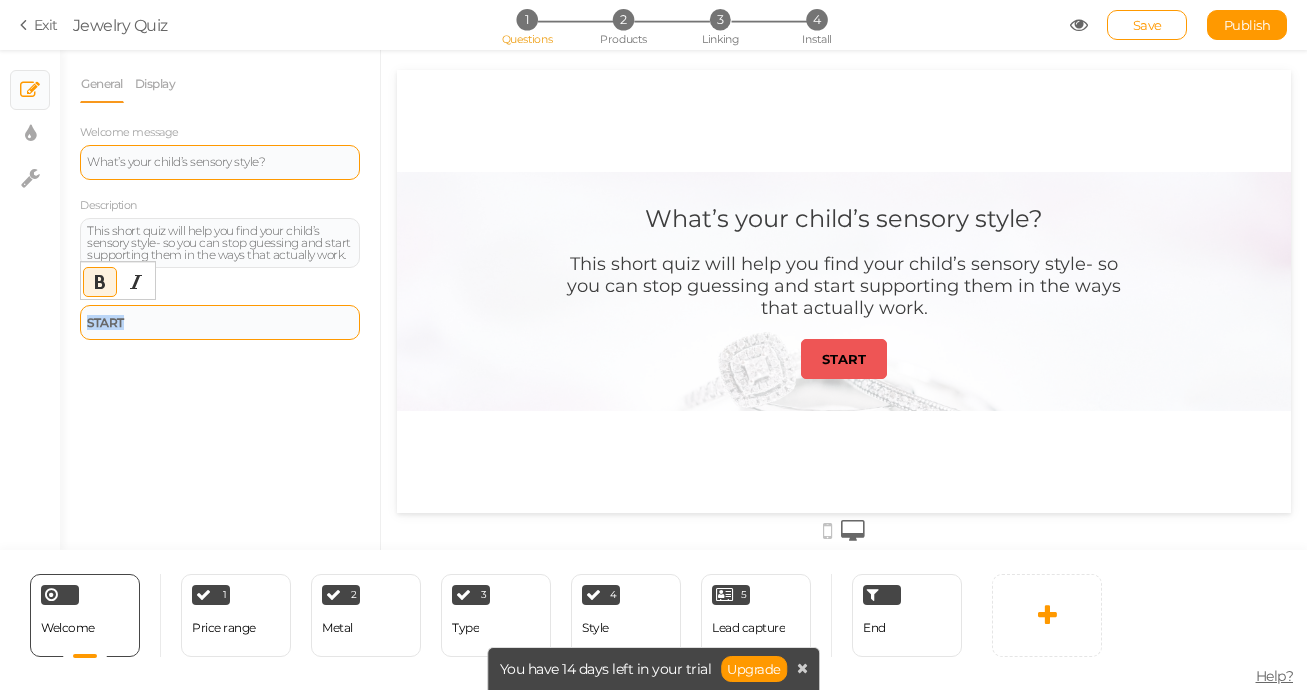 type 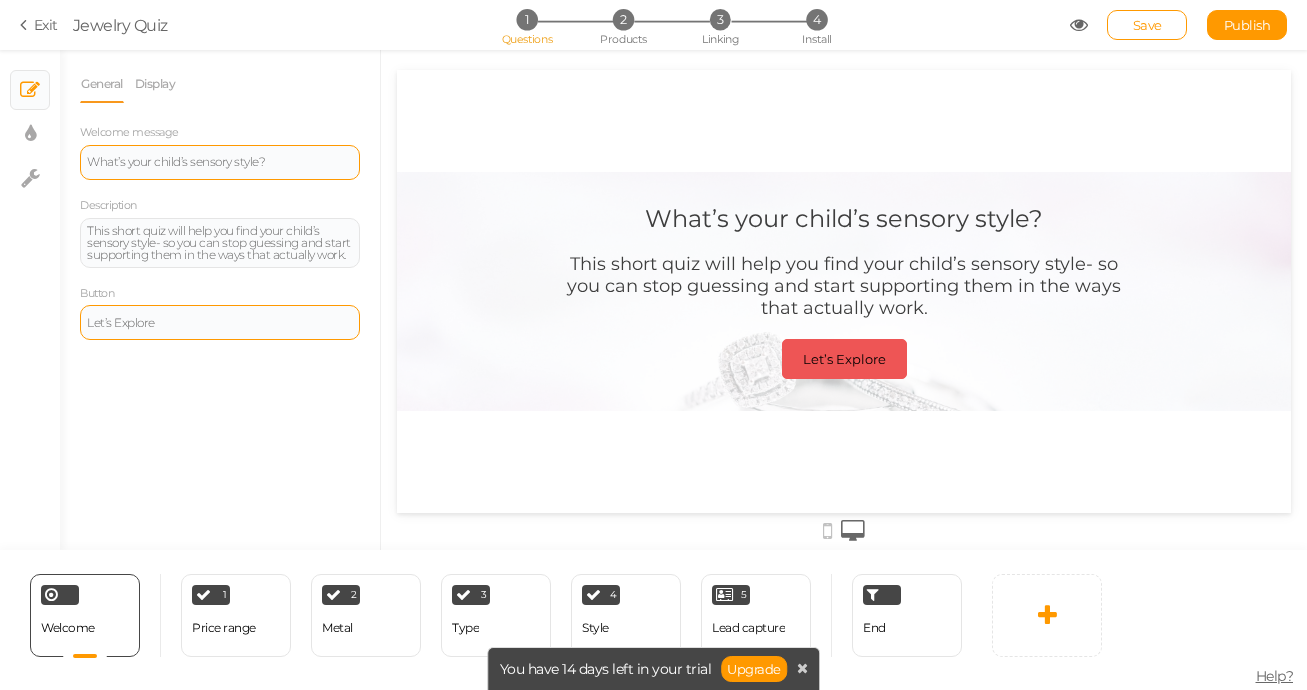 click on "General
Display
Welcome message   What’s your child’s sensory style?                         Description   This short quiz will help you find your child’s sensory style- so you can stop guessing and start supporting them in the ways that actually work.                         Button   Let’s Explore
Background color         Set" at bounding box center [220, 307] 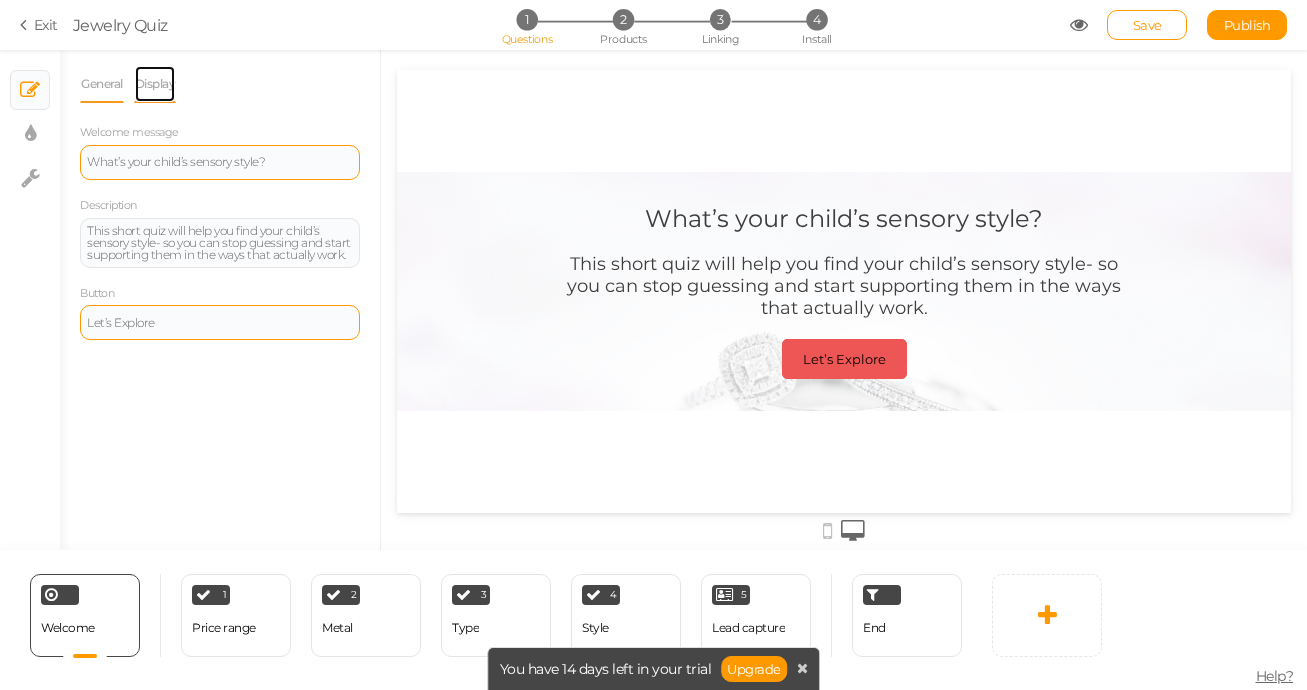 click on "Display" at bounding box center (155, 84) 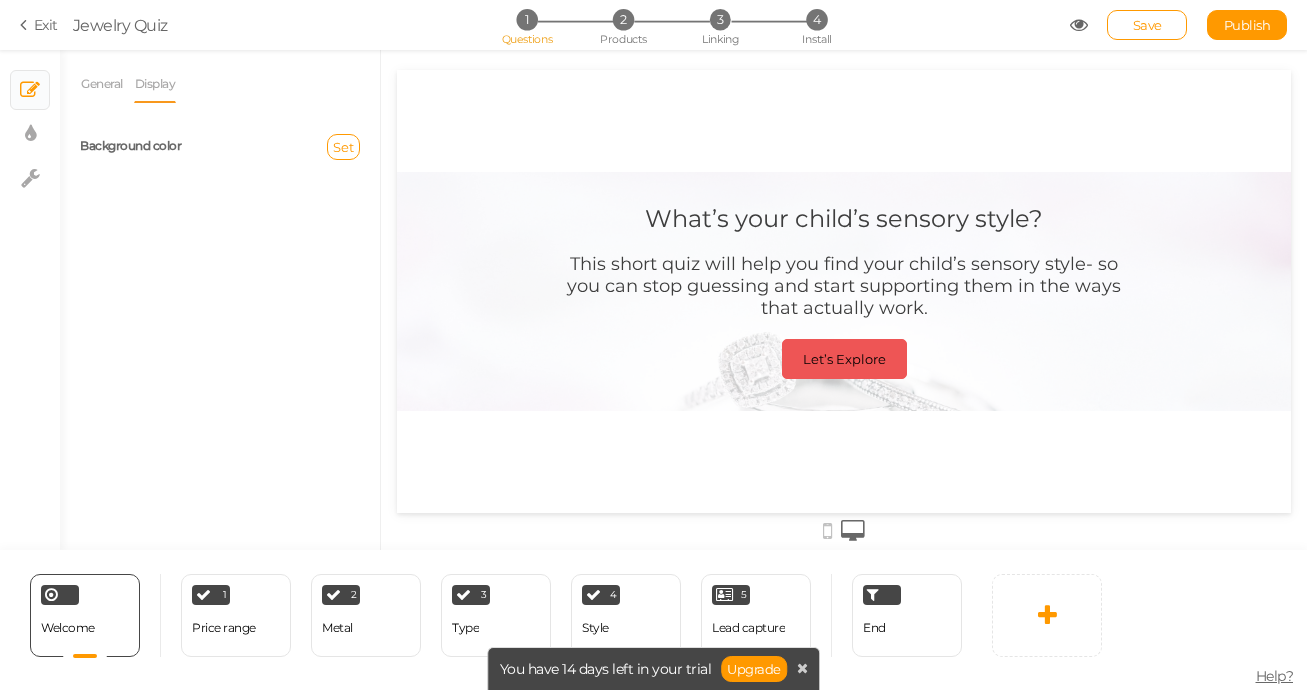 click on "Background color" at bounding box center [130, 145] 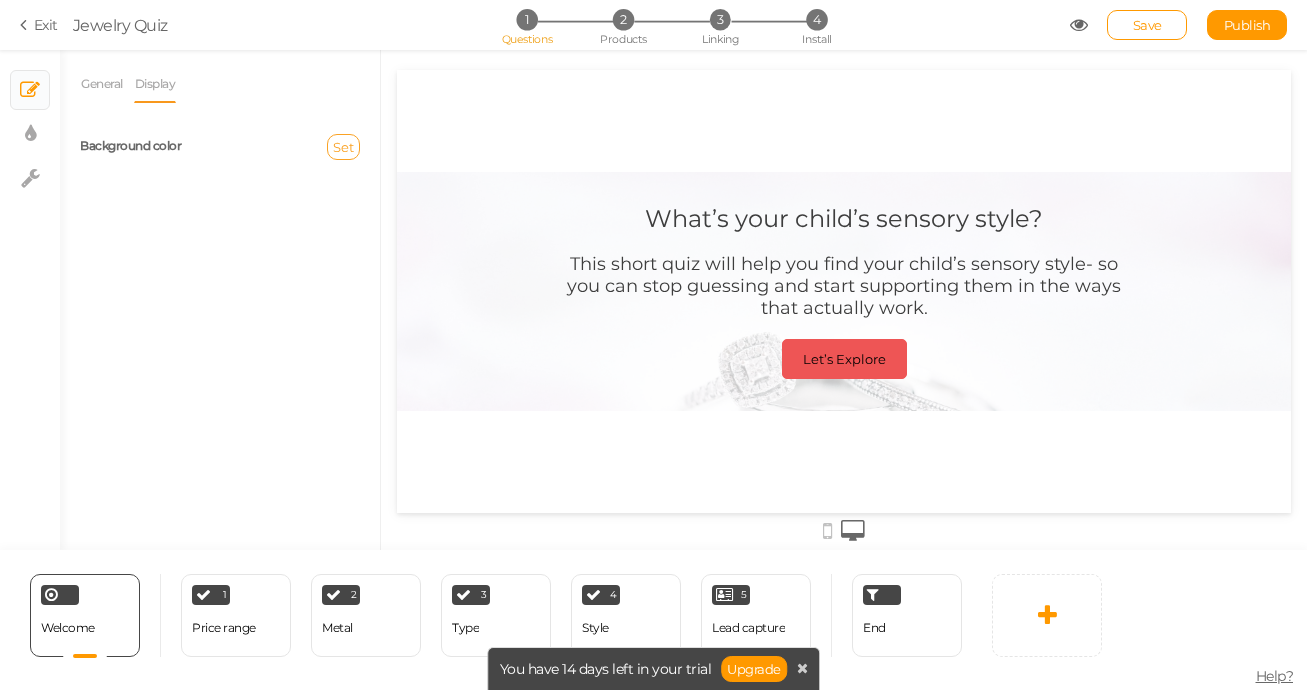 click on "Set" at bounding box center (343, 147) 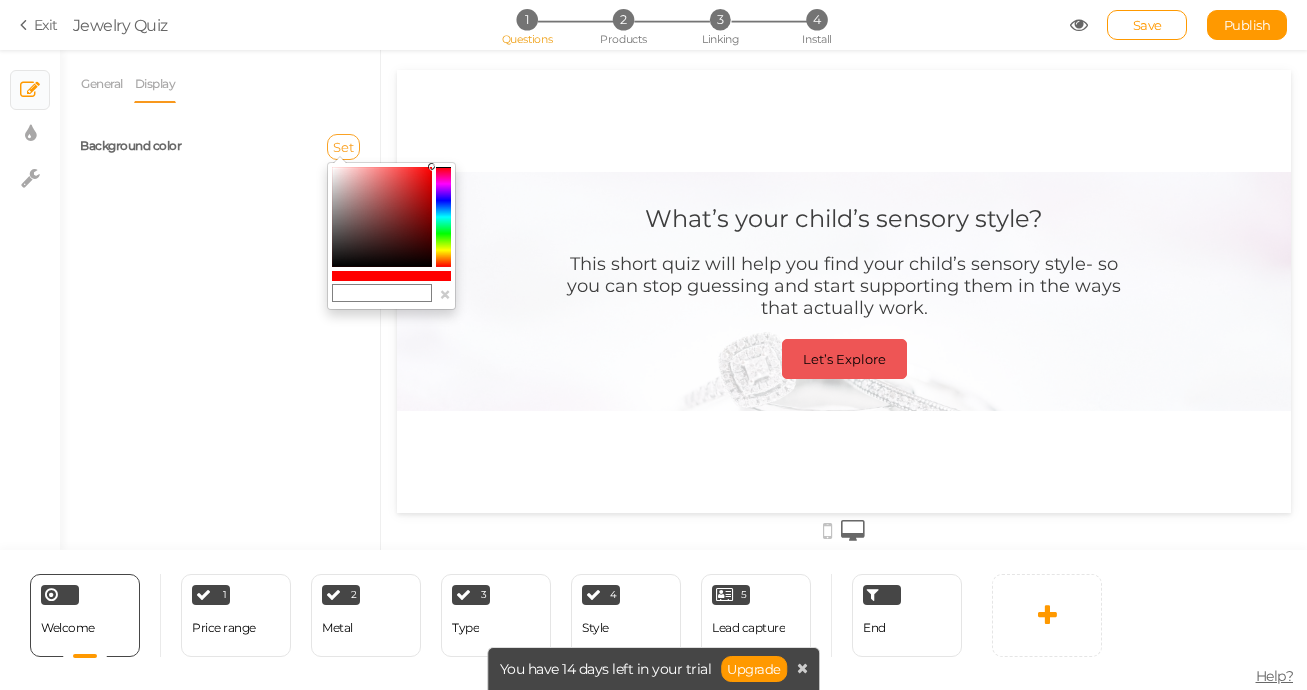 click on "Set" at bounding box center (343, 147) 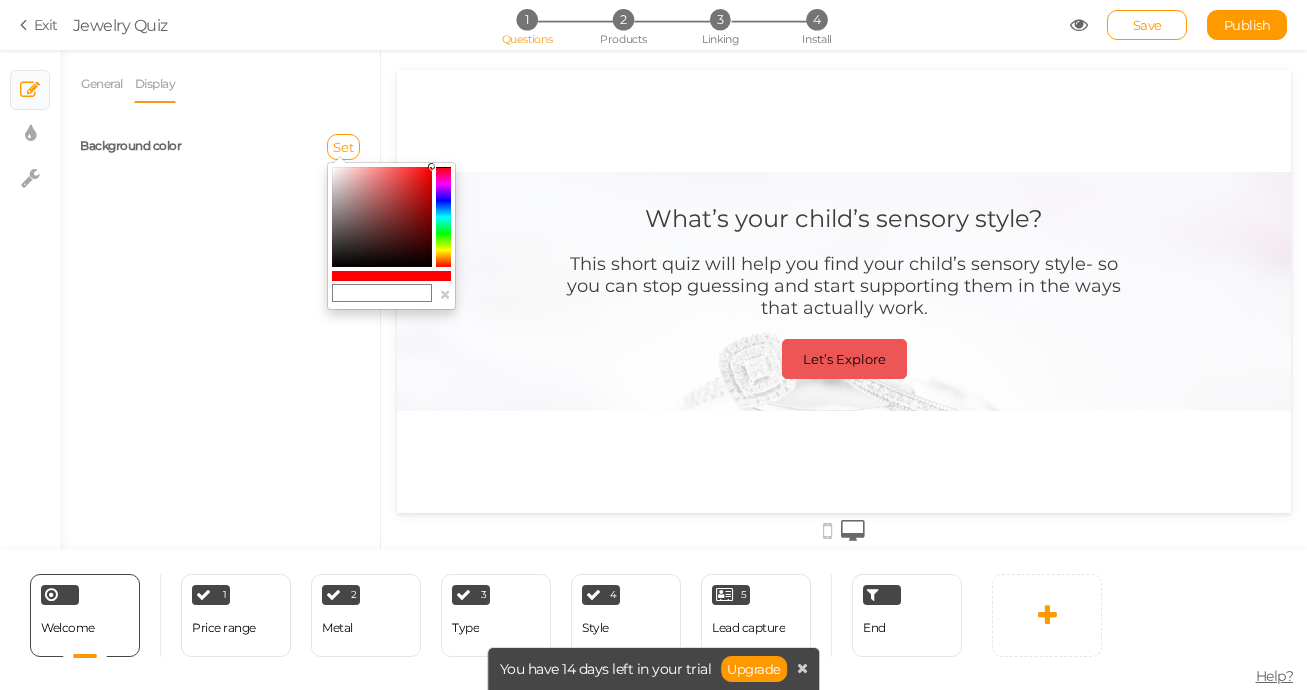 click at bounding box center (382, 293) 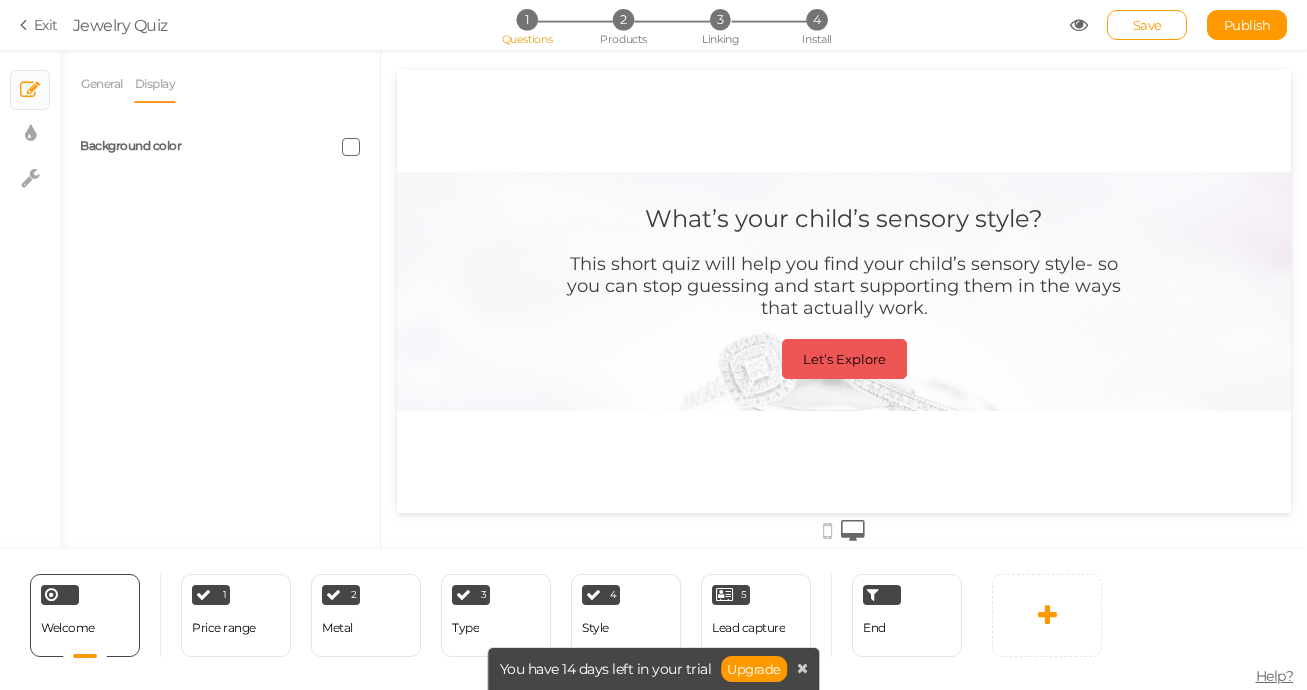 click at bounding box center (351, 147) 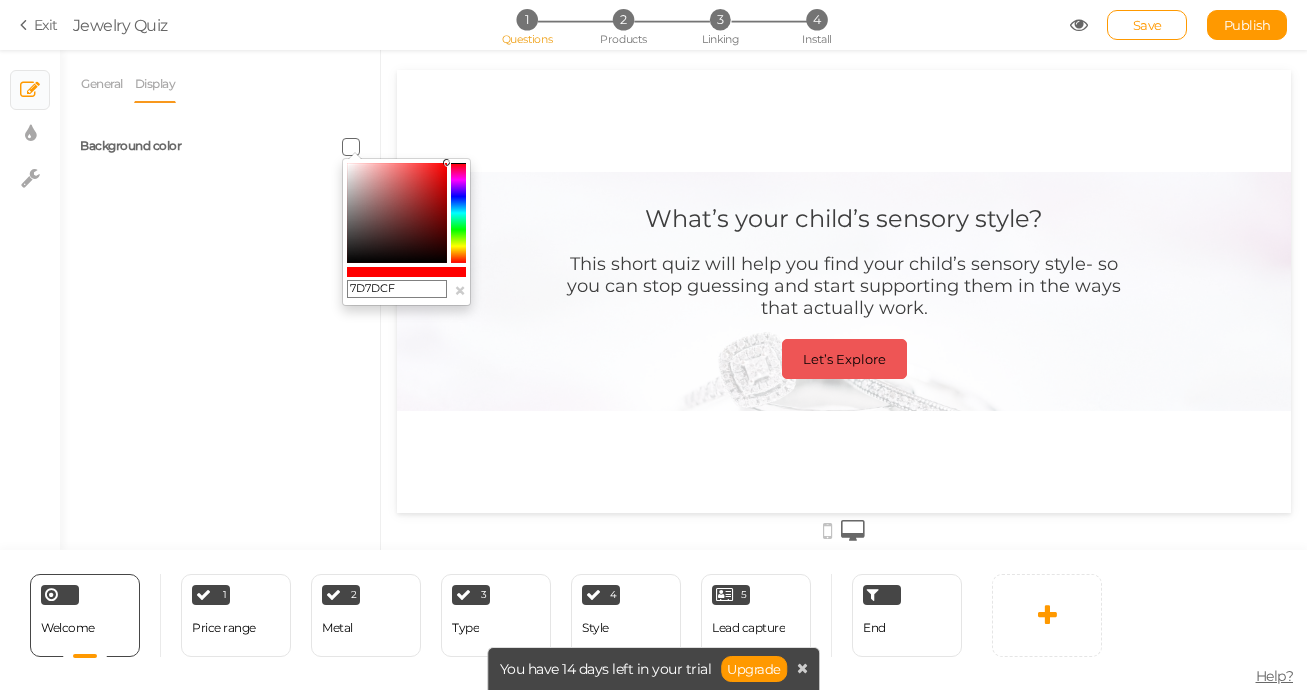 click on "7D7DCF" at bounding box center (397, 289) 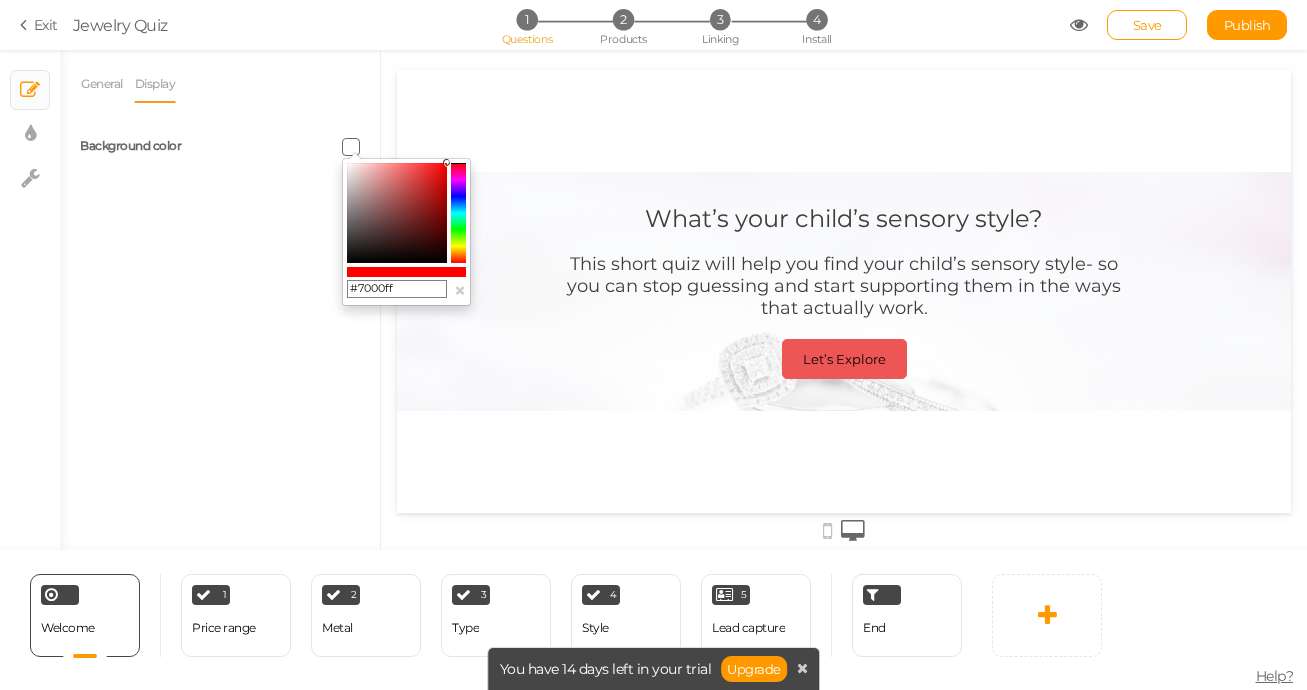click 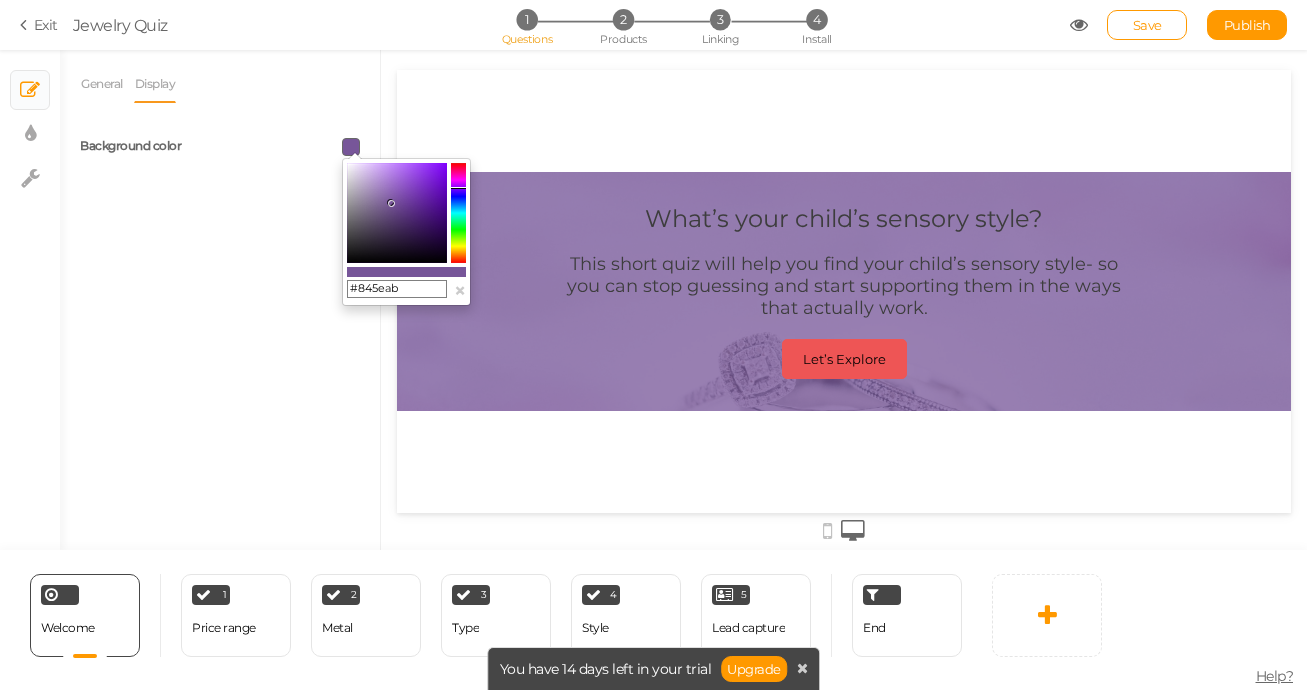 type on "#865fad" 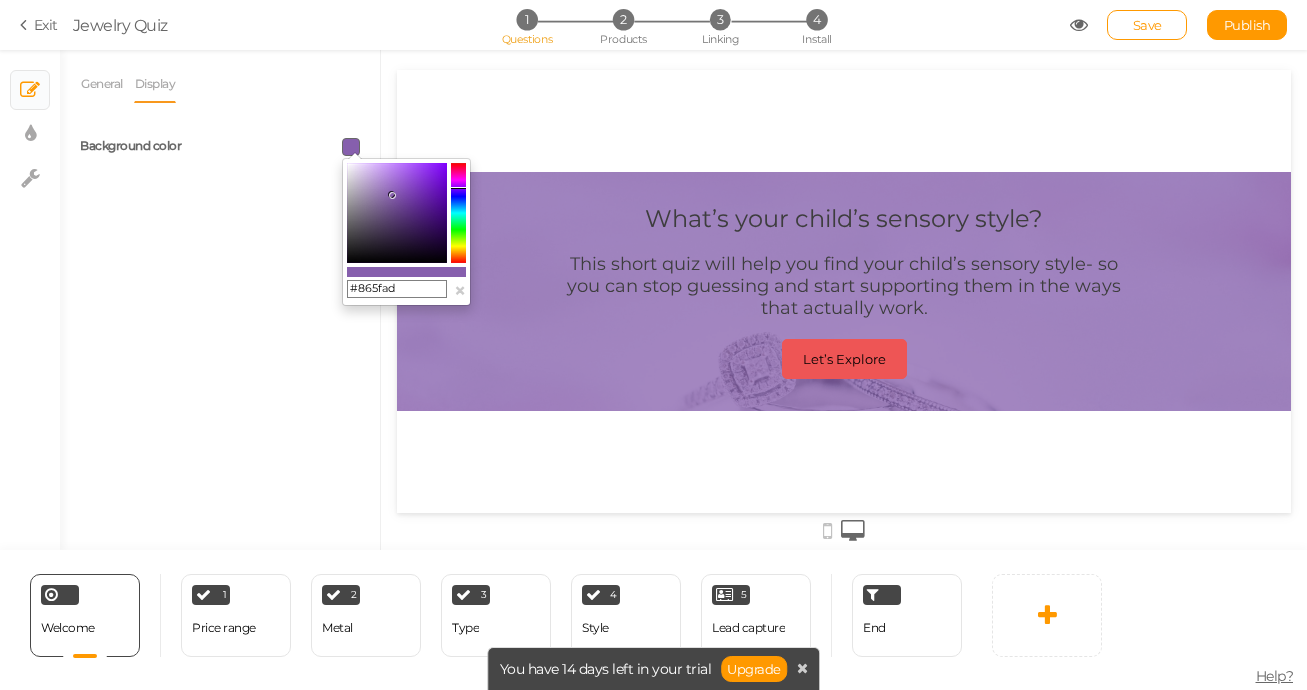 drag, startPoint x: 446, startPoint y: 162, endPoint x: 392, endPoint y: 195, distance: 63.28507 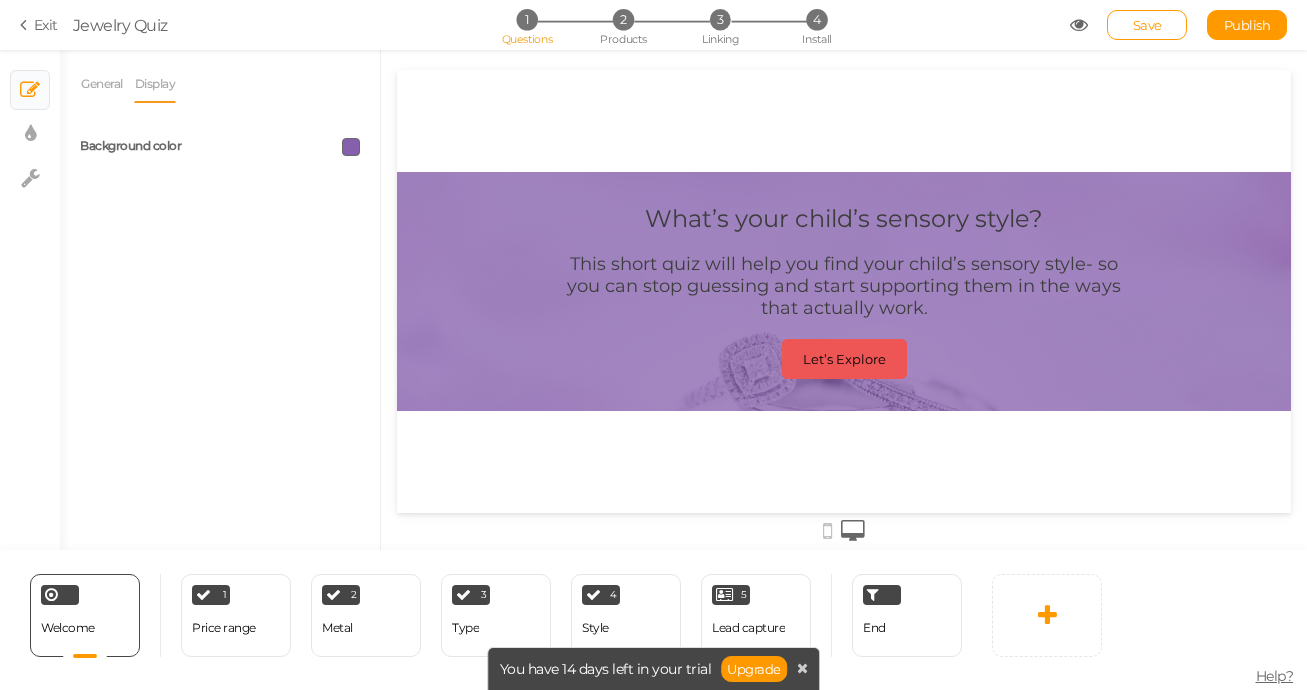 click on "General
Display
Welcome message   What’s your child’s sensory style?                         Description   This short quiz will help you find your child’s sensory style- so you can stop guessing and start supporting them in the ways that actually work.                         Button   Let’s Explore
Background color" at bounding box center (220, 307) 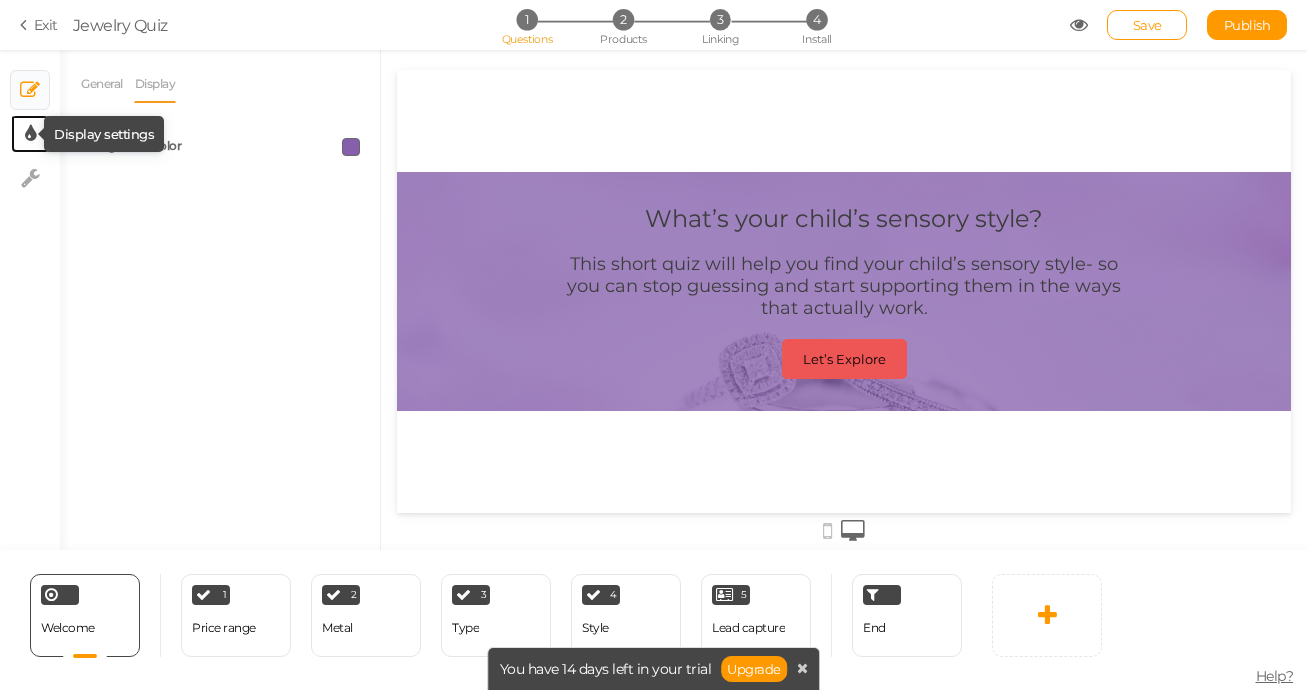 click at bounding box center [30, 134] 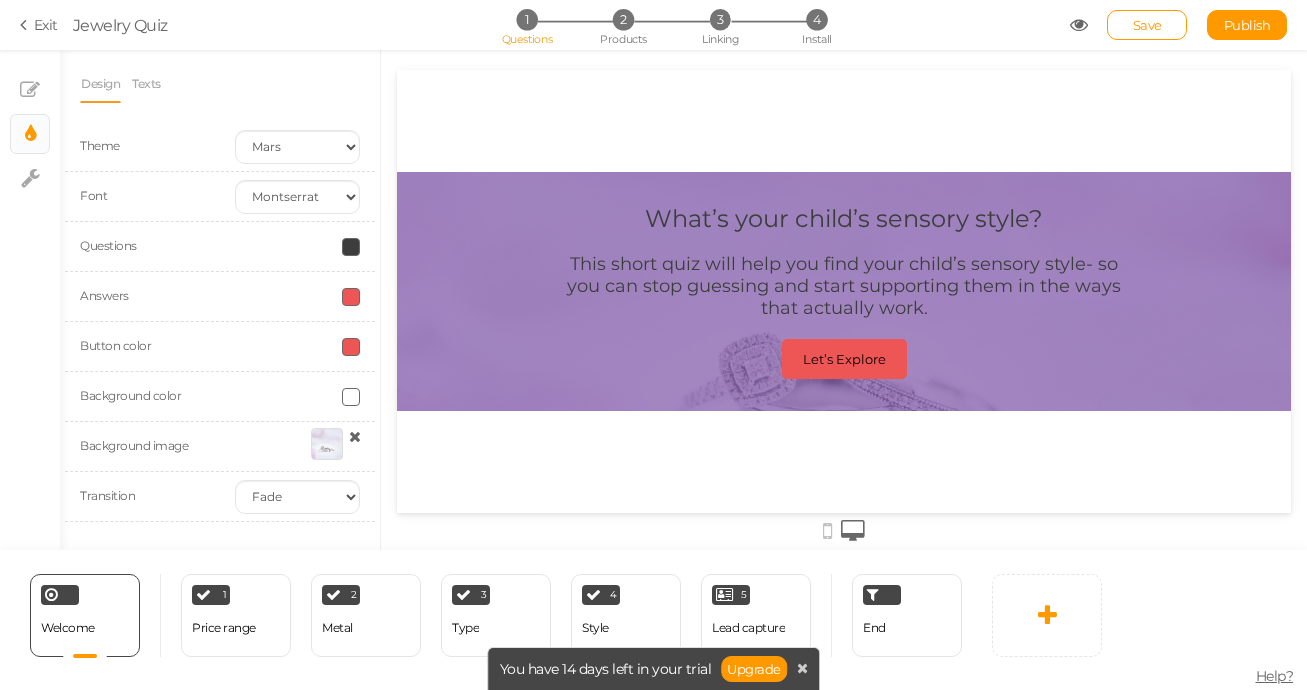 click at bounding box center (351, 347) 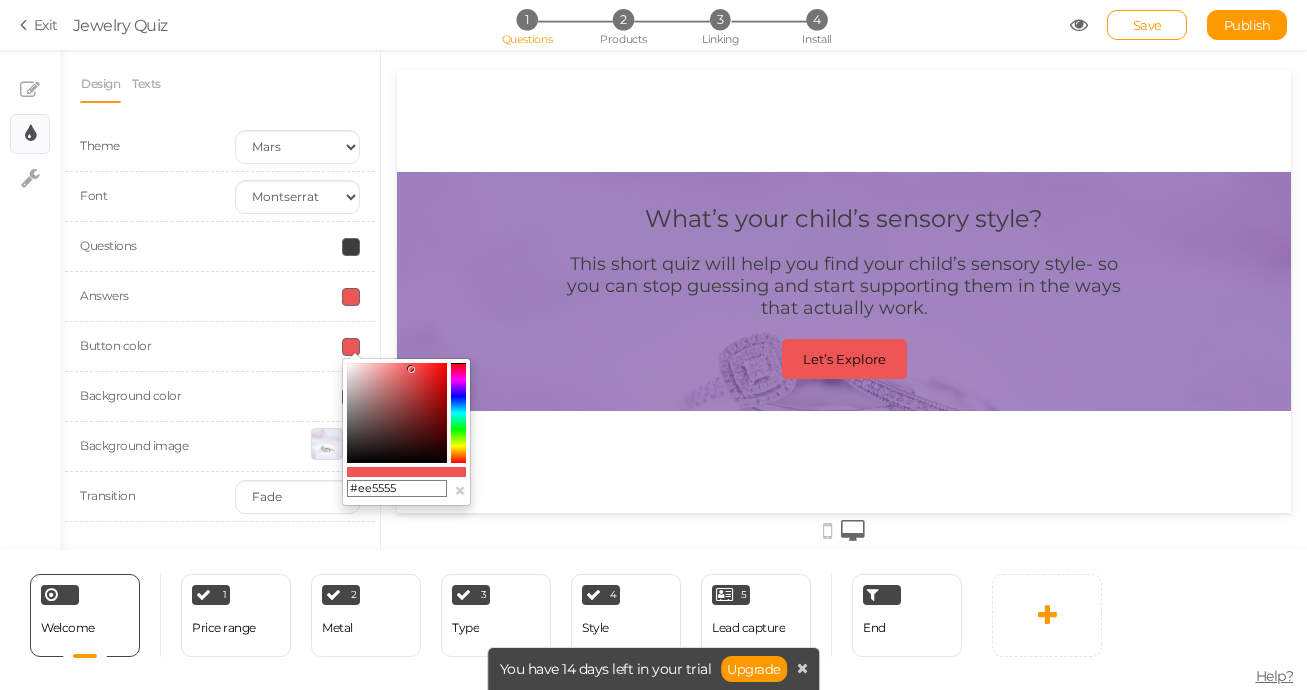click on "× Display settings" at bounding box center [30, 134] 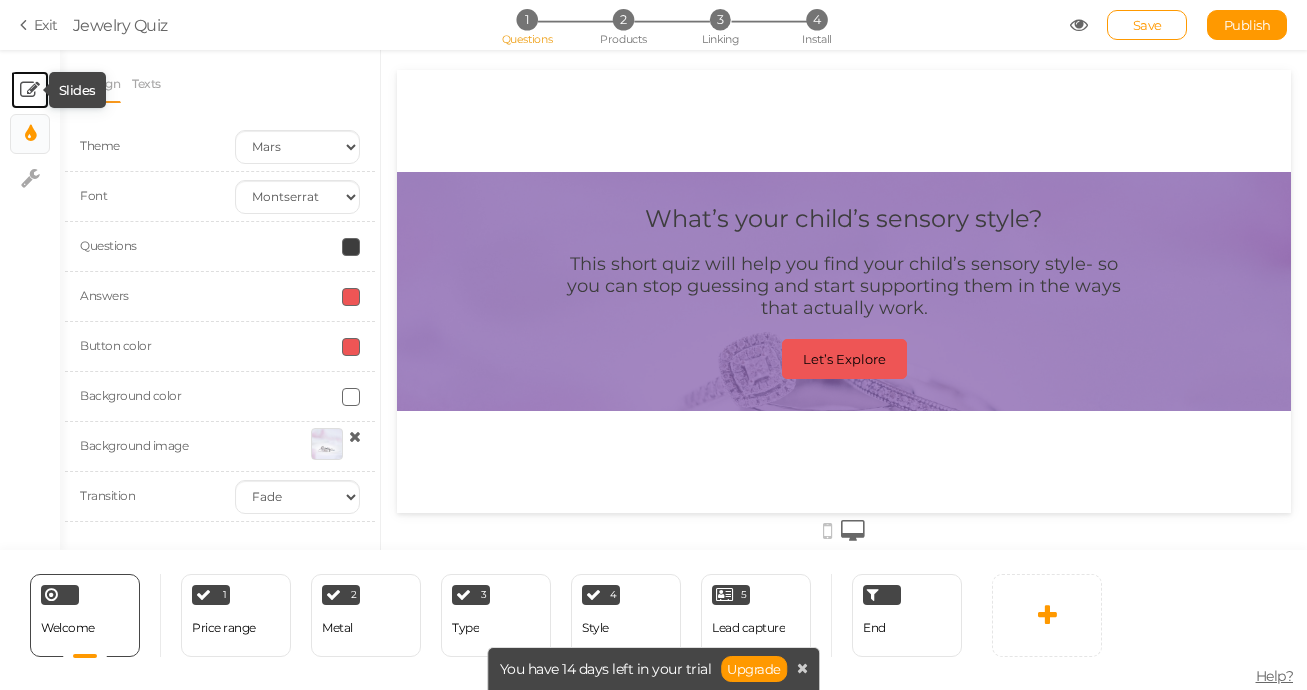click at bounding box center [30, 90] 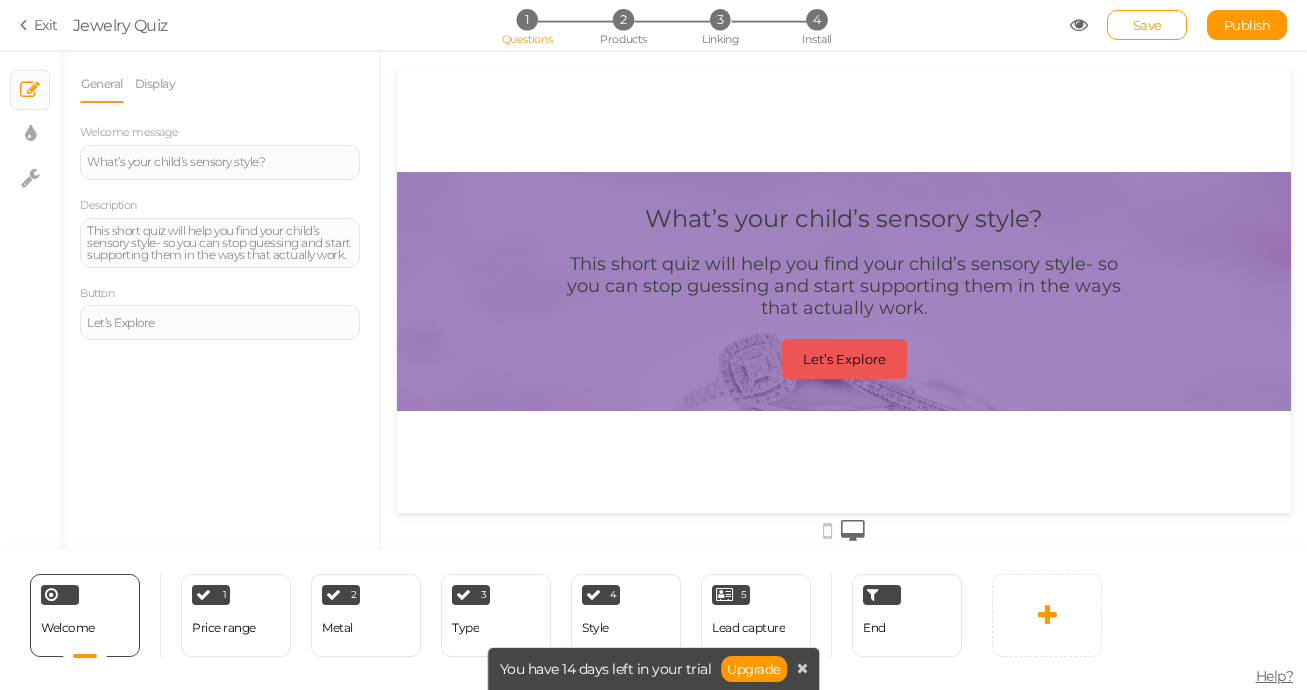 click at bounding box center [844, 291] 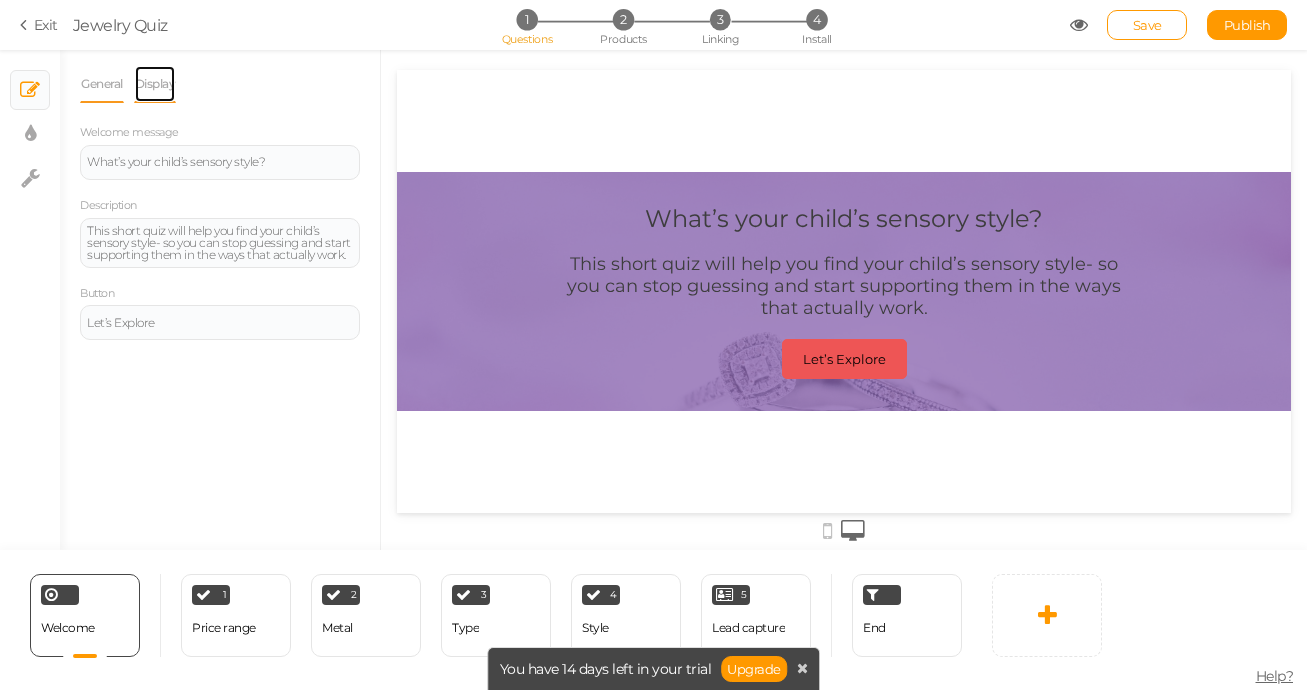 click on "Display" at bounding box center (155, 84) 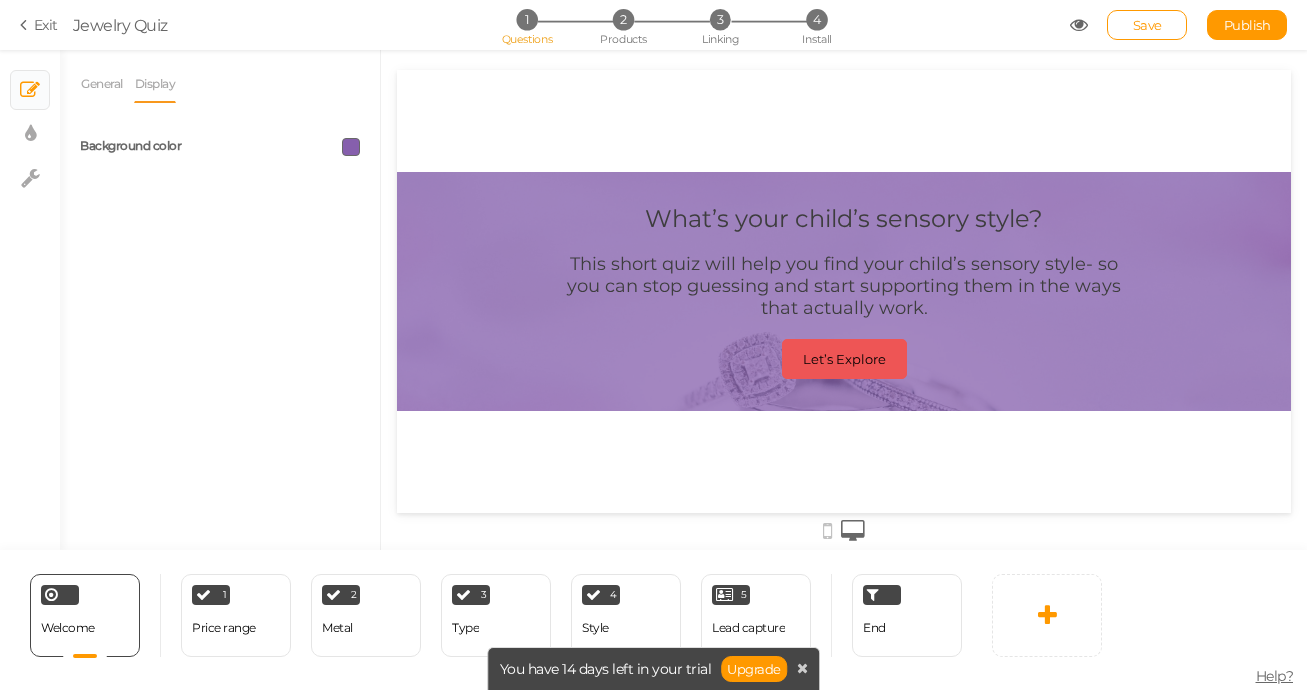 click at bounding box center (351, 147) 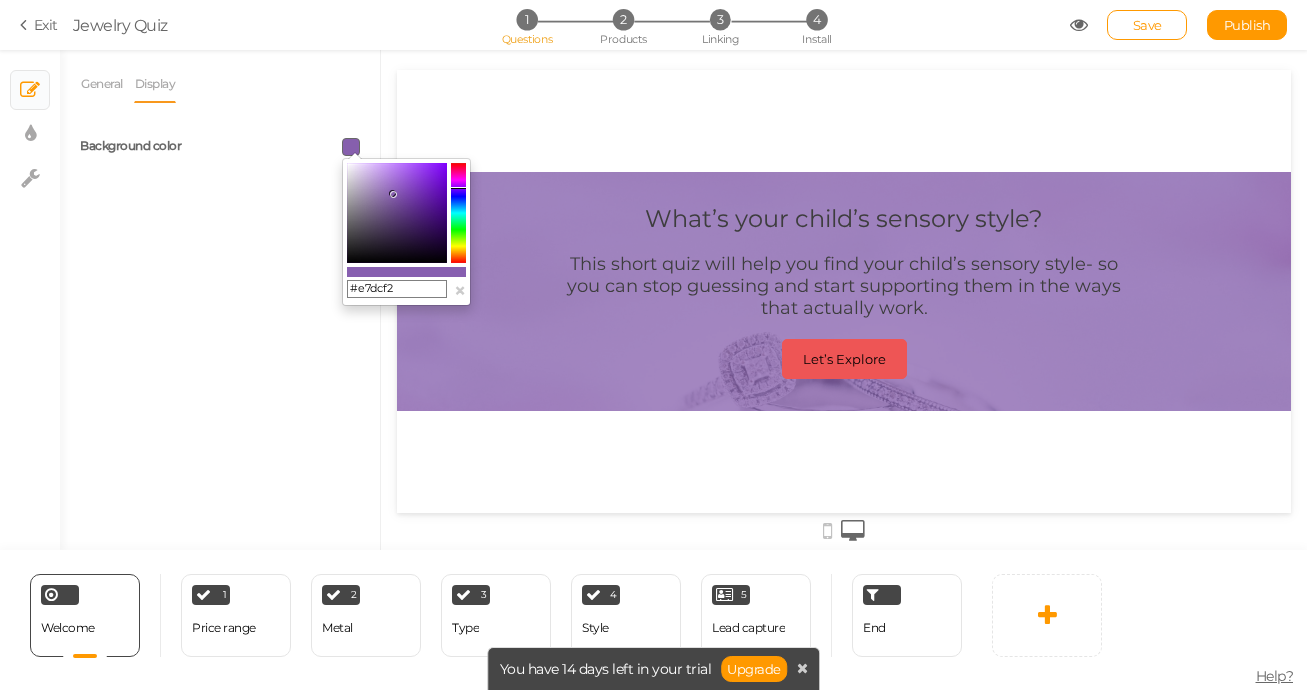 type on "#ffffff" 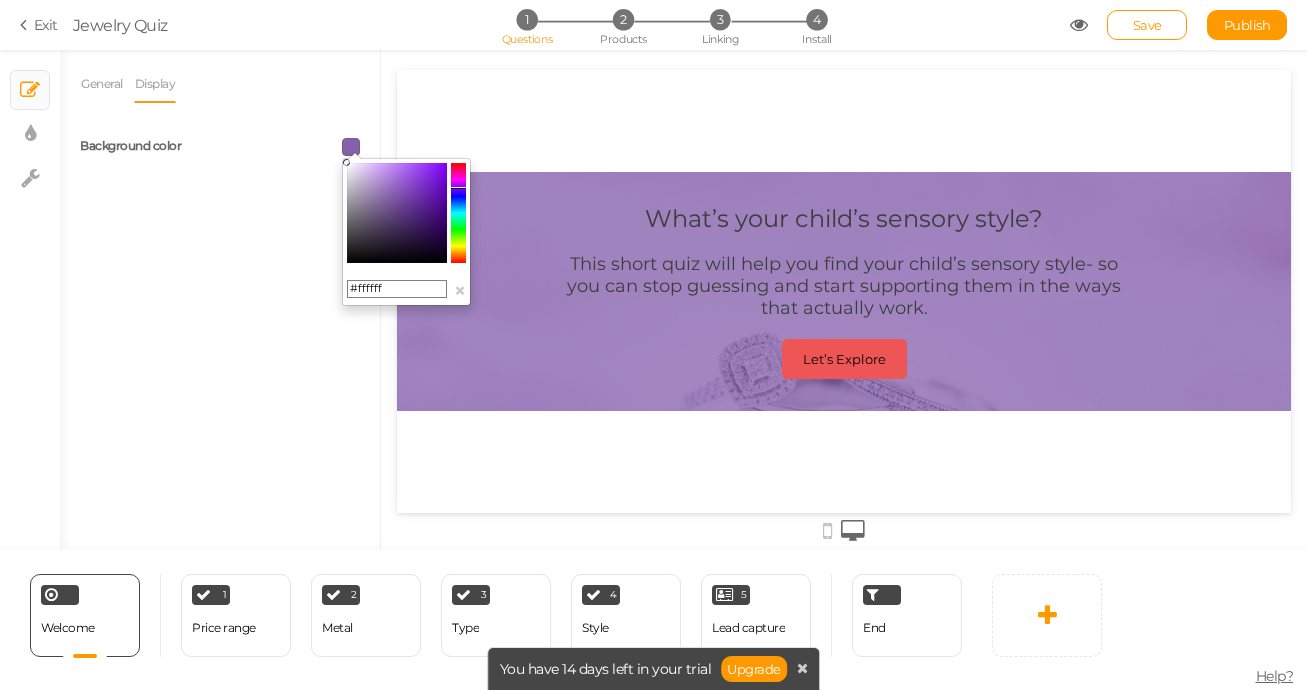 drag, startPoint x: 393, startPoint y: 195, endPoint x: 317, endPoint y: 152, distance: 87.32124 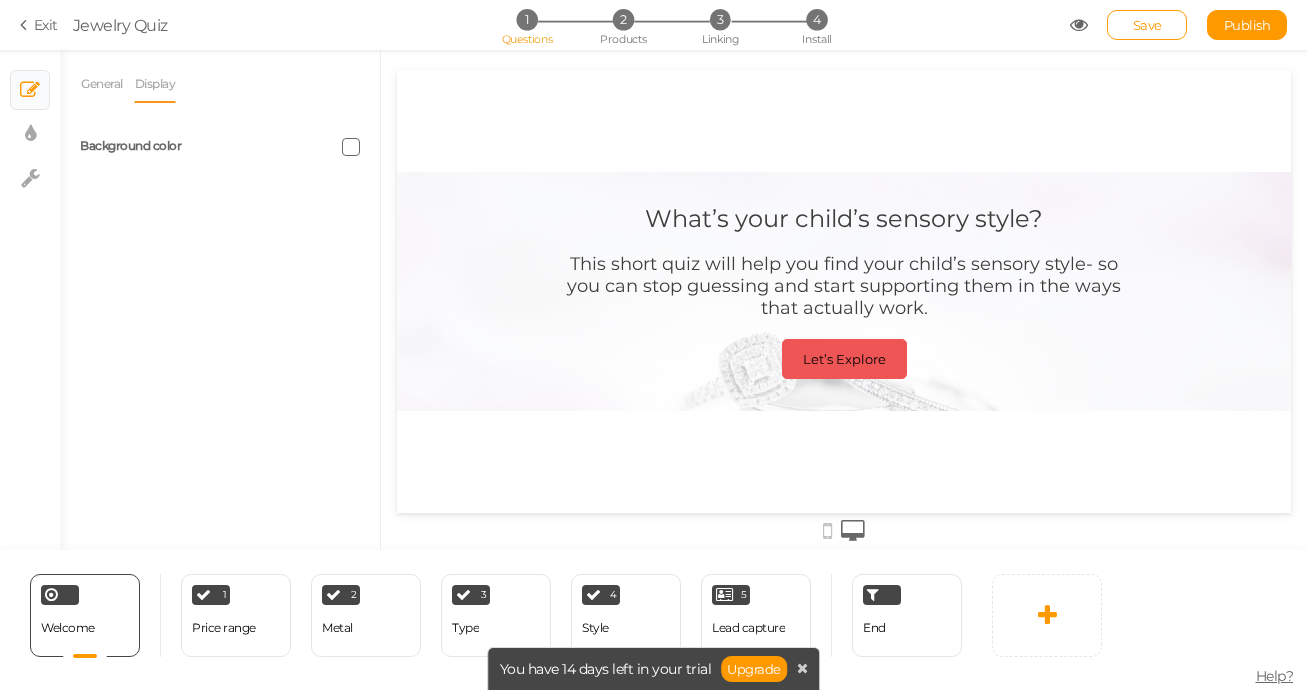 click on "General
Display
Welcome message   What’s your child’s sensory style?                         Description   This short quiz will help you find your child’s sensory style- so you can stop guessing and start supporting them in the ways that actually work.                         Button   Let’s Explore
Background color" at bounding box center (220, 307) 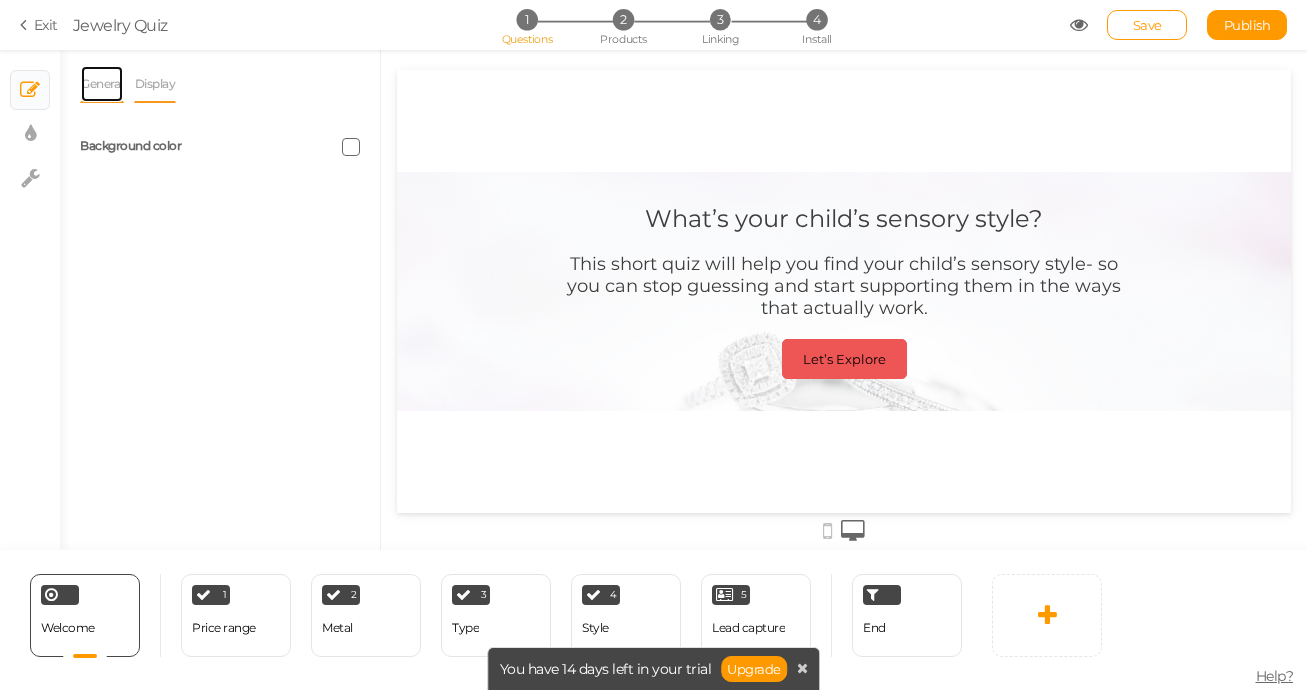 click on "General" at bounding box center (102, 84) 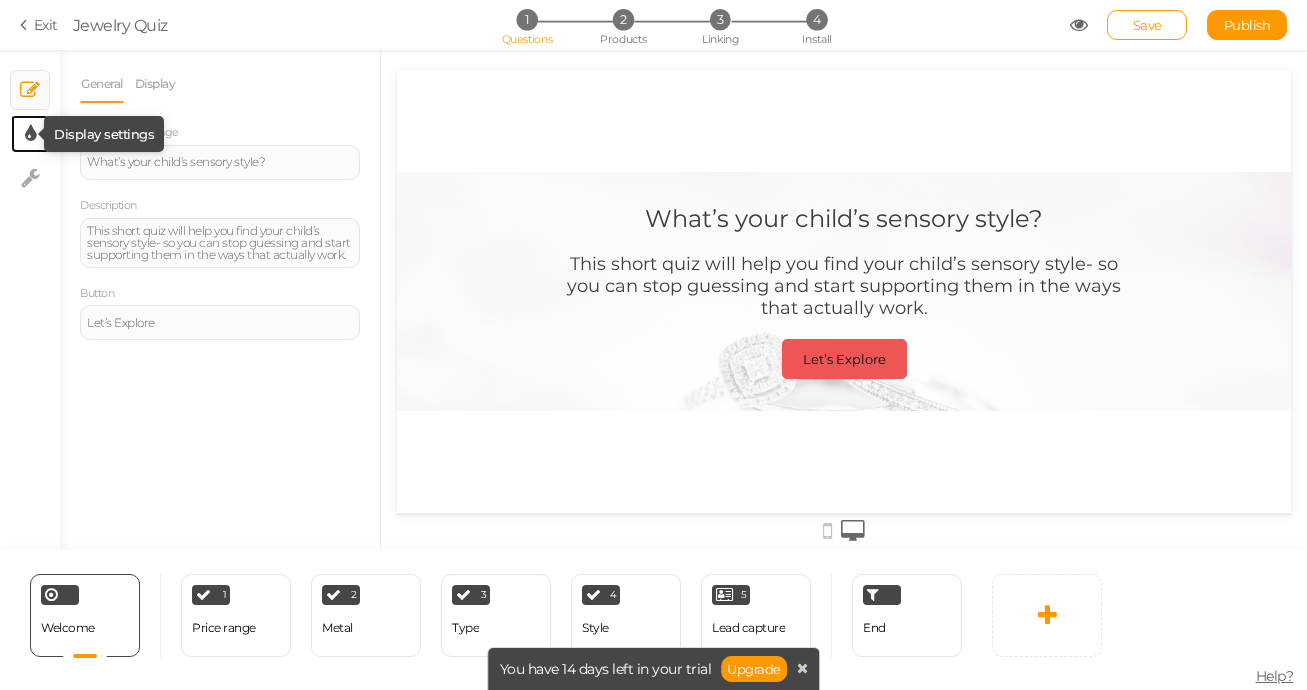 click at bounding box center (30, 134) 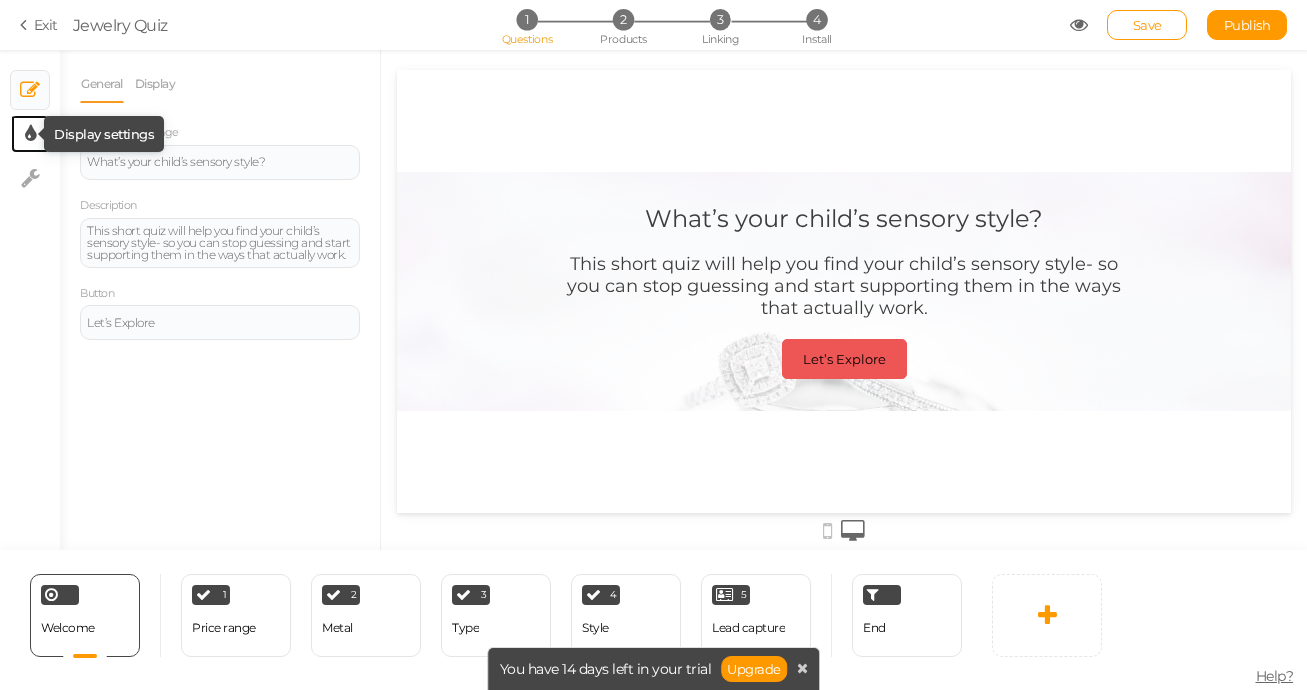 select on "2" 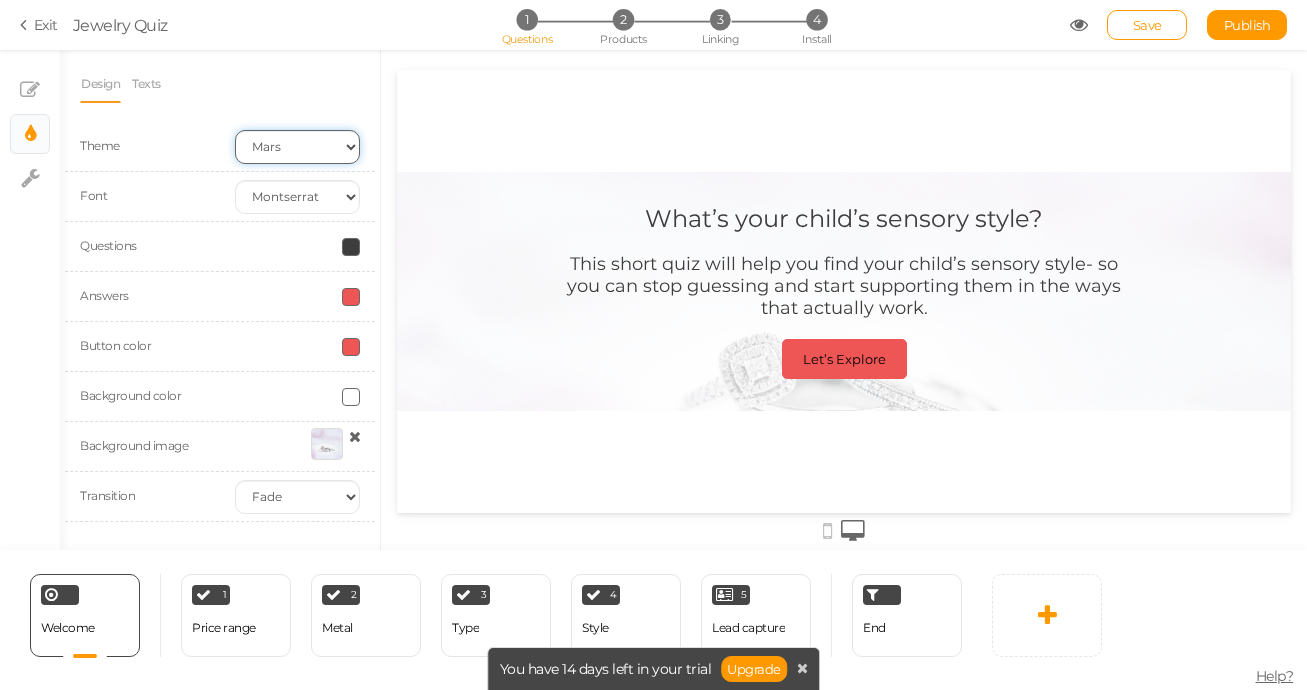 click on "Earth Mars" at bounding box center (297, 147) 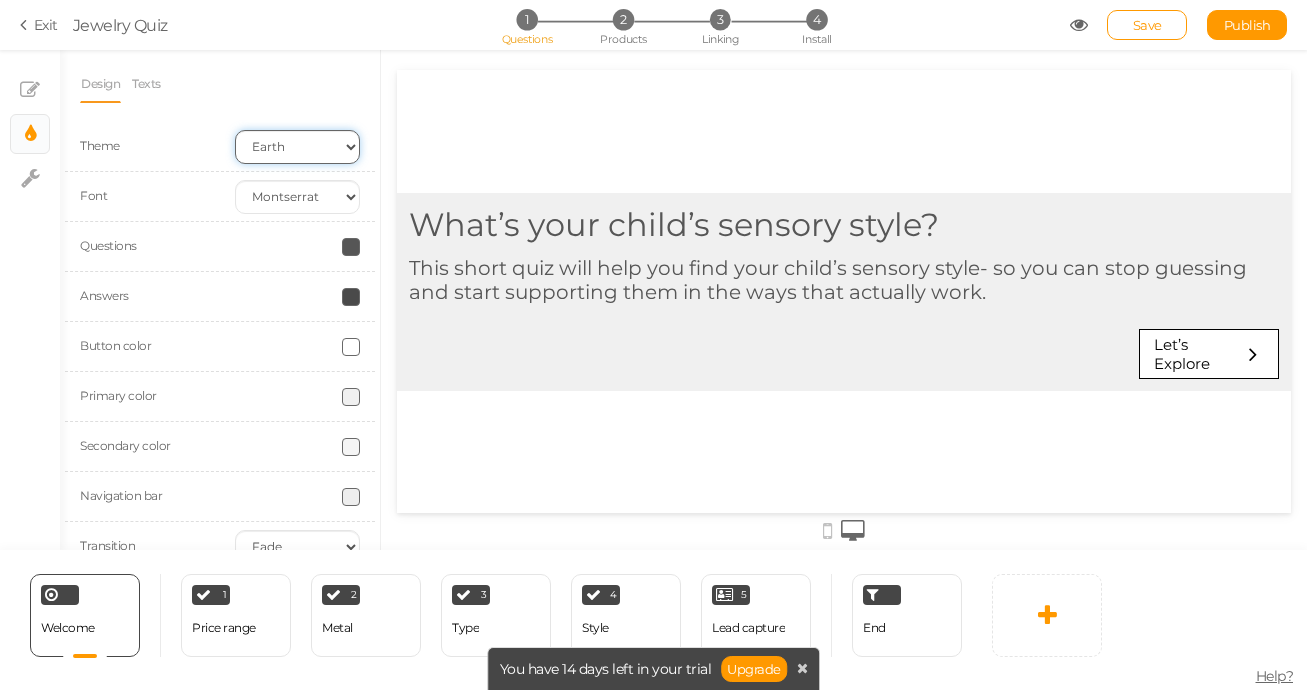 scroll, scrollTop: 0, scrollLeft: 0, axis: both 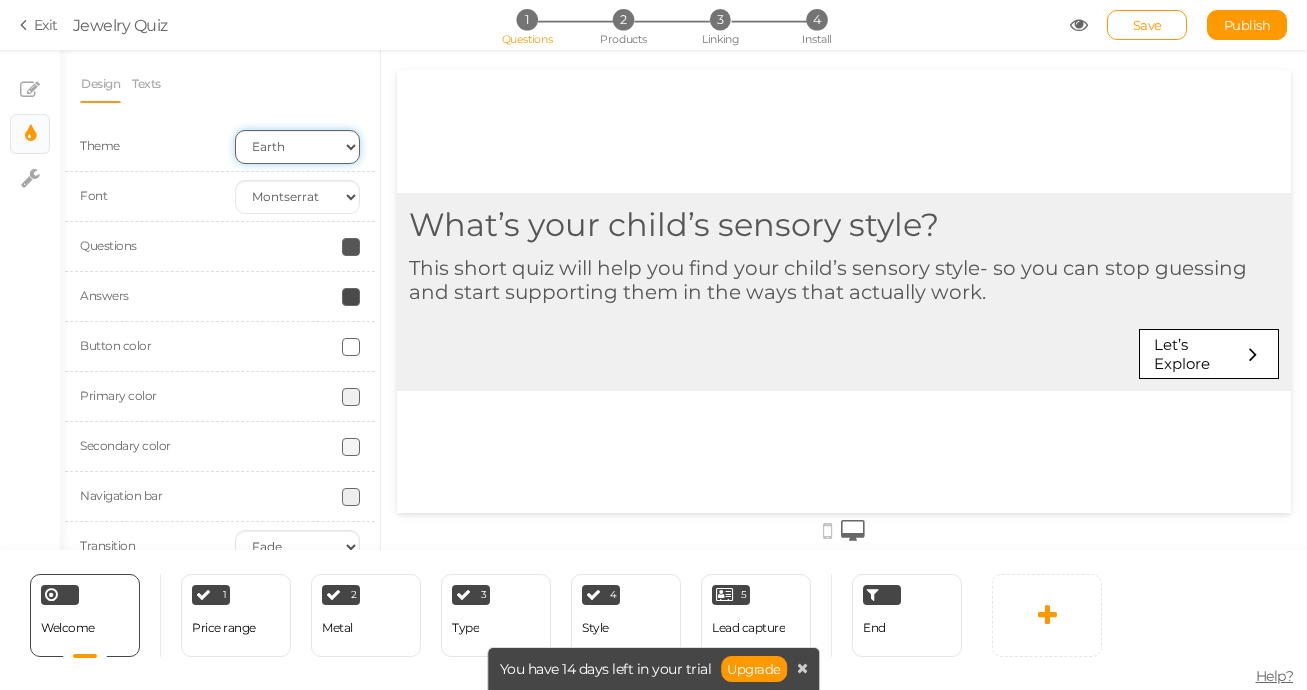 select on "2" 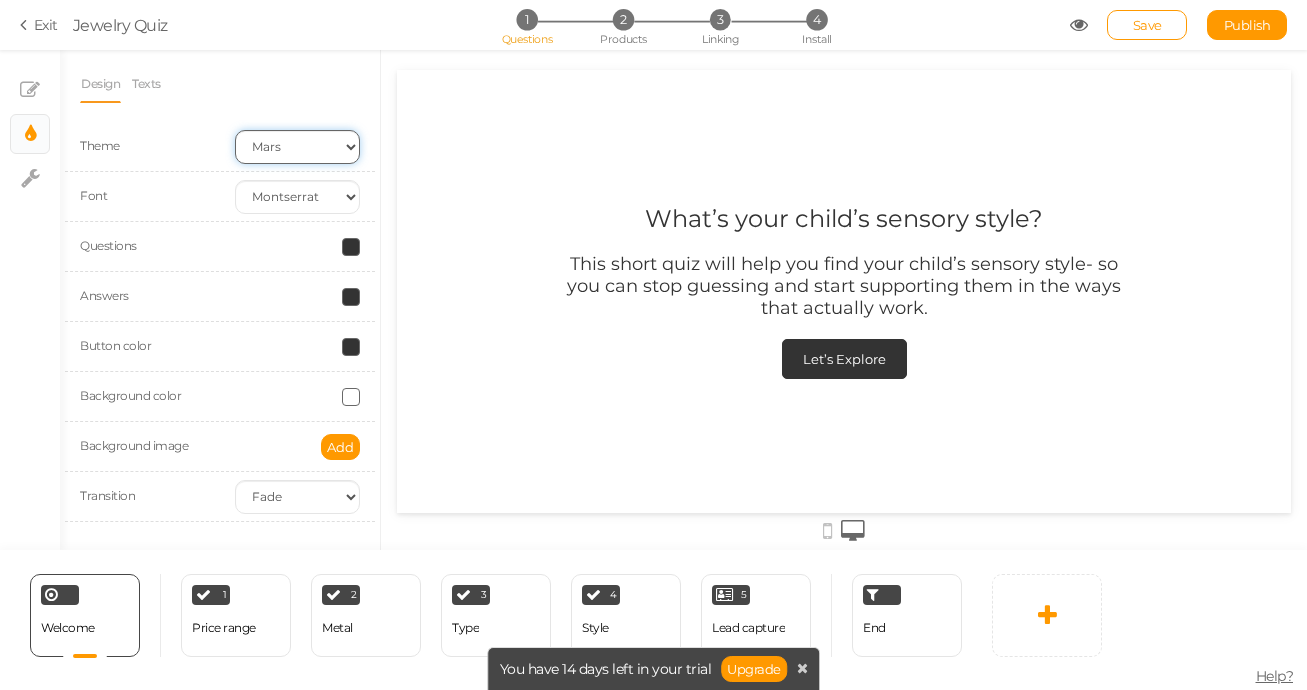 scroll, scrollTop: 0, scrollLeft: 0, axis: both 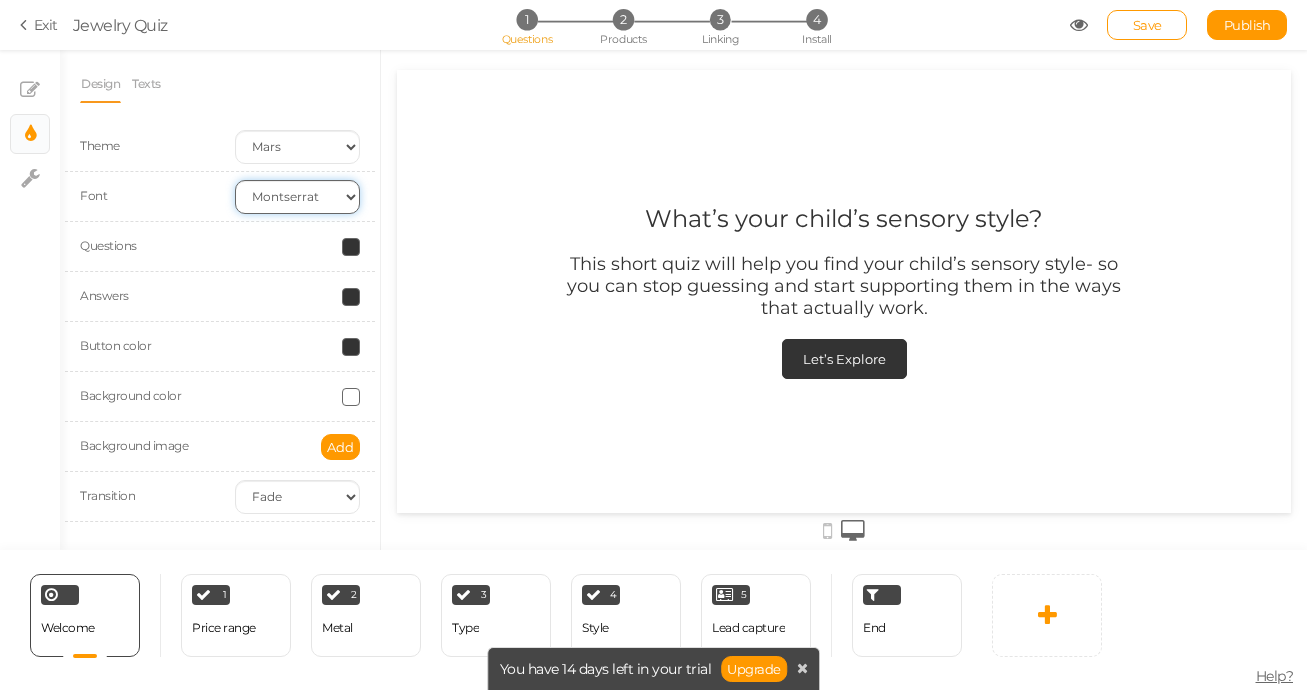 click on "Custom Default Lato Lora Montserrat Open Sans Oswald PT Sans Raleway Roboto Source Sans Pro" at bounding box center (297, 197) 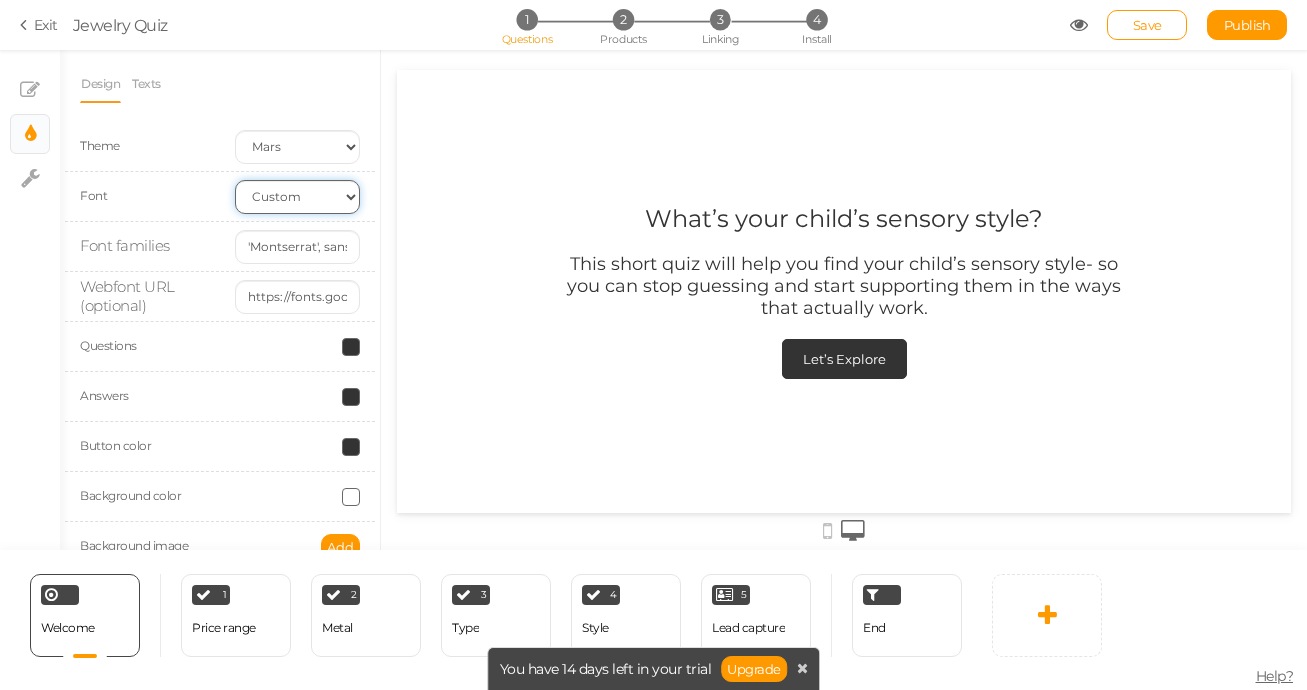click on "Custom Default Lato Lora Montserrat Open Sans Oswald PT Sans Raleway Roboto Source Sans Pro" at bounding box center [297, 197] 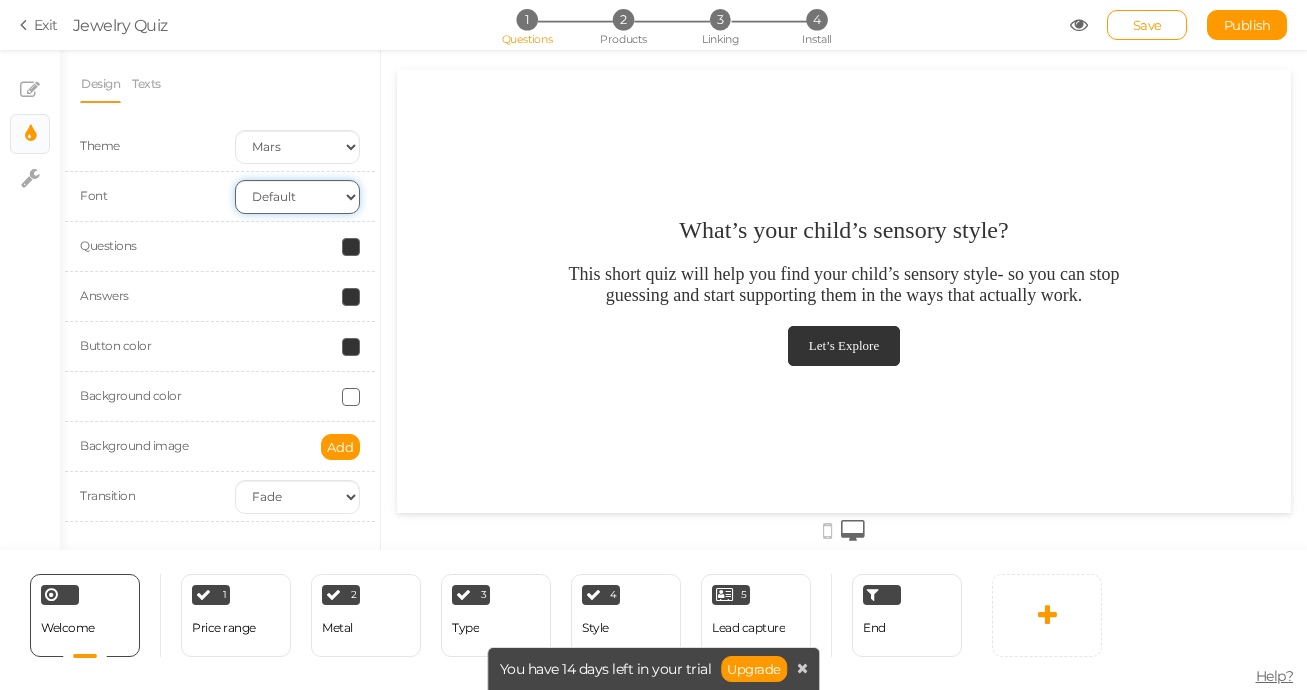 click on "Custom Default Lato Lora Montserrat Open Sans Oswald PT Sans Raleway Roboto Source Sans Pro" at bounding box center (297, 197) 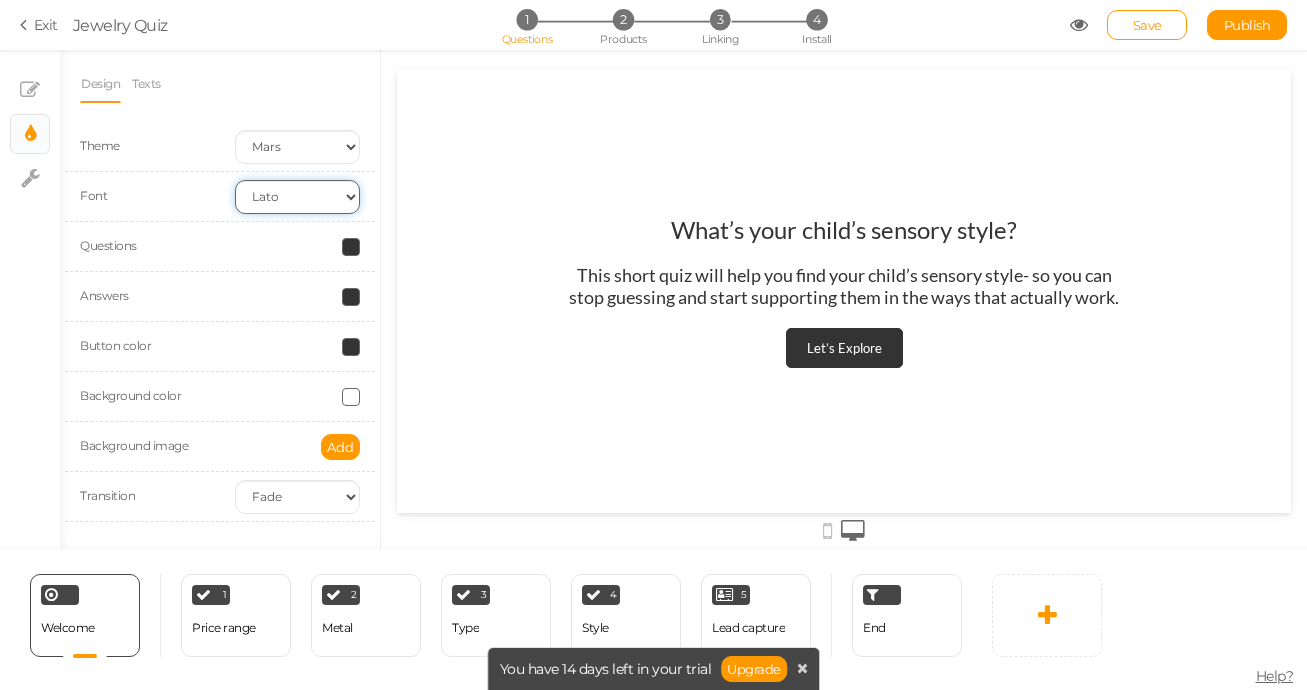 click on "Custom Default Lato Lora Montserrat Open Sans Oswald PT Sans Raleway Roboto Source Sans Pro" at bounding box center (297, 197) 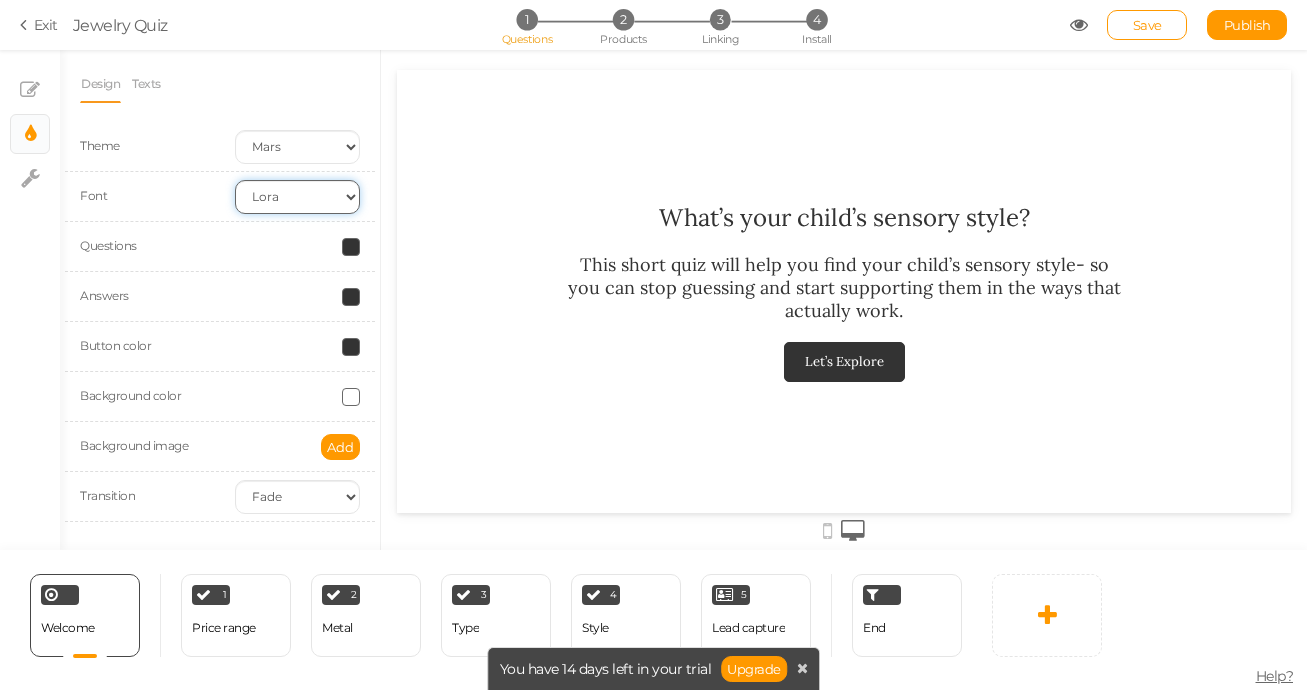 click on "Custom Default Lato Lora Montserrat Open Sans Oswald PT Sans Raleway Roboto Source Sans Pro" at bounding box center [297, 197] 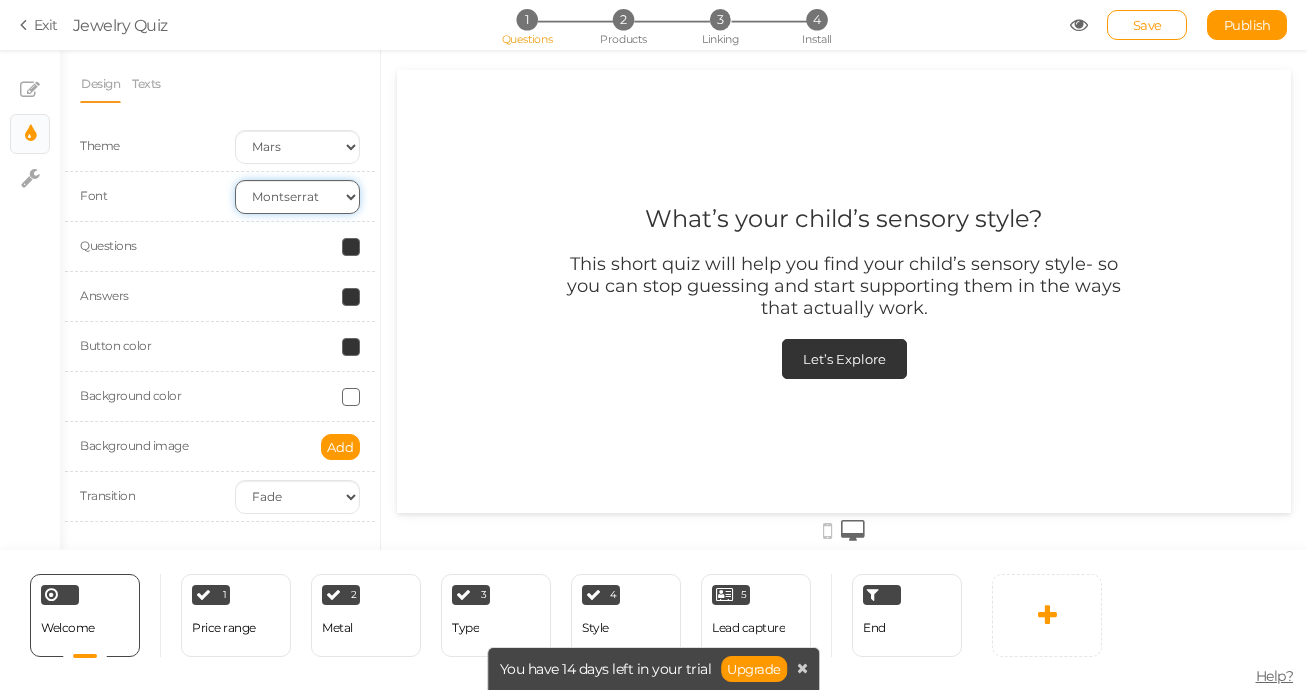 click on "Custom Default Lato Lora Montserrat Open Sans Oswald PT Sans Raleway Roboto Source Sans Pro" at bounding box center (297, 197) 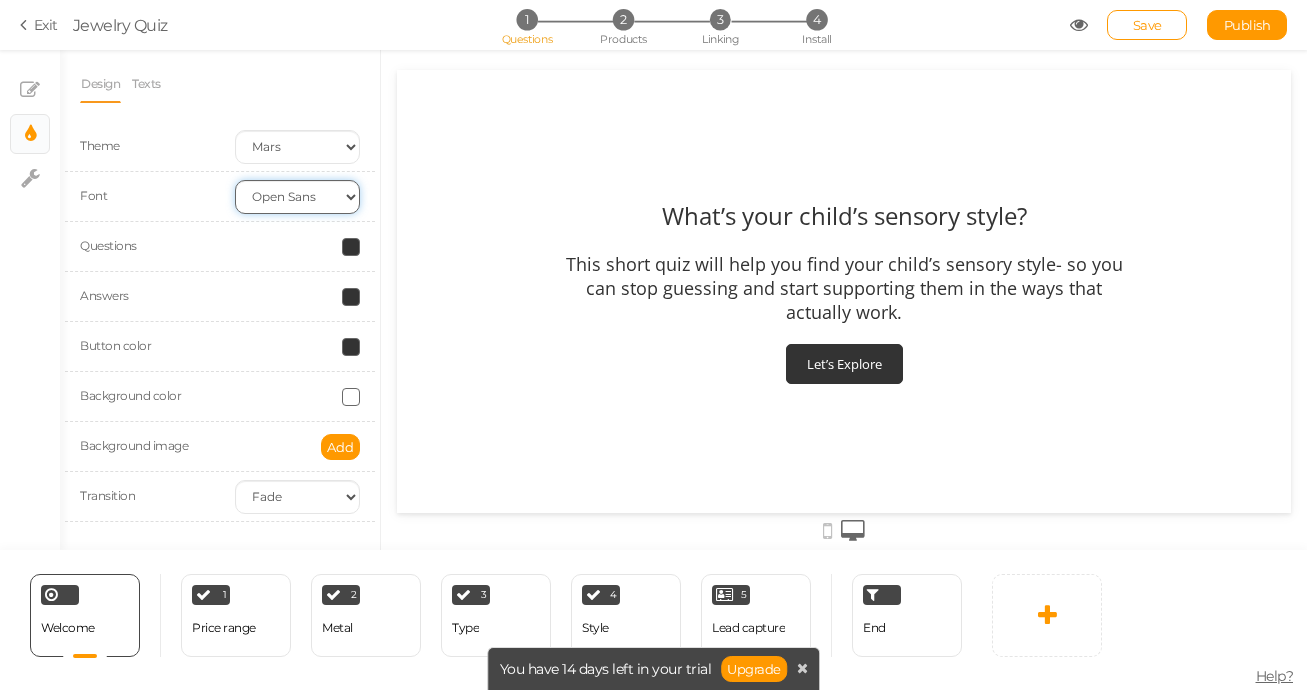click on "Custom Default Lato Lora Montserrat Open Sans Oswald PT Sans Raleway Roboto Source Sans Pro" at bounding box center [297, 197] 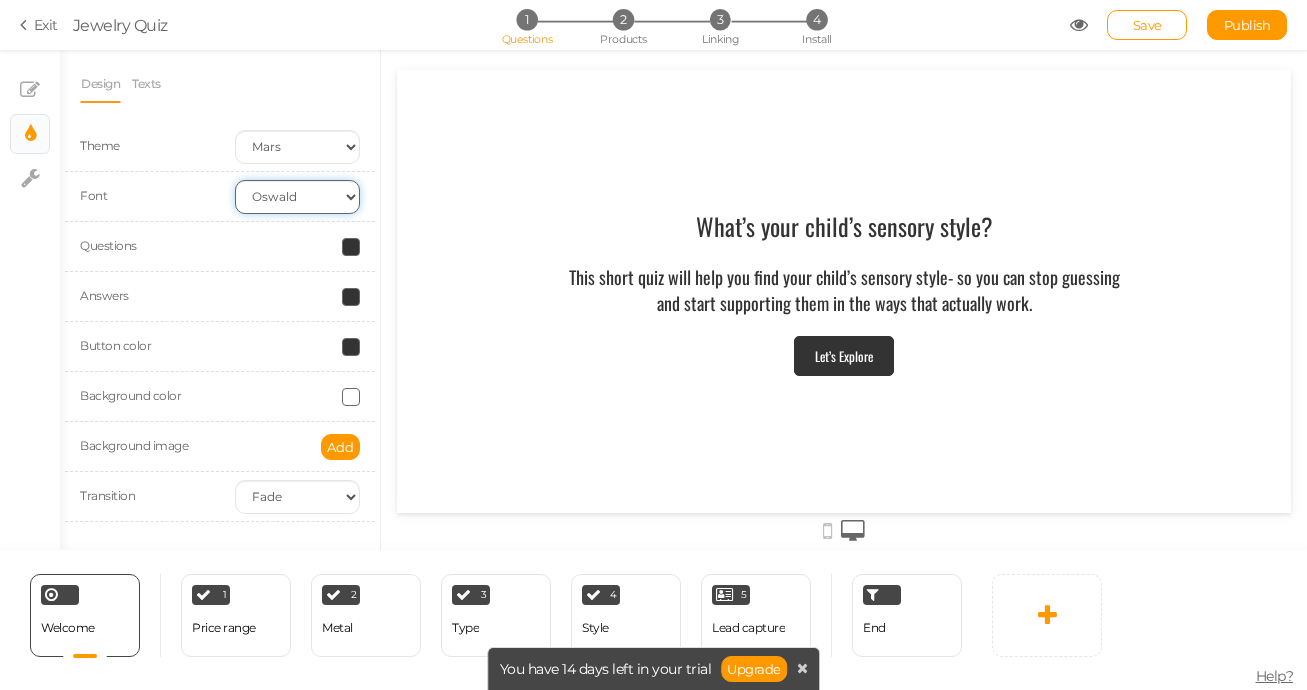 click on "Custom Default Lato Lora Montserrat Open Sans Oswald PT Sans Raleway Roboto Source Sans Pro" at bounding box center [297, 197] 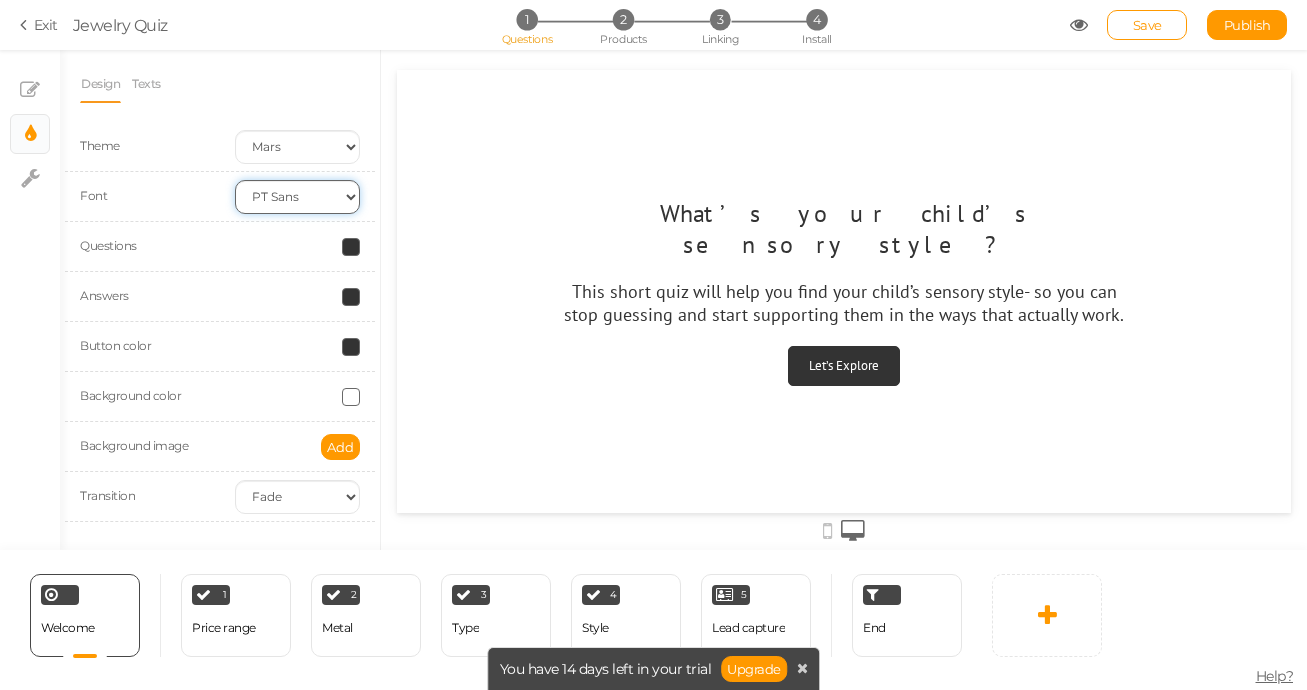 click on "Custom Default Lato Lora Montserrat Open Sans Oswald PT Sans Raleway Roboto Source Sans Pro" at bounding box center (297, 197) 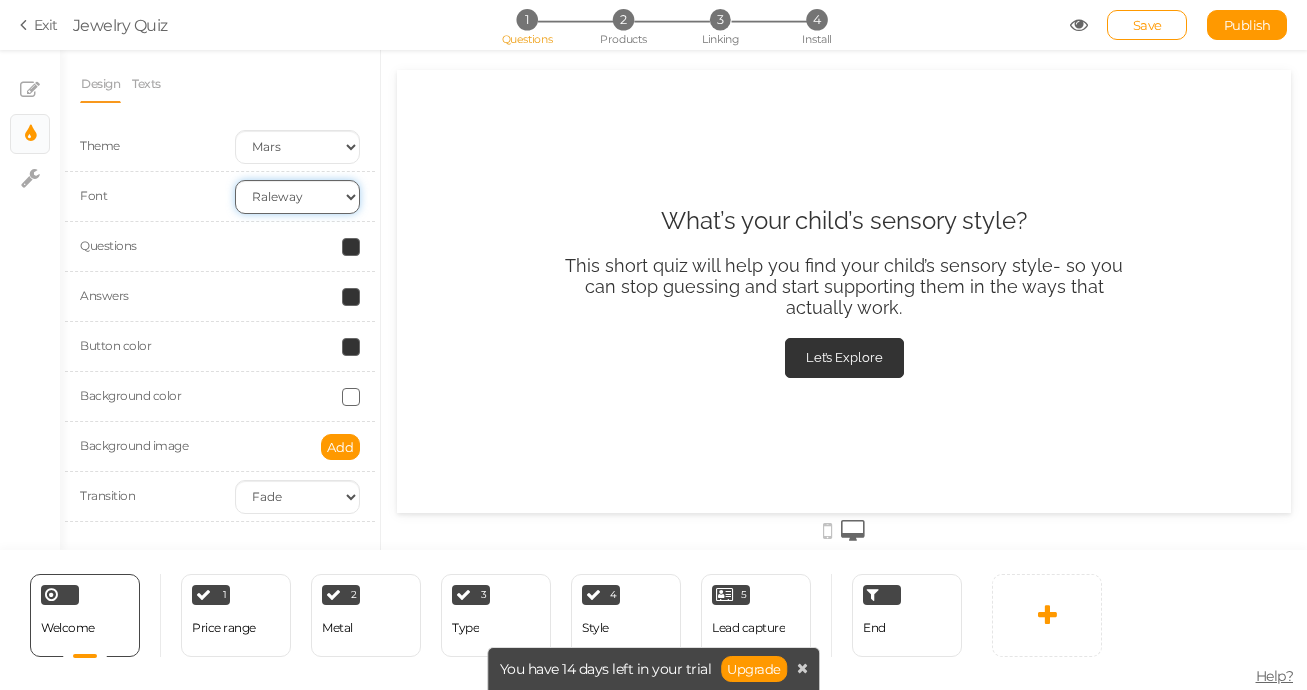 click on "Custom Default Lato Lora Montserrat Open Sans Oswald PT Sans Raleway Roboto Source Sans Pro" at bounding box center [297, 197] 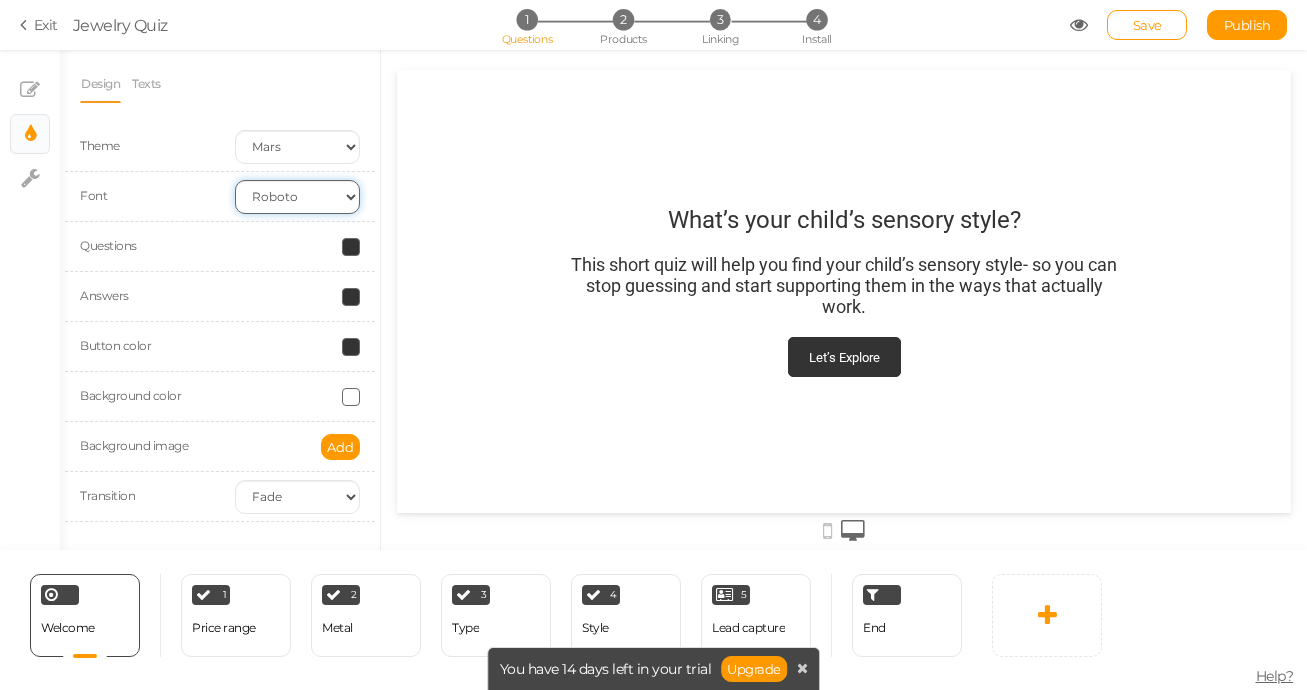 click on "Custom Default Lato Lora Montserrat Open Sans Oswald PT Sans Raleway Roboto Source Sans Pro" at bounding box center (297, 197) 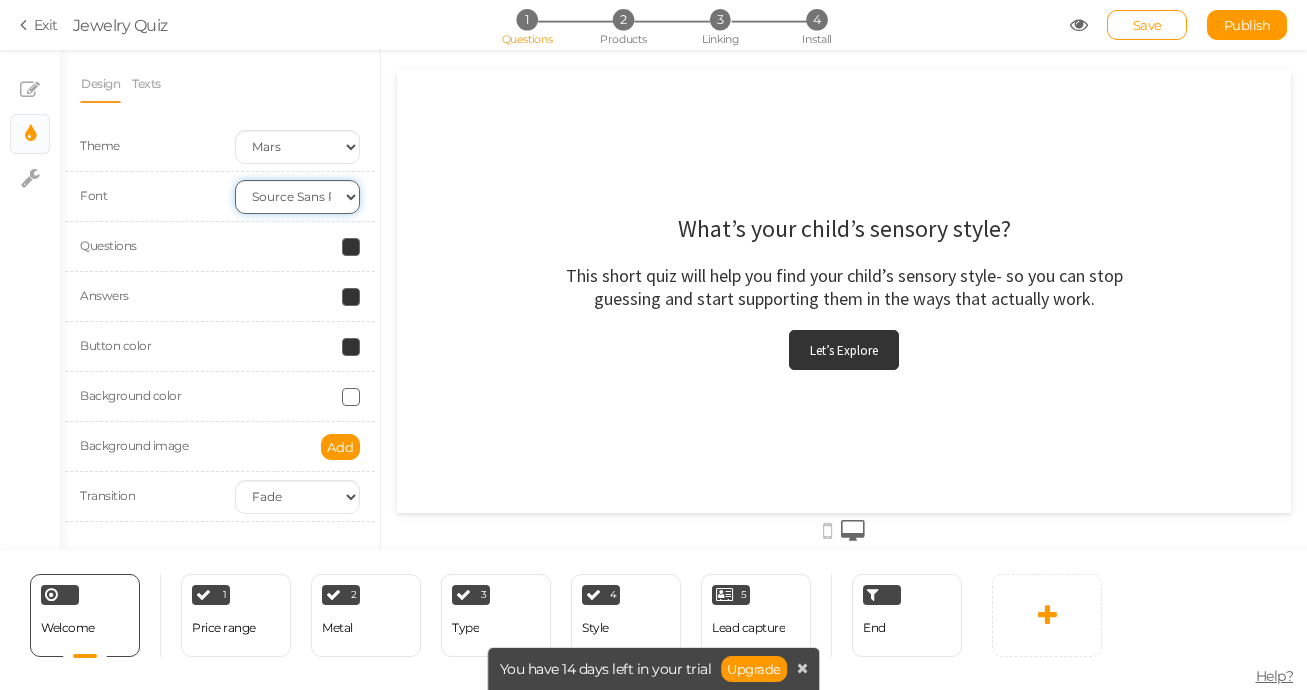 click on "Custom Default Lato Lora Montserrat Open Sans Oswald PT Sans Raleway Roboto Source Sans Pro" at bounding box center [297, 197] 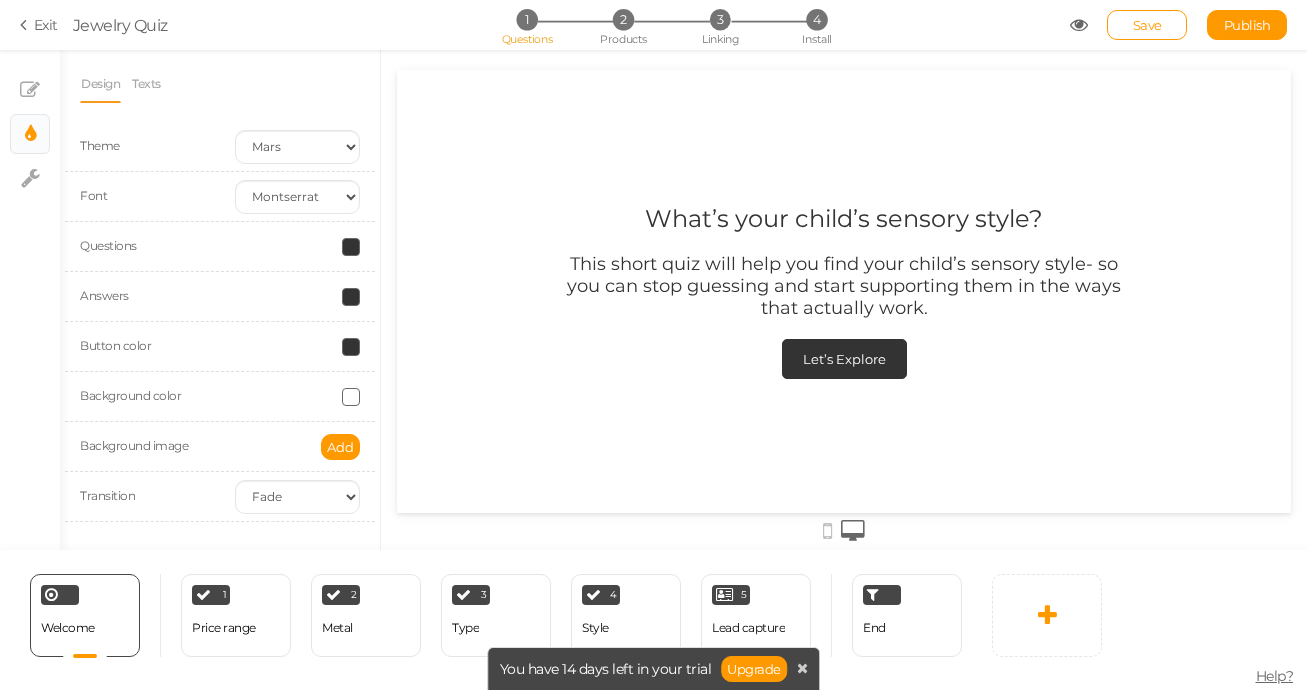 click at bounding box center (351, 347) 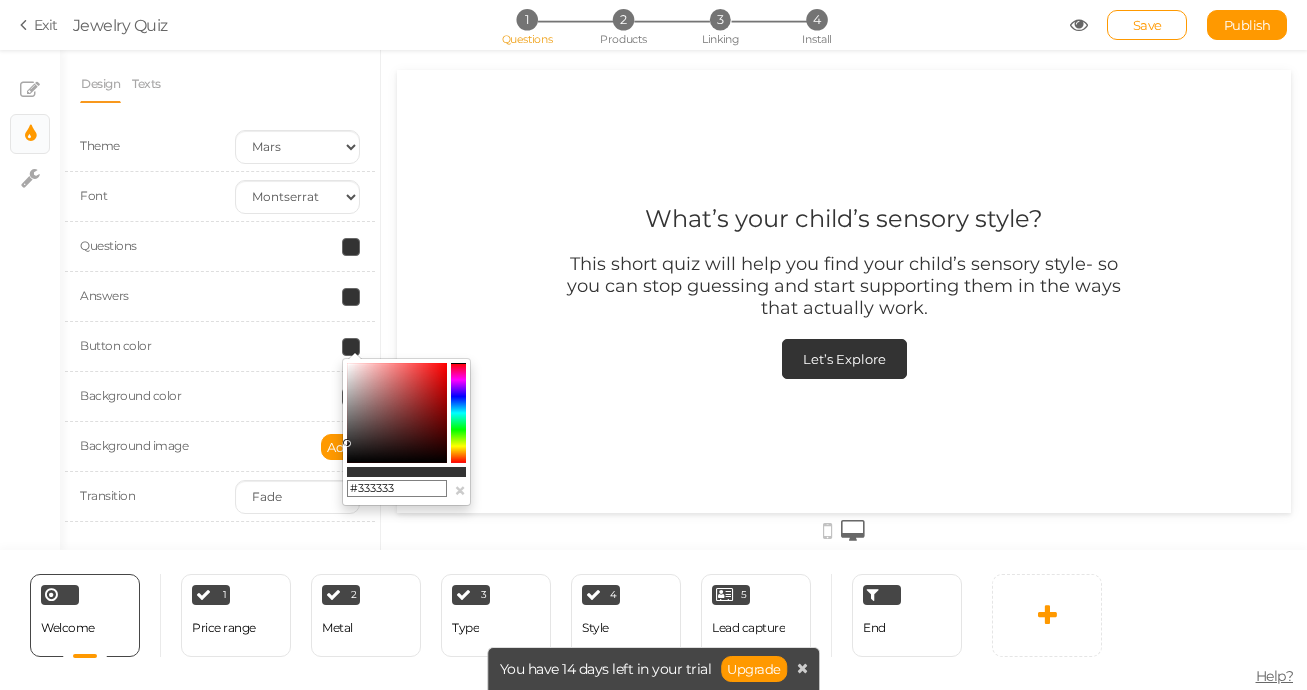 click on "#333333" at bounding box center (397, 489) 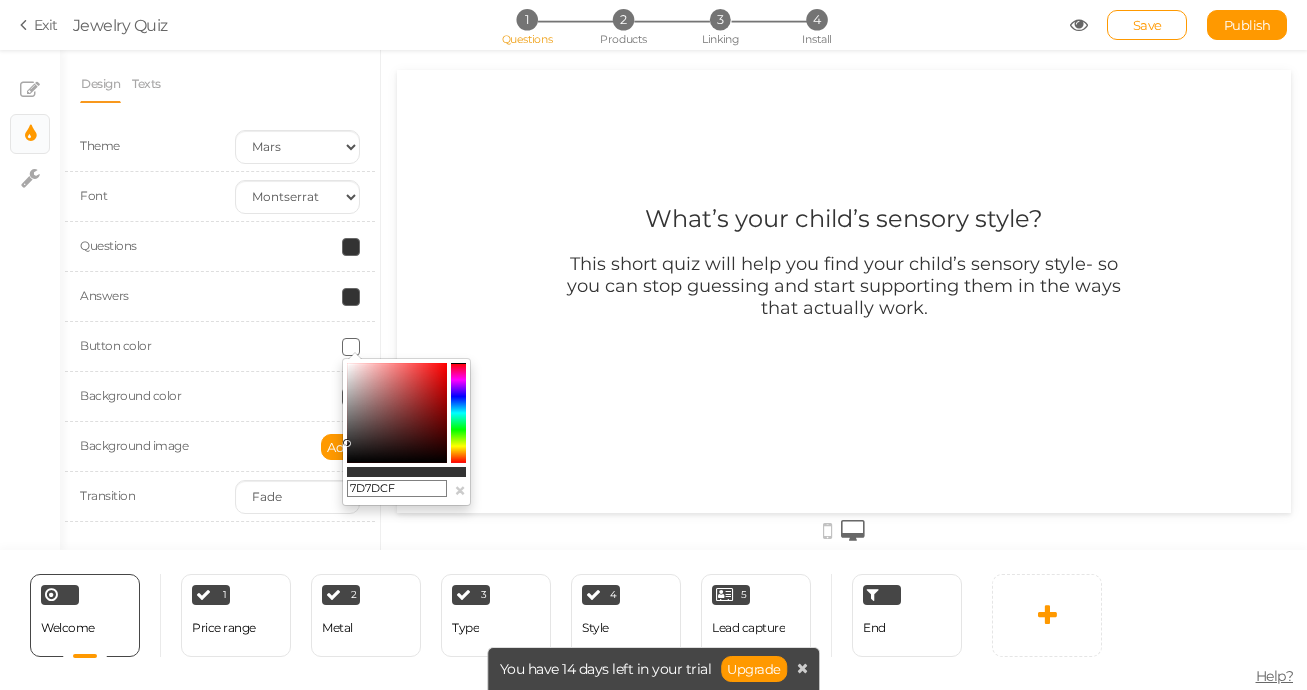 type on "#7D7DCF" 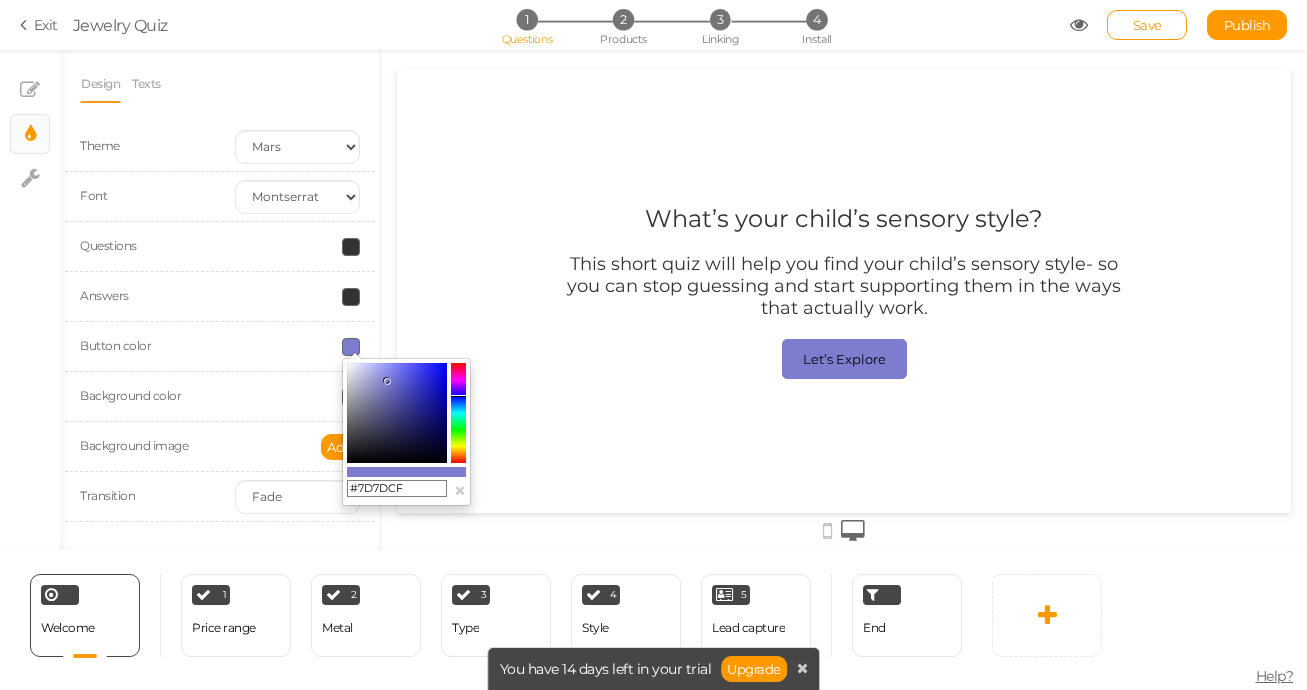 click on "Design
Texts
Theme         Earth Mars                 Font         Custom Default Lato Lora Montserrat Open Sans Oswald PT Sans Raleway Roboto Source Sans Pro                             Questions                                     Answers                                     Button color                                     Background color                                       Background image       Add                         Transition         None   Fade   Switch" at bounding box center (220, 300) 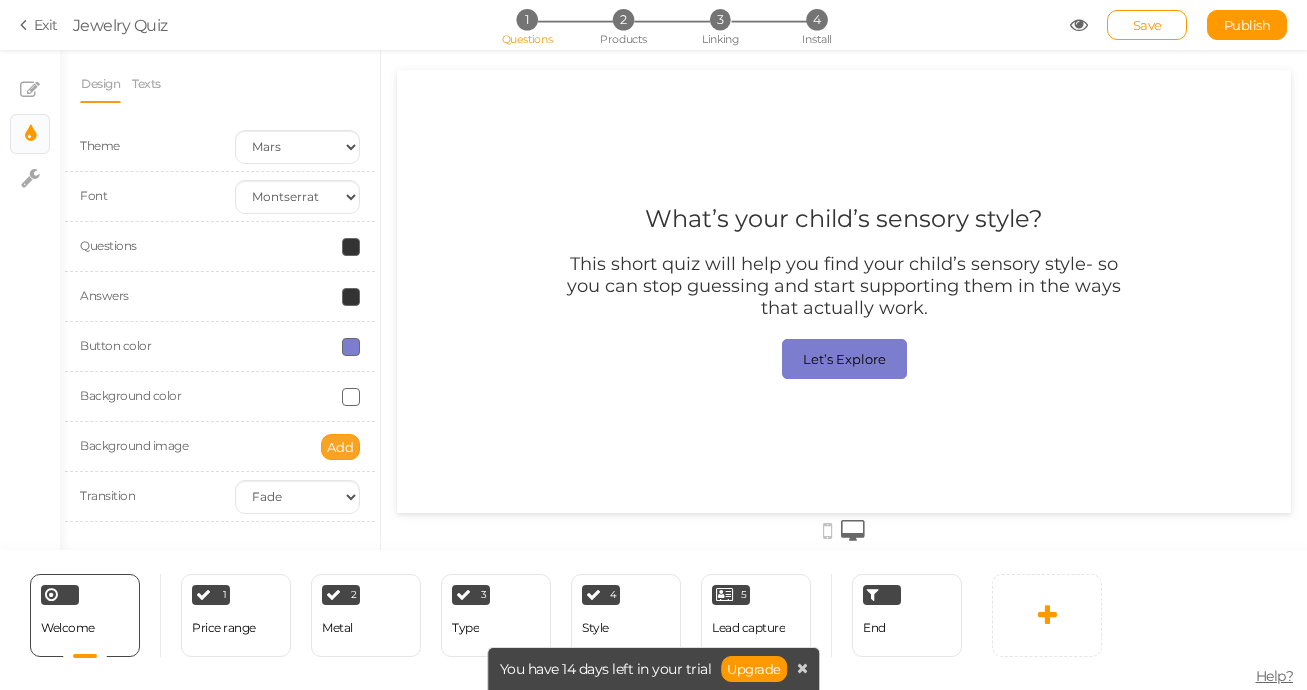 click on "Add" at bounding box center [340, 447] 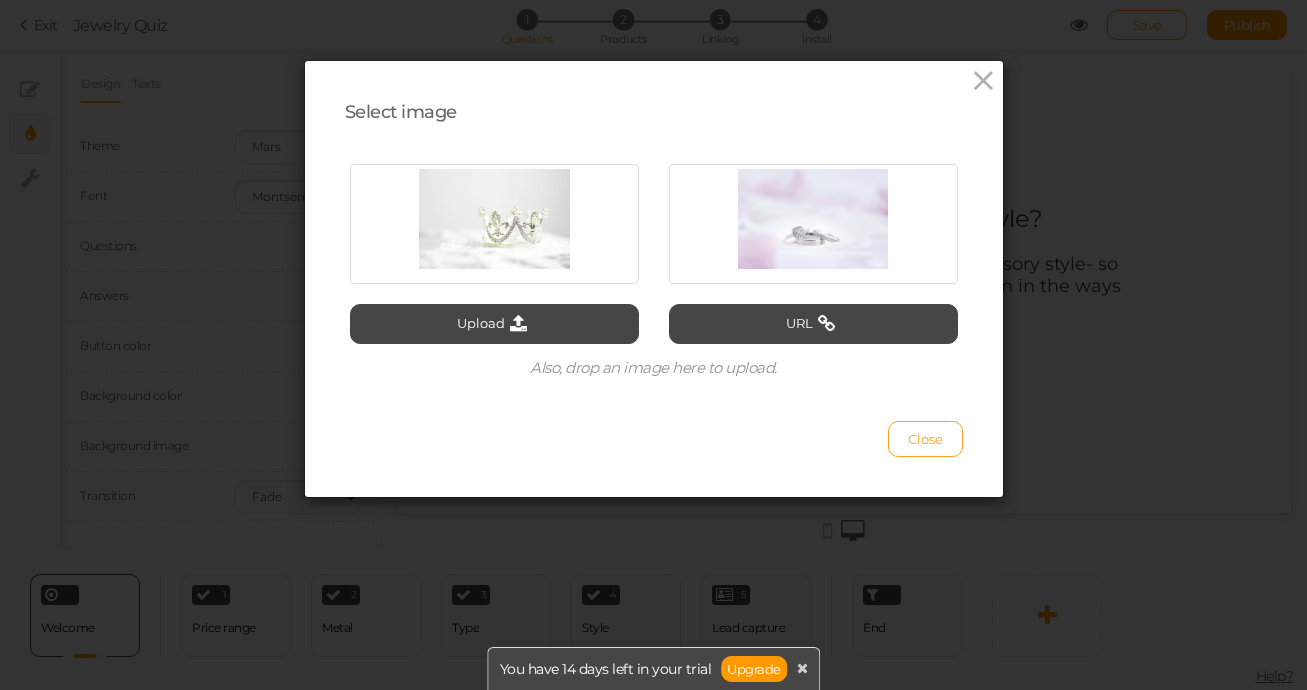 click on "Close" at bounding box center [925, 439] 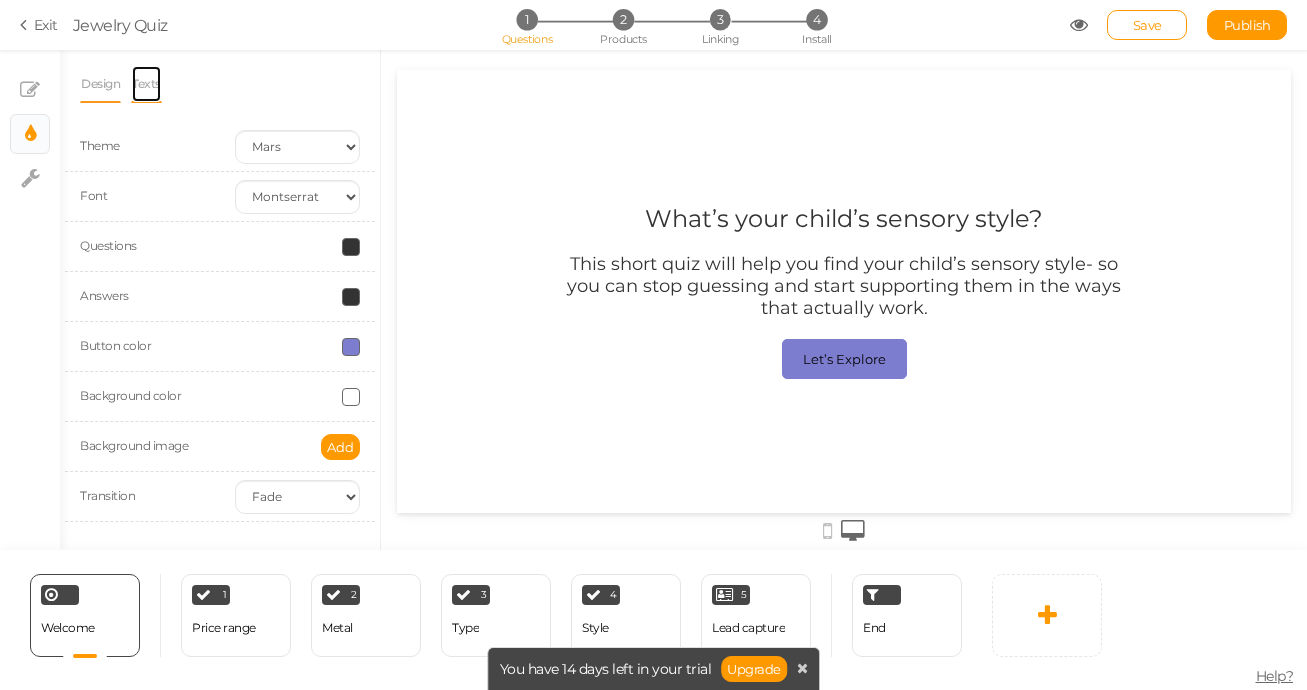 click on "Texts" at bounding box center [146, 84] 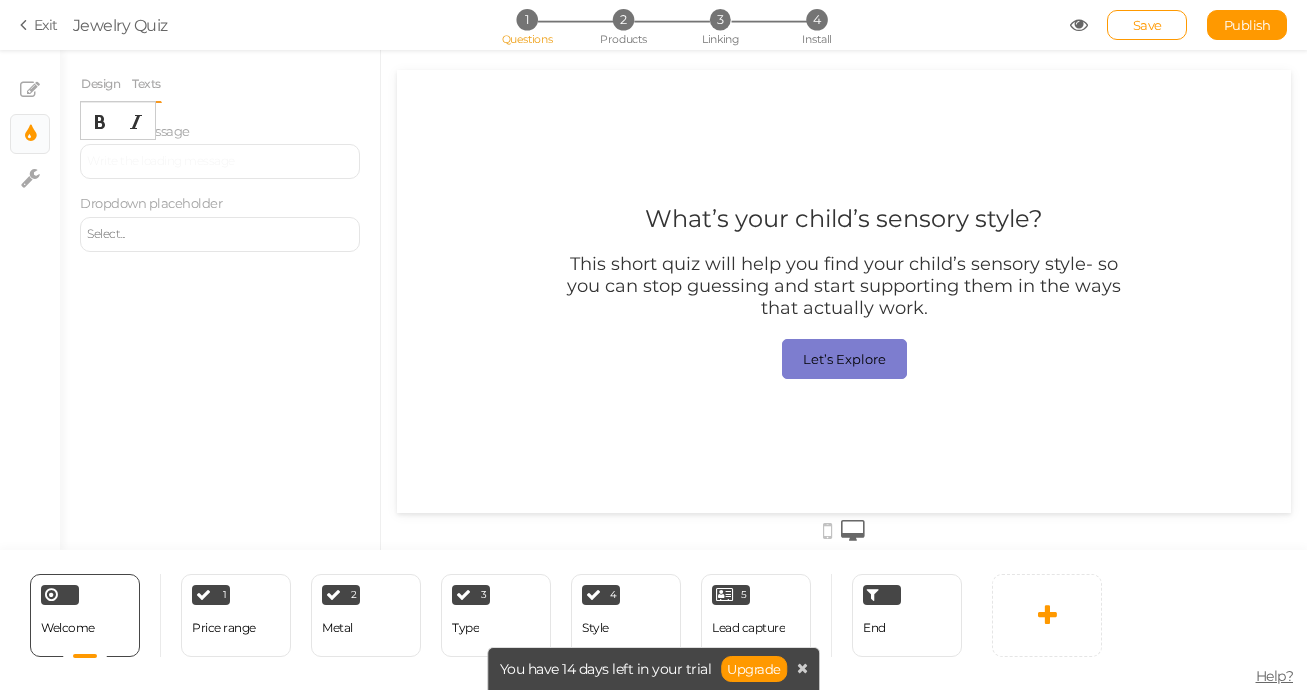 click at bounding box center [220, 161] 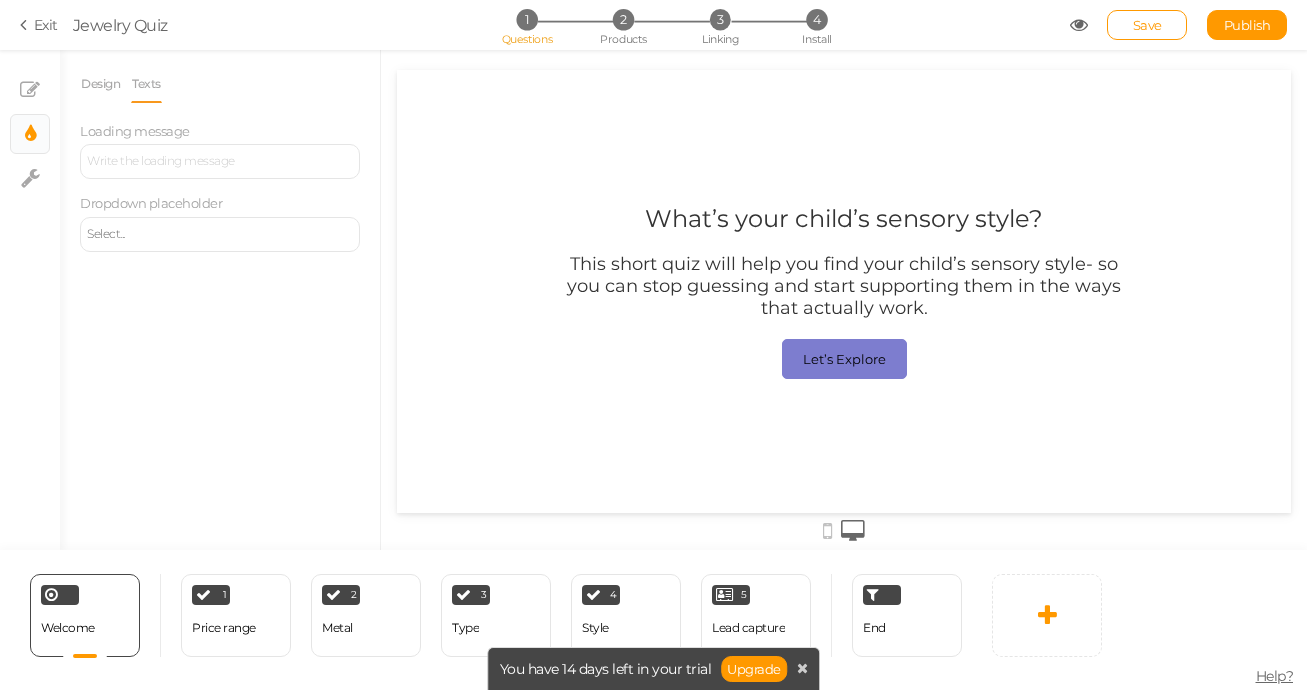 click on "Select..." at bounding box center [220, 234] 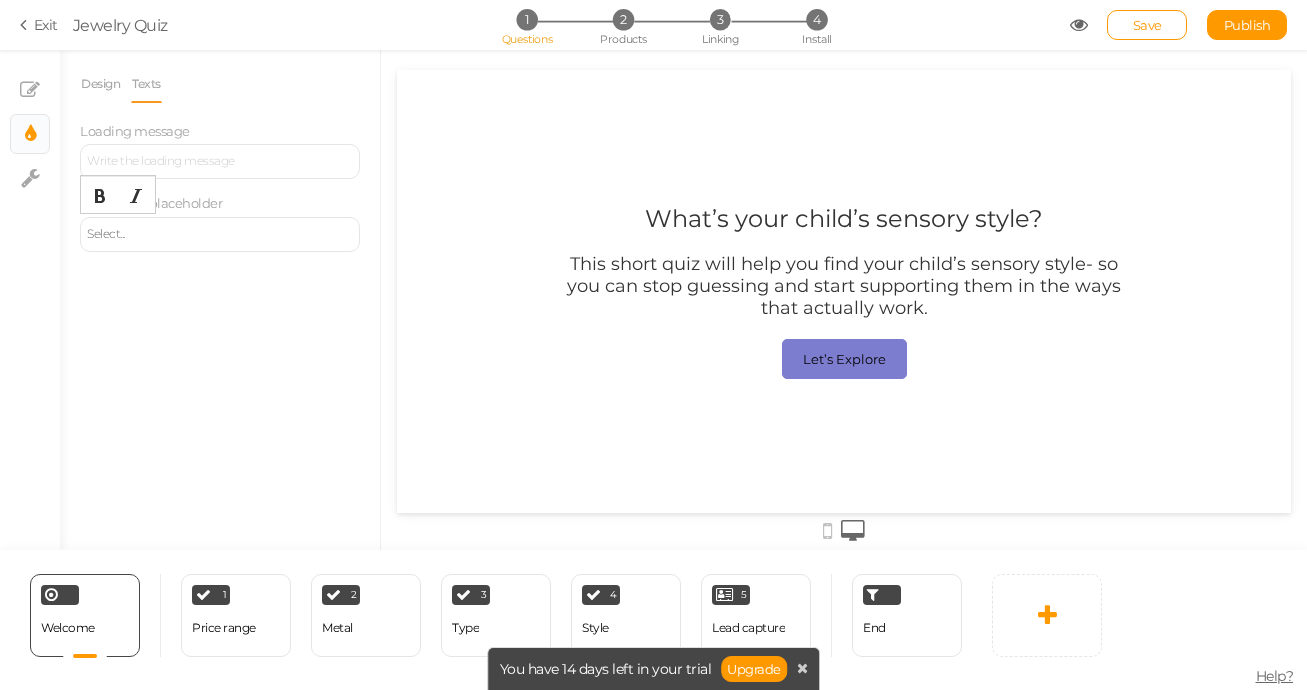 click on "Select..." at bounding box center [220, 234] 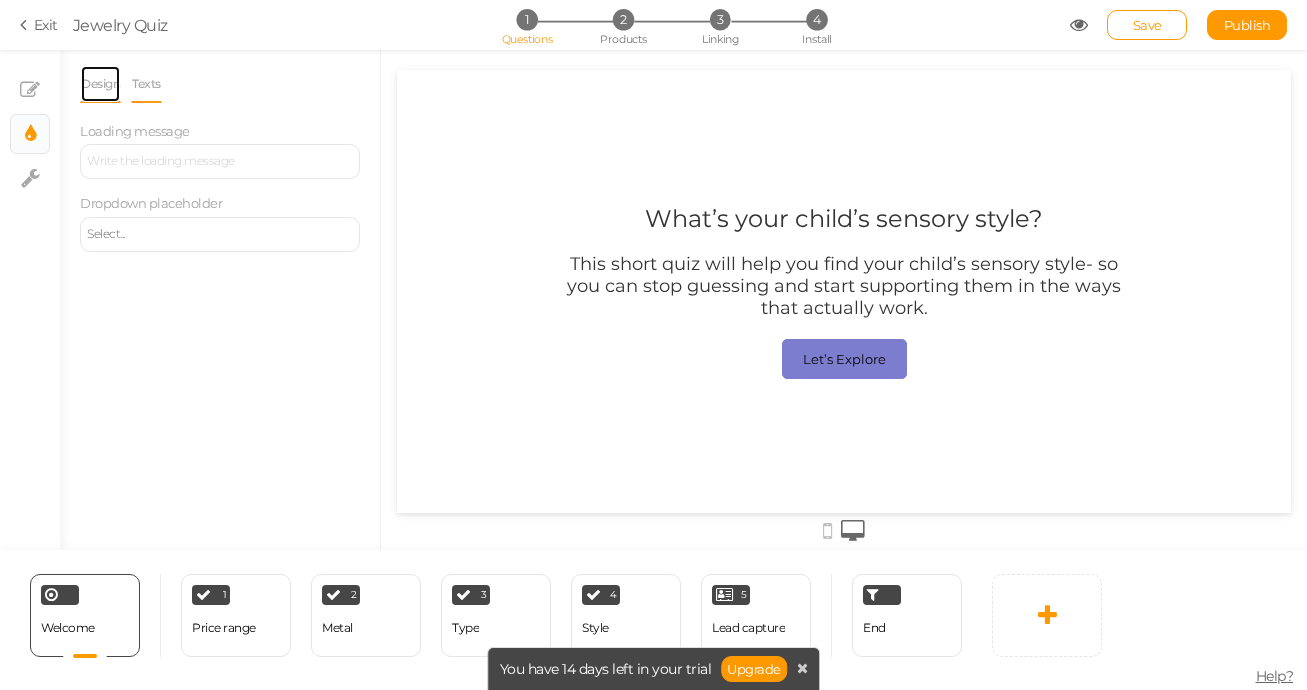 click on "Design" at bounding box center [100, 84] 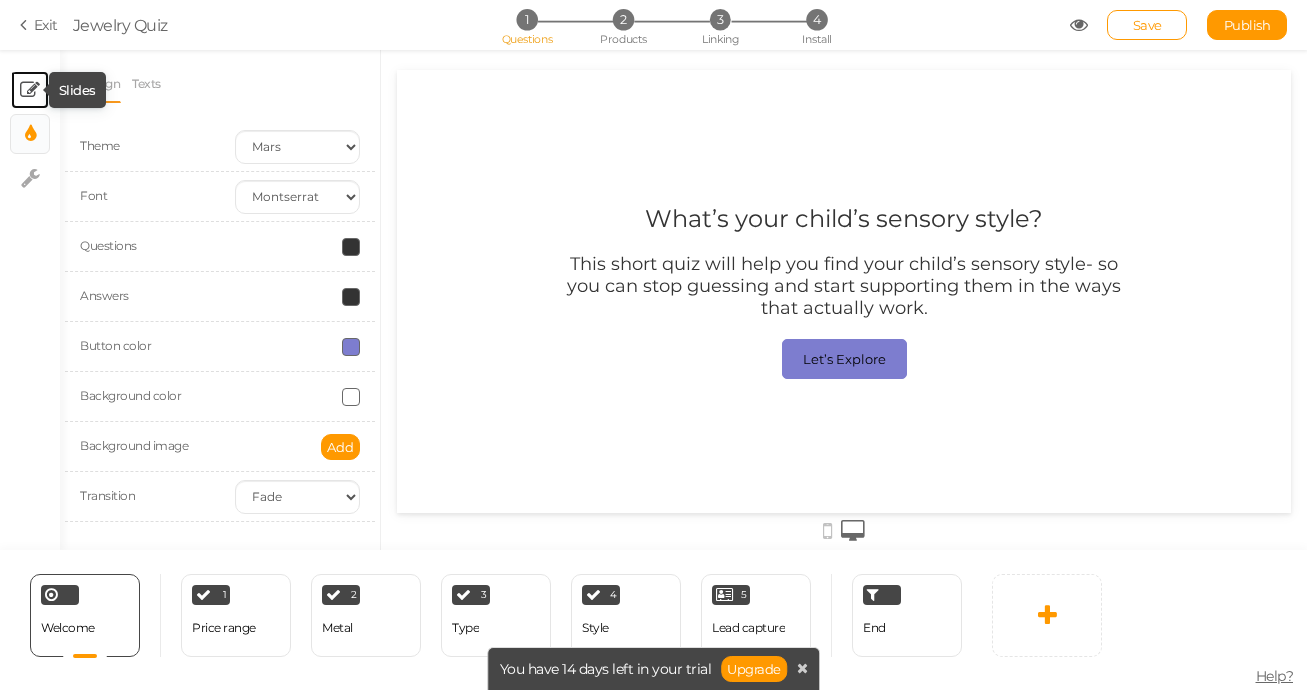 click at bounding box center (30, 90) 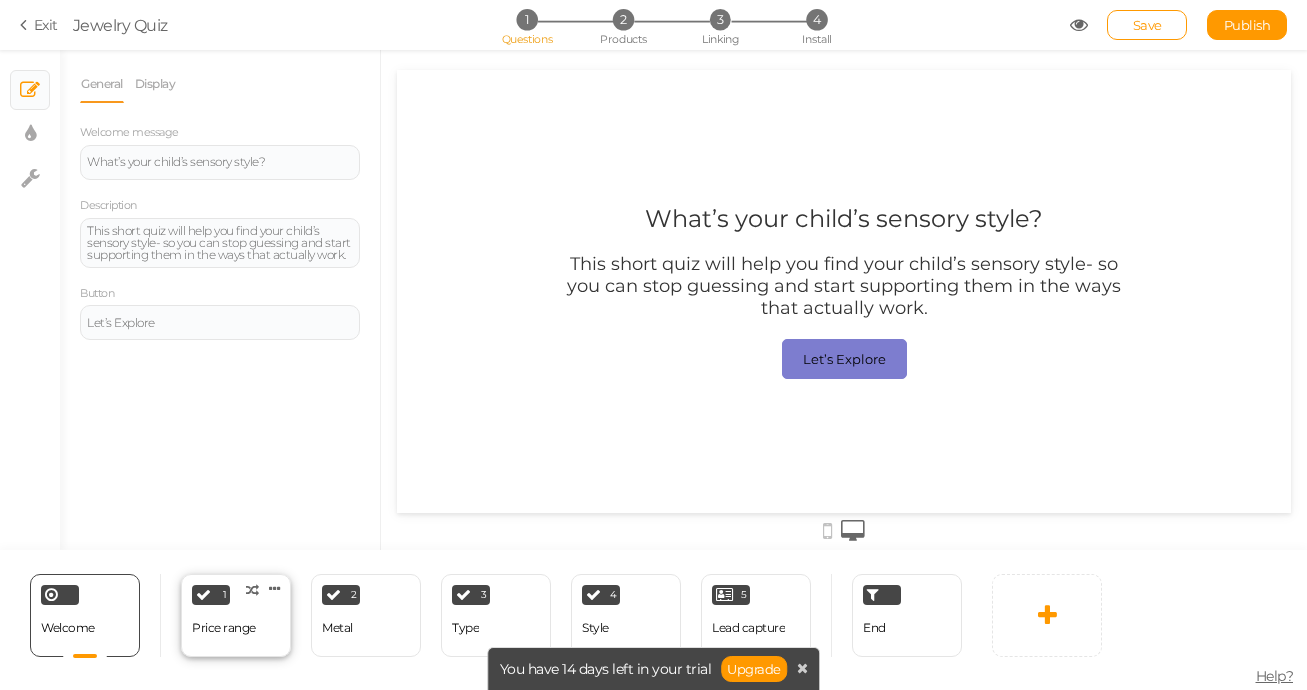 click on "Price range" at bounding box center [224, 628] 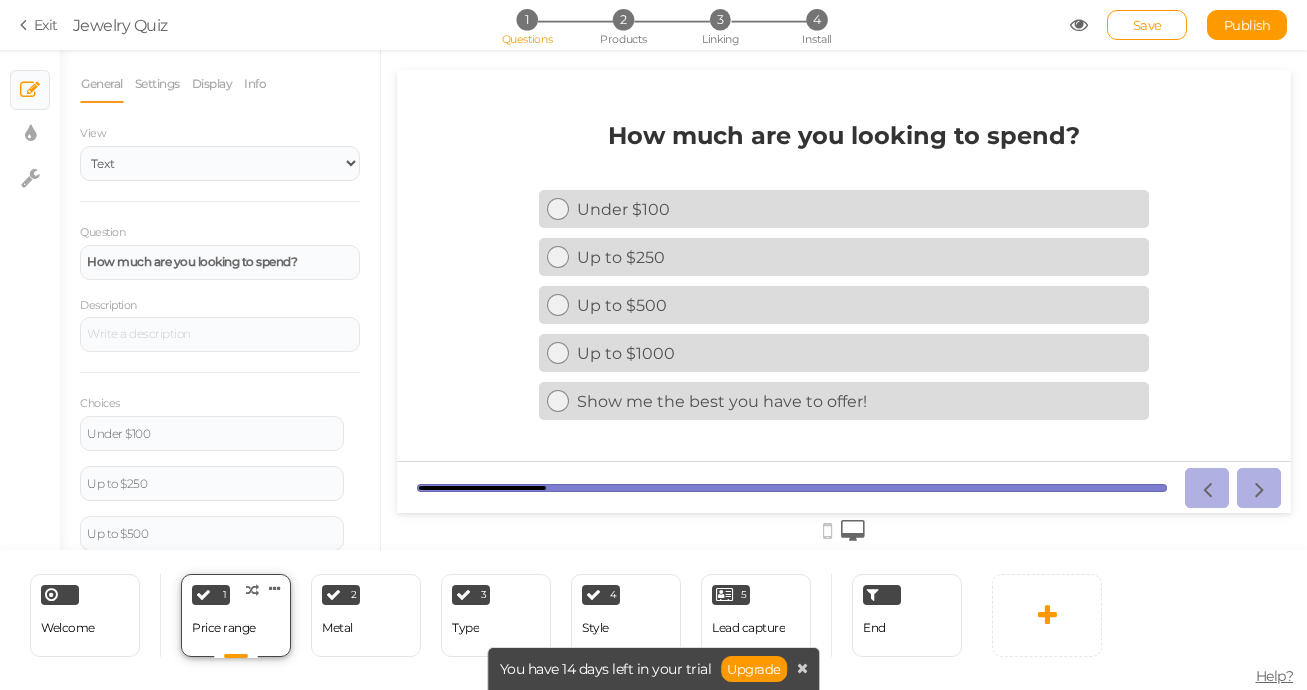 scroll, scrollTop: 0, scrollLeft: 0, axis: both 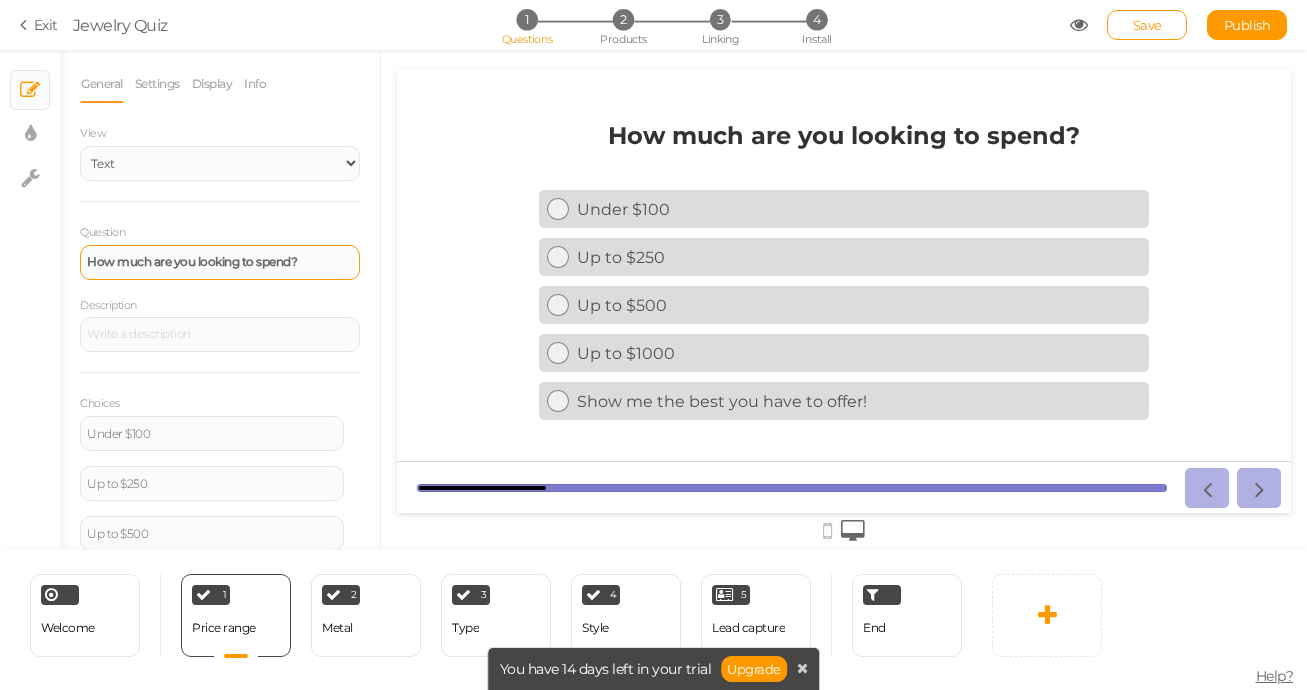 click on "How much are you looking to spend?" at bounding box center [220, 262] 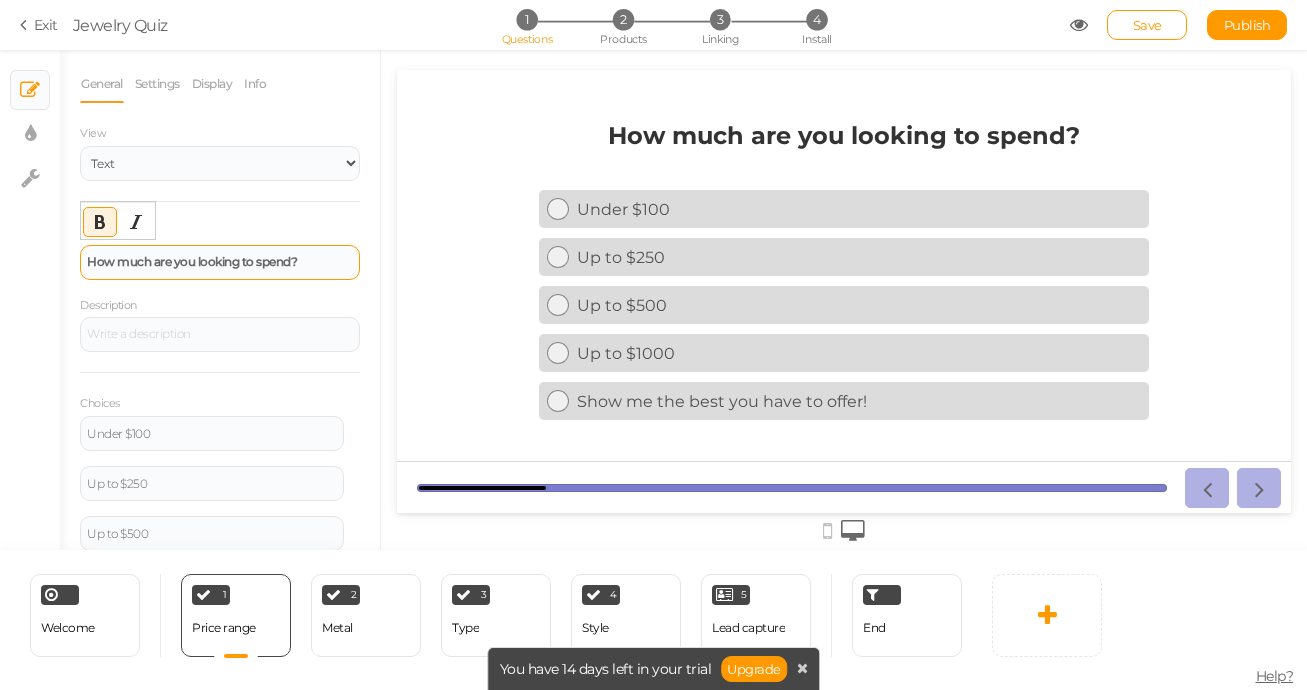 click on "How much are you looking to spend?" at bounding box center [220, 262] 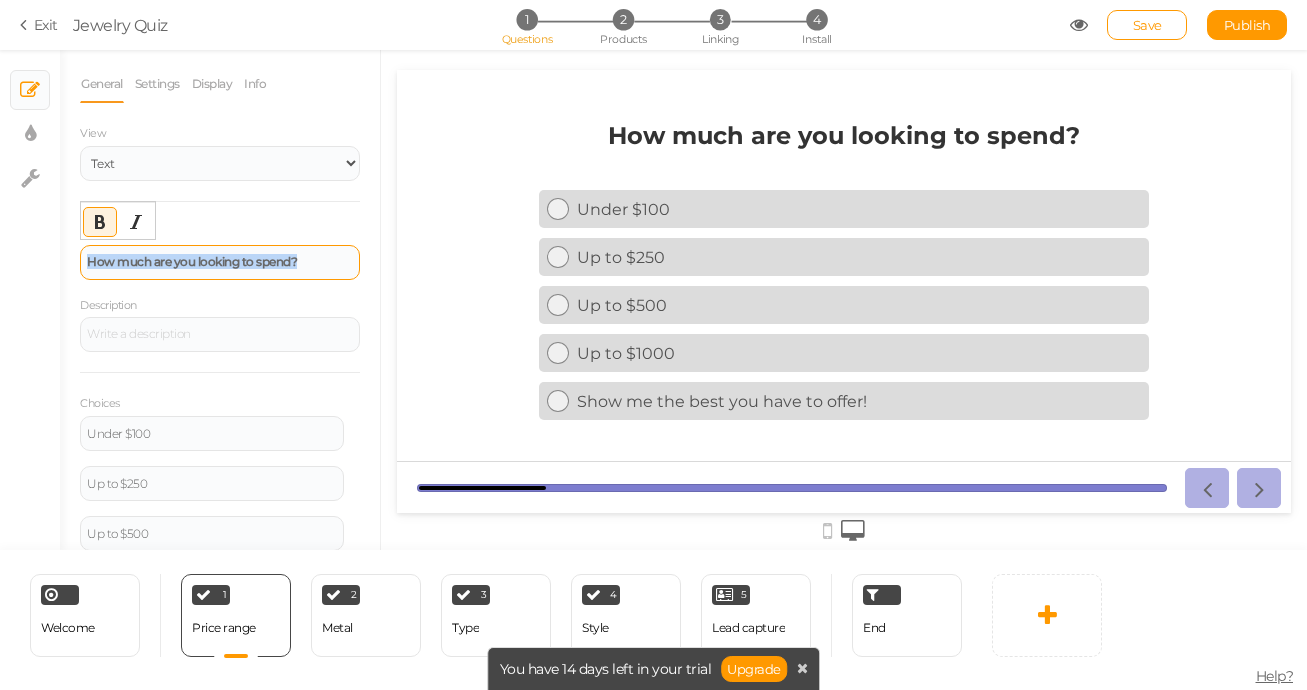 click on "How much are you looking to spend?" at bounding box center (220, 262) 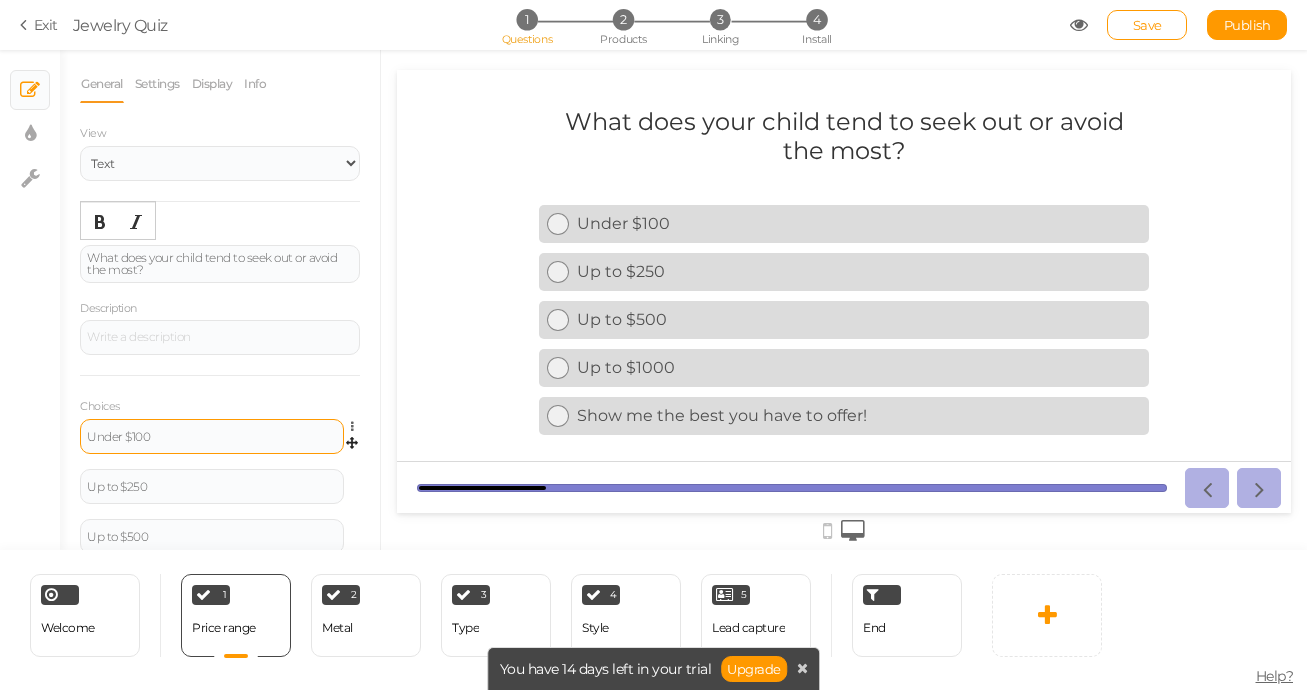 click on "Under $100" at bounding box center (212, 436) 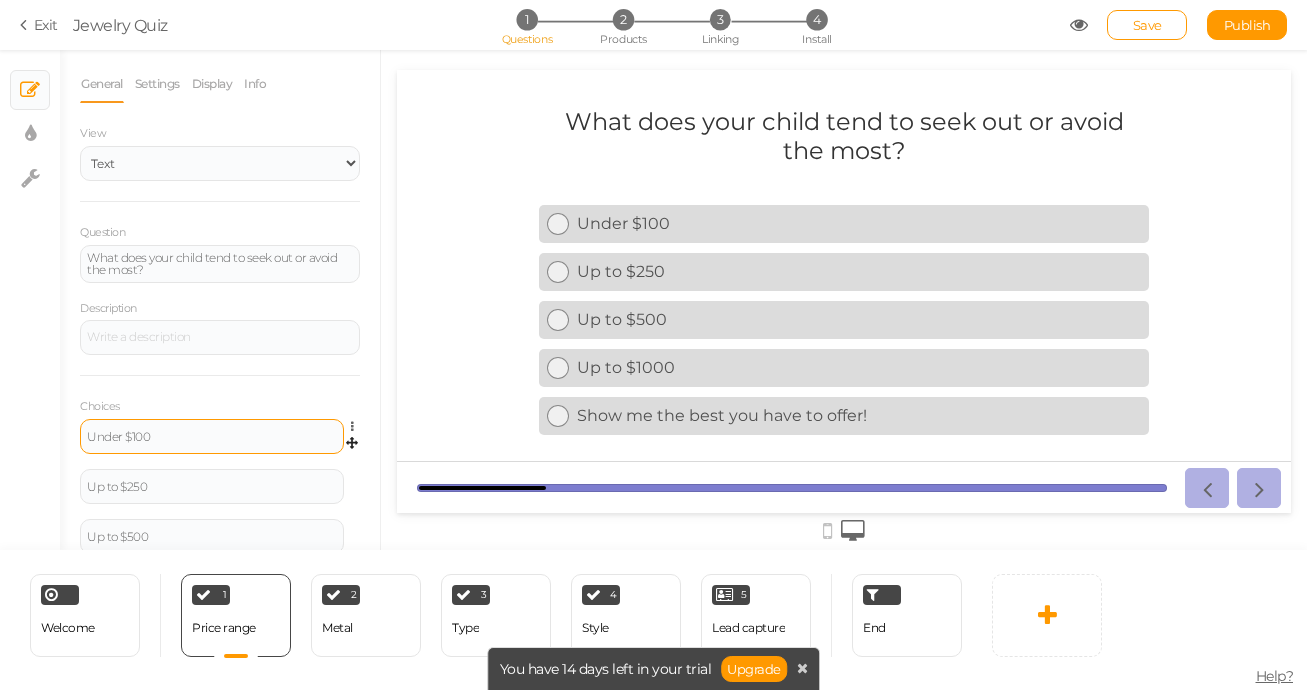 click on "Under $100" at bounding box center (212, 436) 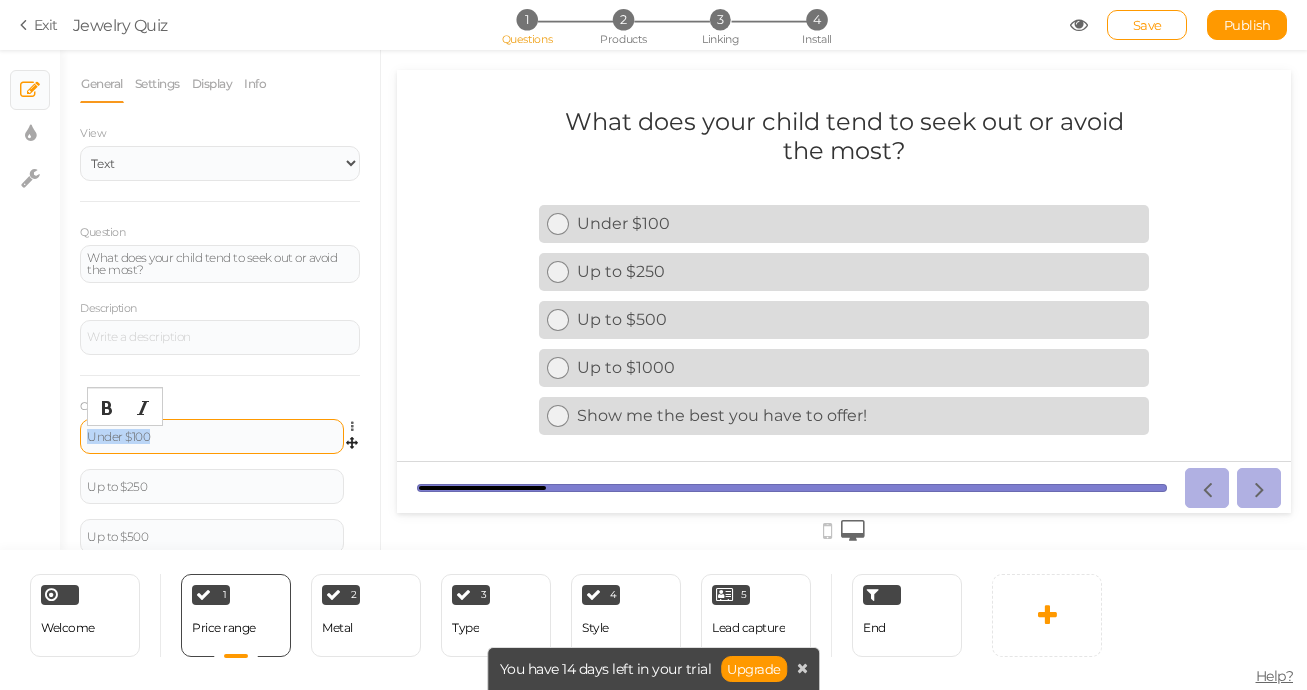 click on "Under $100" at bounding box center [212, 437] 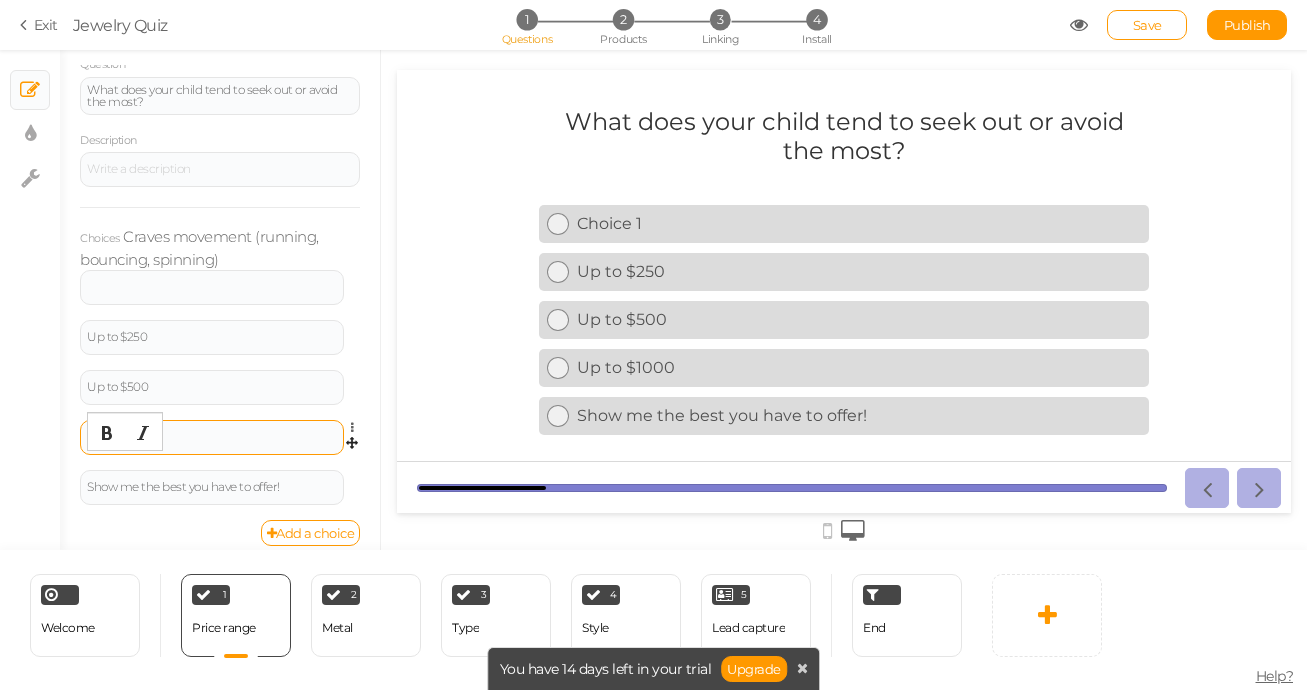 scroll, scrollTop: 166, scrollLeft: 0, axis: vertical 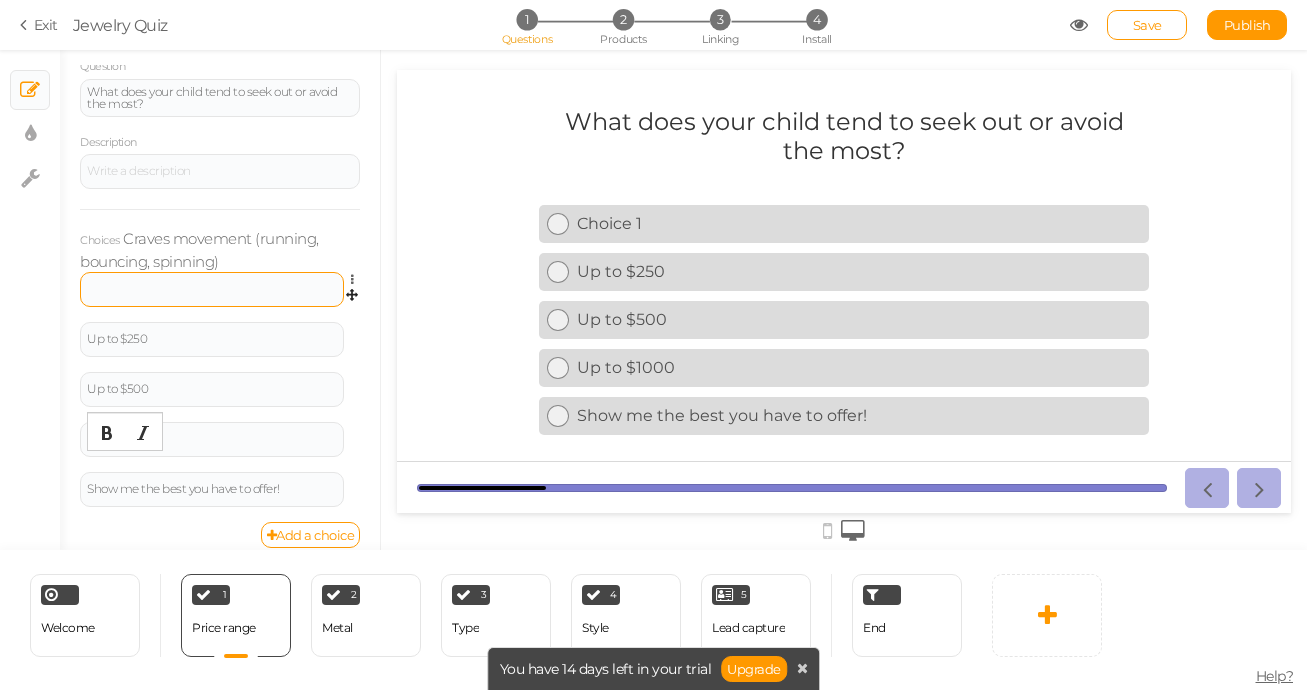 click at bounding box center (212, 289) 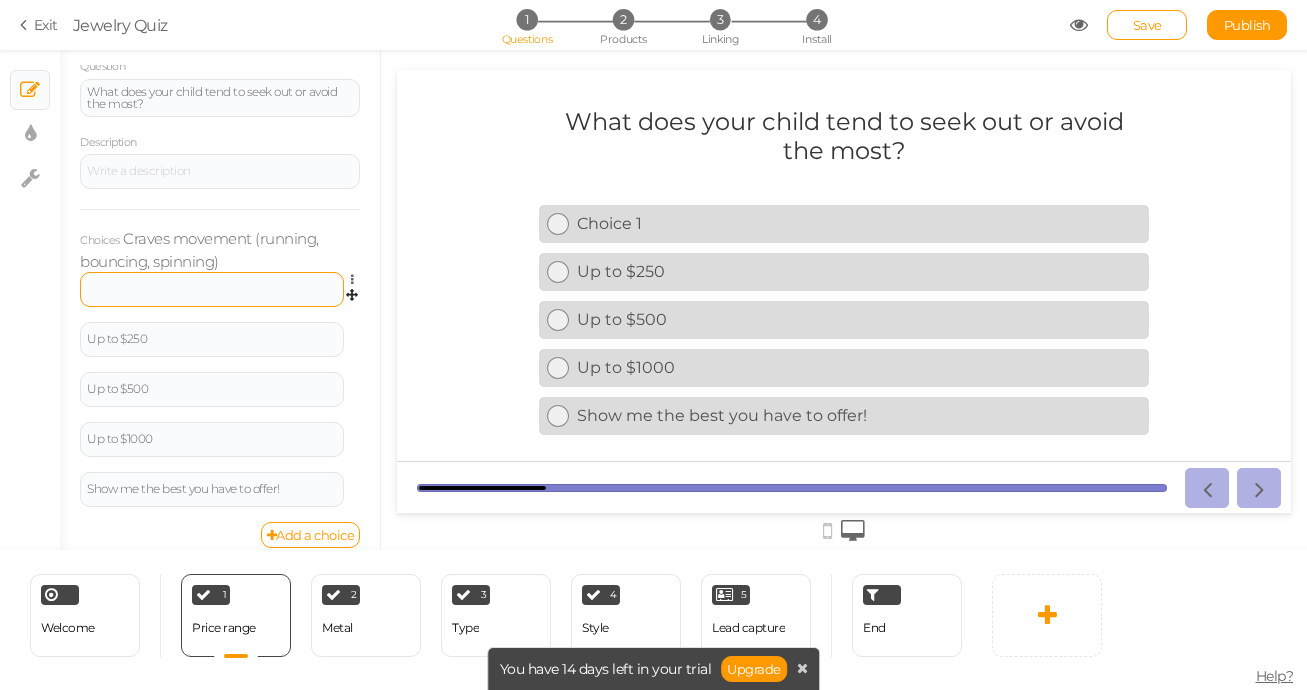 click at bounding box center (212, 289) 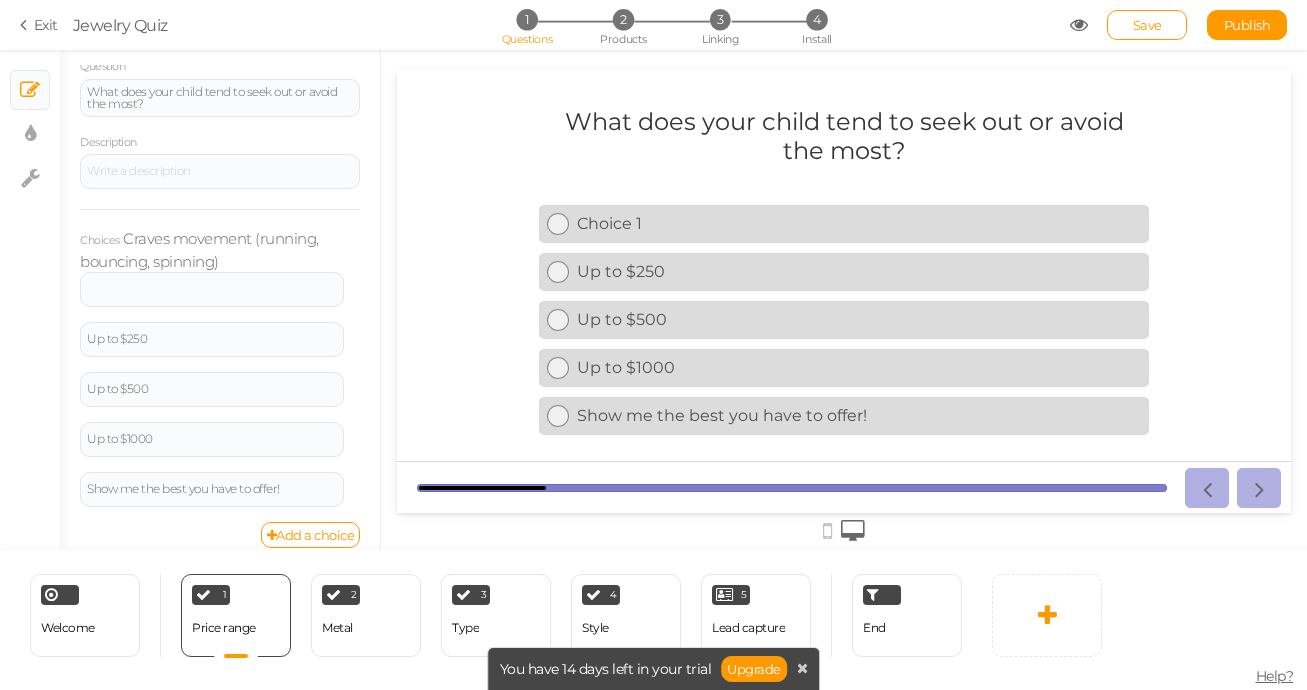 click on "Choices   Craves movement (running, bouncing, spinning)                         Settings             Delete                             Up to $250                         Settings             Delete                             Up to $500                         Settings             Delete                             Up to $1000                         Settings             Delete                             Show me the best you have to offer!                         Settings             Delete" at bounding box center (220, 365) 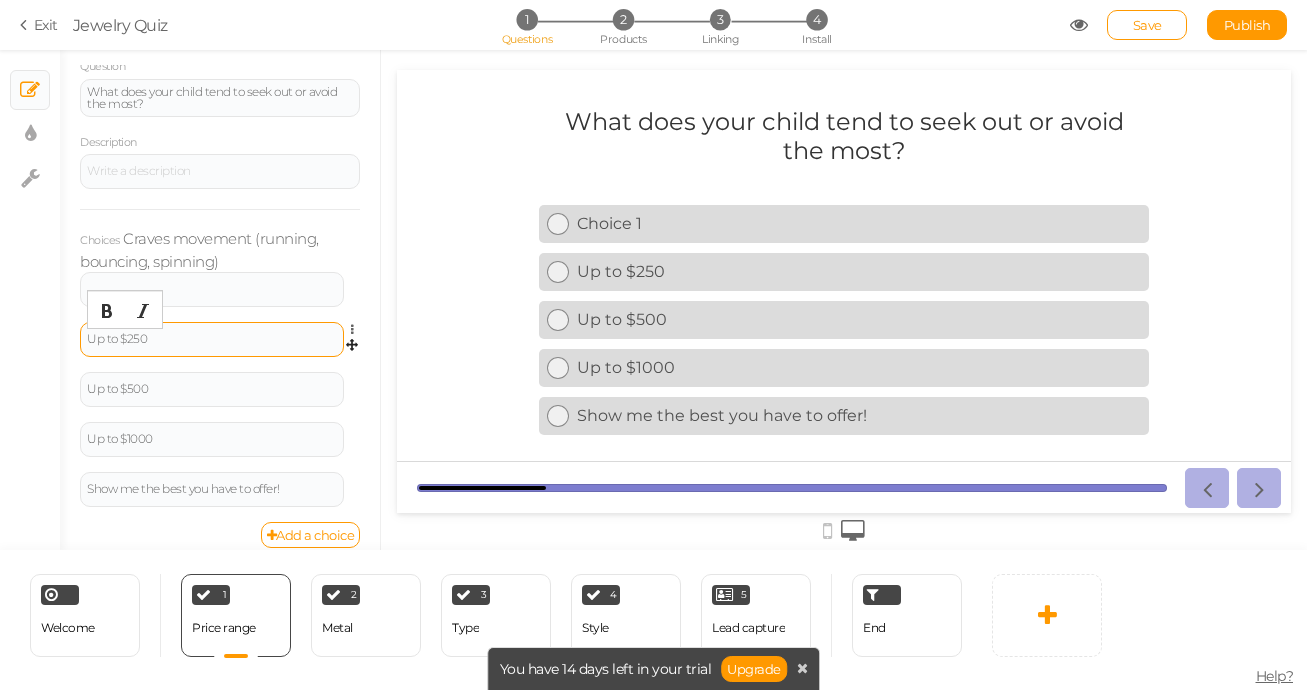click on "Up to $250" at bounding box center (212, 339) 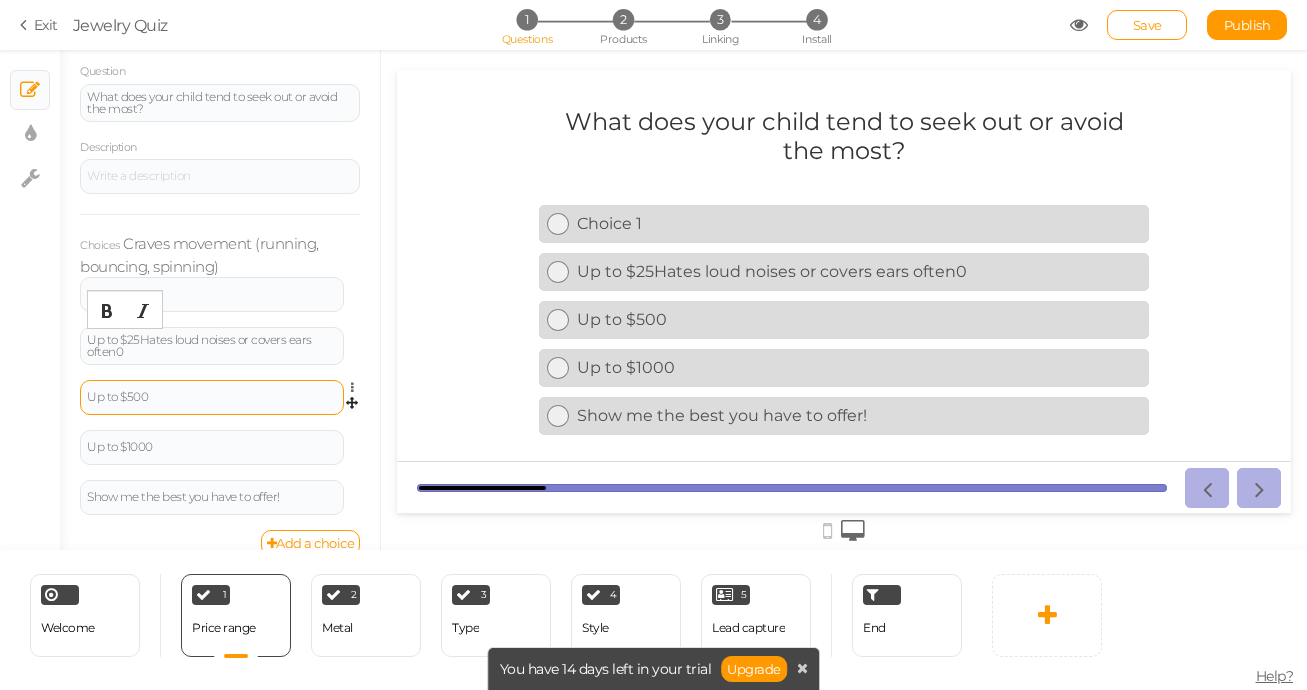 click on "Up to $500" at bounding box center (212, 397) 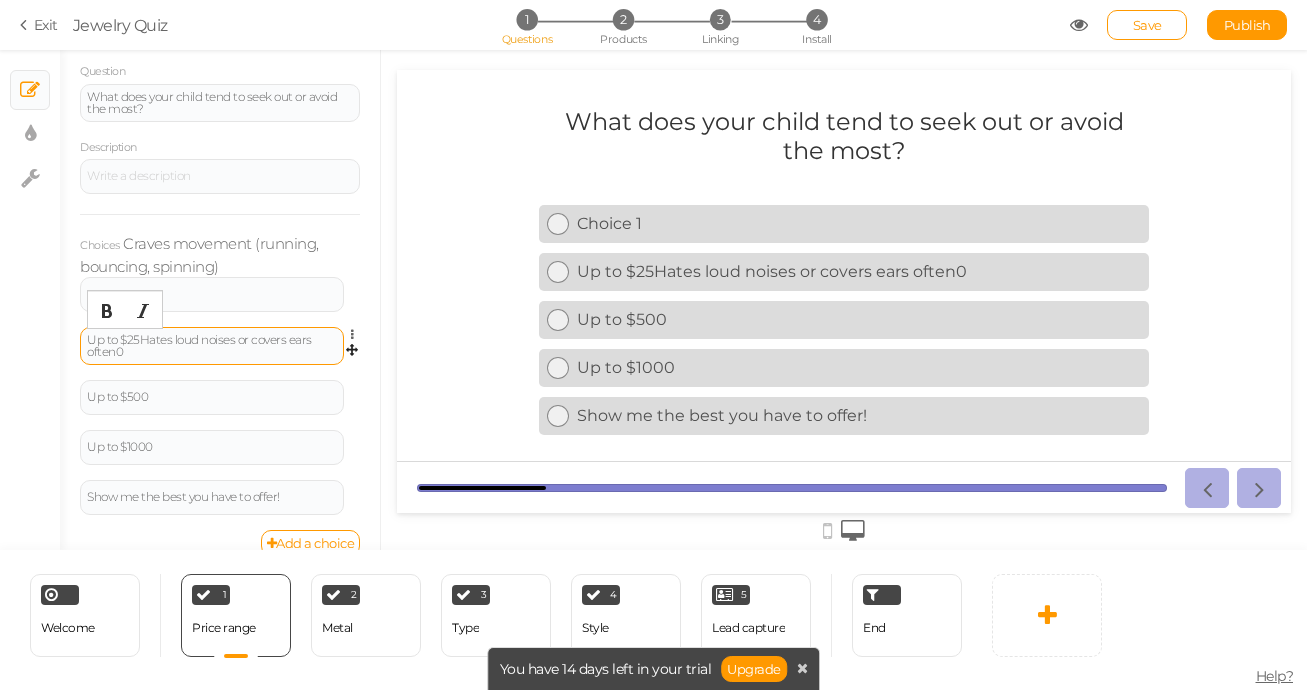 click on "Up to $25 Hates loud noises or covers ears often0" at bounding box center (212, 346) 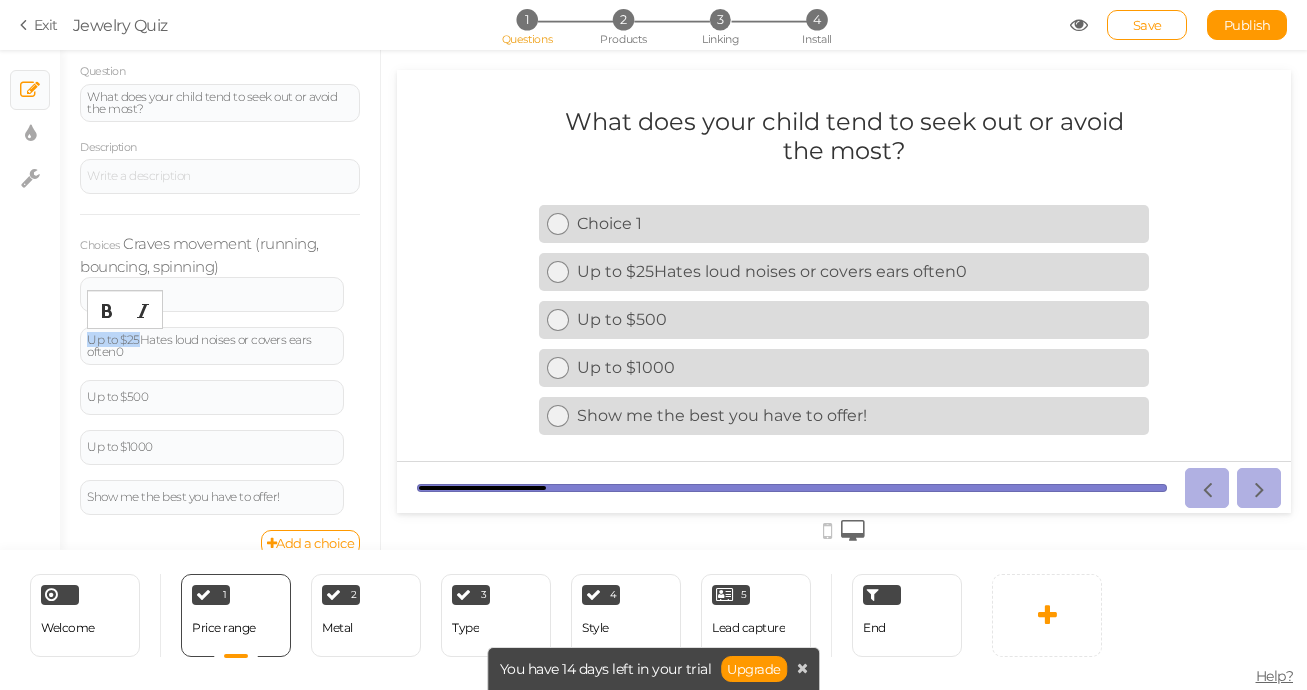 drag, startPoint x: 122, startPoint y: 337, endPoint x: 53, endPoint y: 337, distance: 69 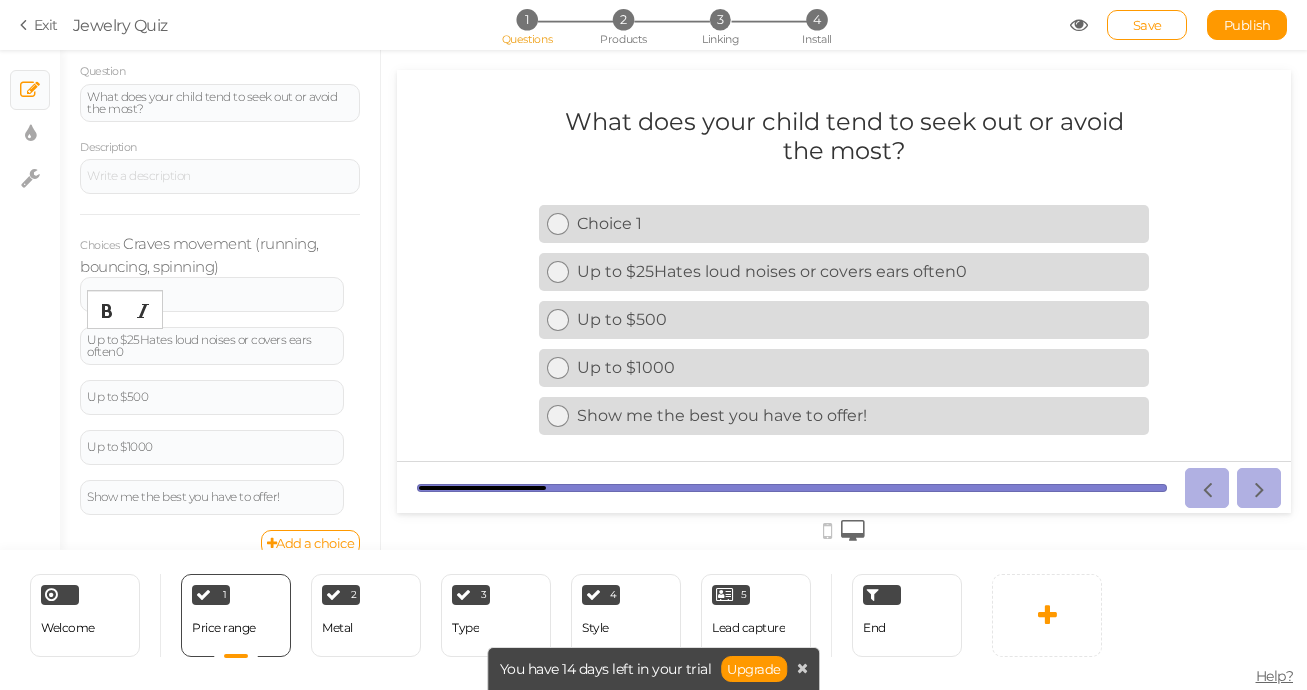 scroll, scrollTop: 166, scrollLeft: 0, axis: vertical 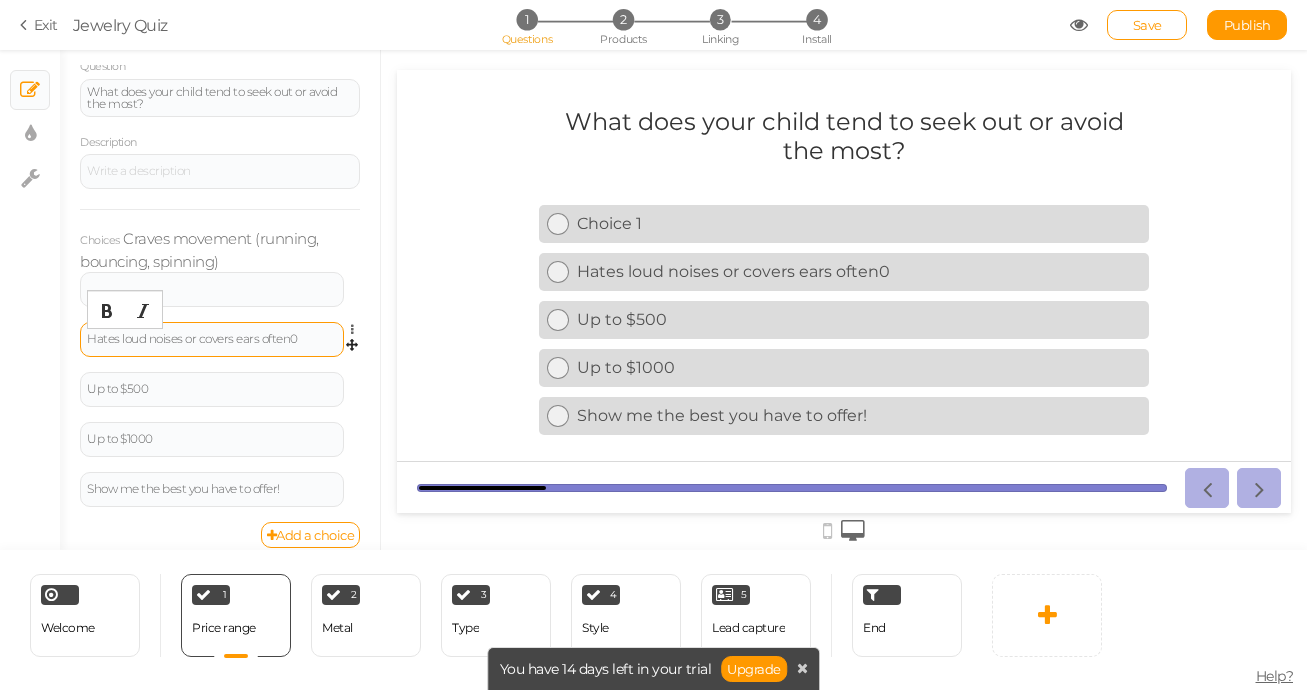 click on "Hates loud noises or covers ears often0" at bounding box center (212, 339) 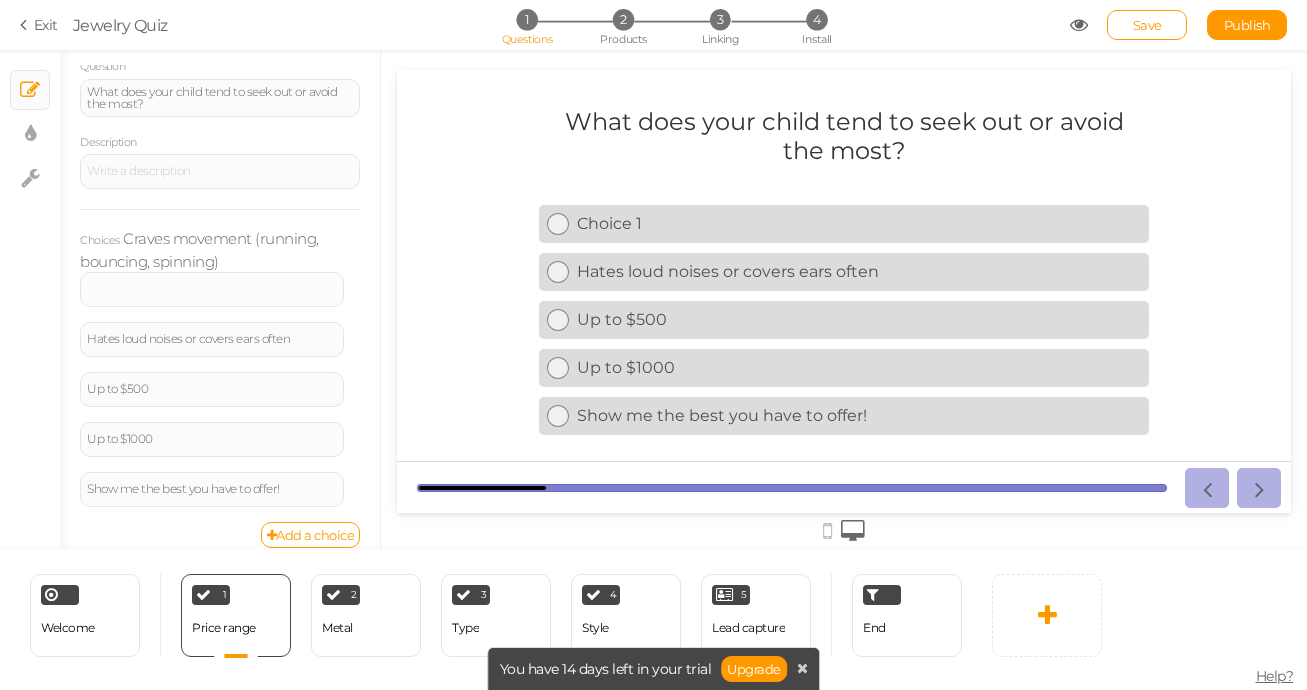 drag, startPoint x: 237, startPoint y: 283, endPoint x: 197, endPoint y: 245, distance: 55.17246 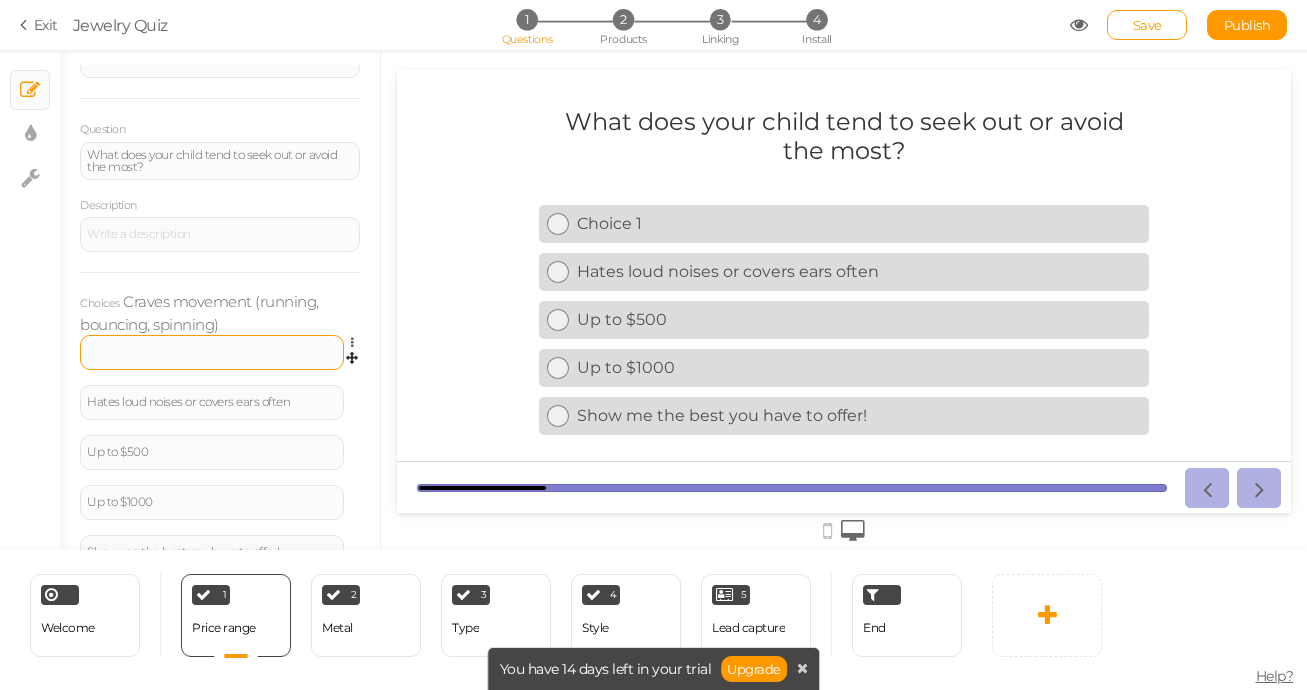 scroll, scrollTop: 106, scrollLeft: 0, axis: vertical 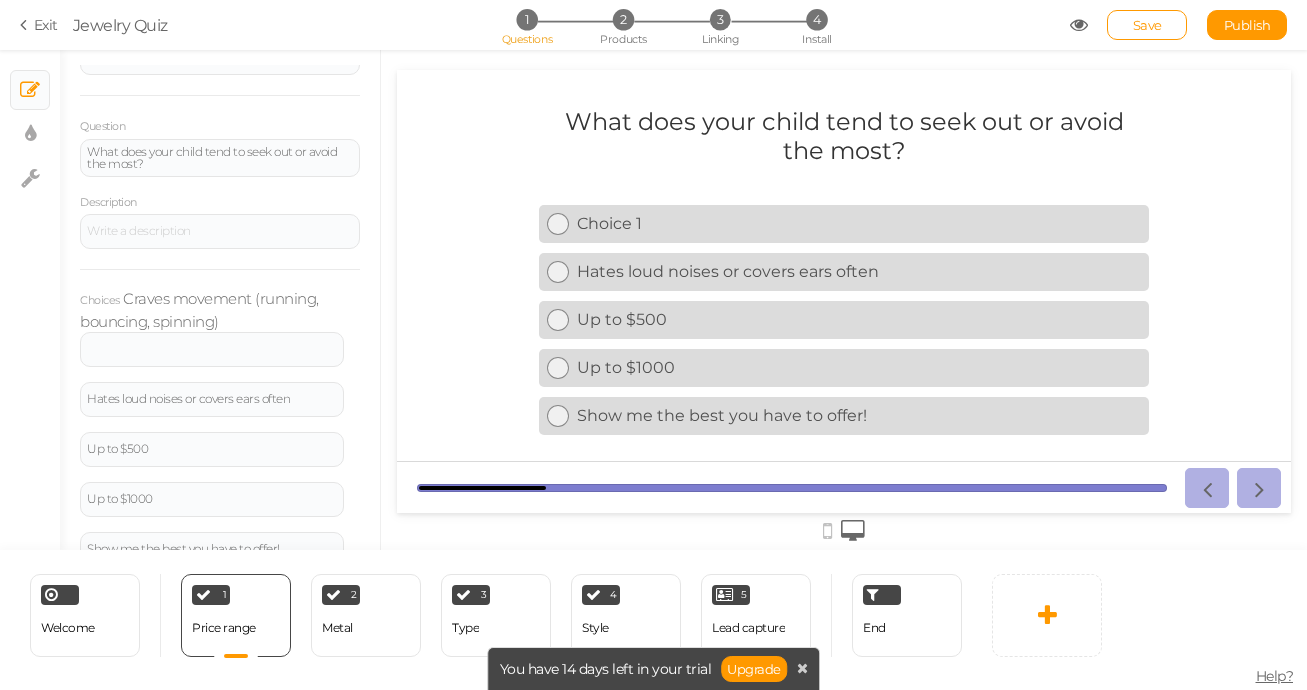 click on "Choices" at bounding box center [100, 301] 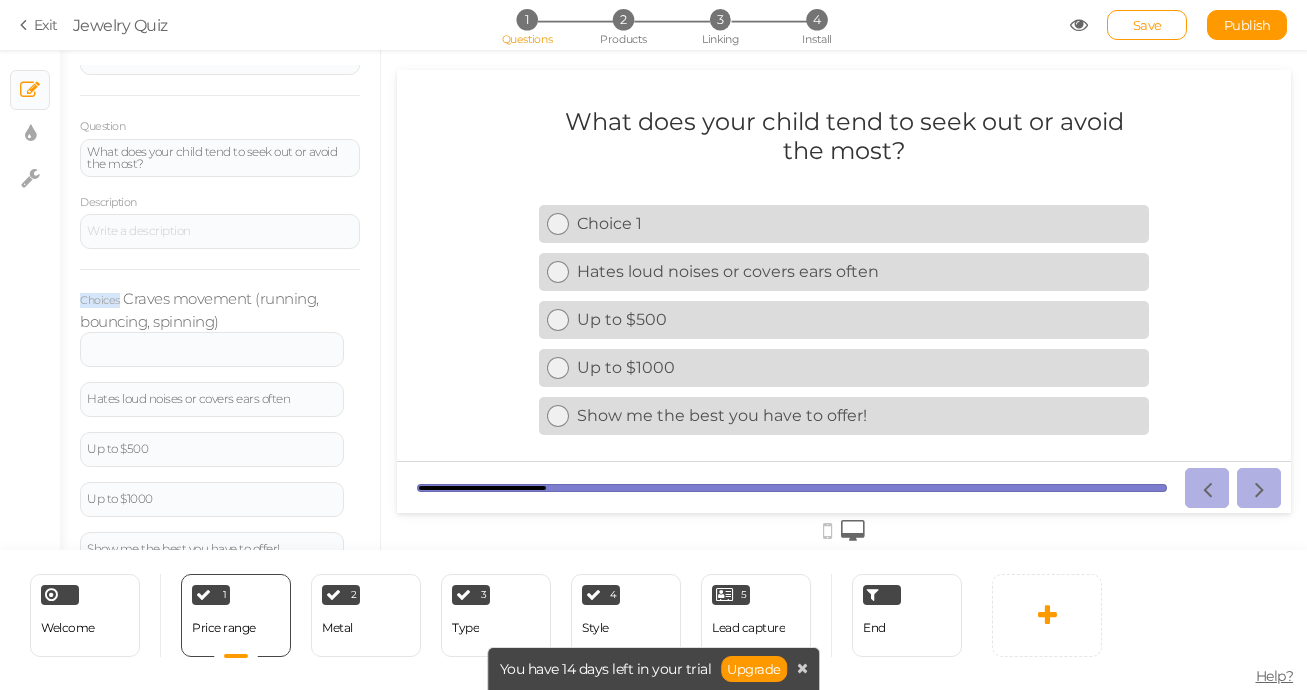 click on "Choices" at bounding box center (100, 301) 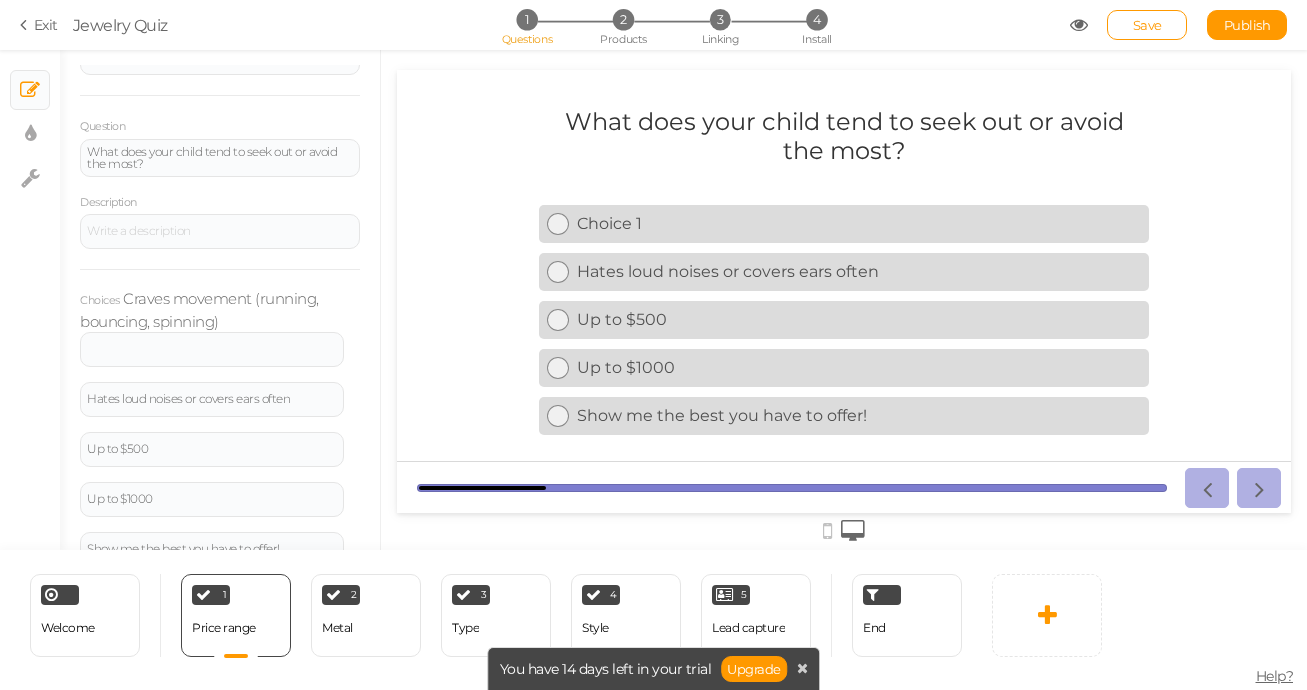 click on "Choices   Craves movement (running, bouncing, spinning)                         Settings             Delete                             Hates loud noises or covers ears often                         Settings             Delete                             Up to $500                         Settings             Delete                             Up to $1000                         Settings             Delete                             Show me the best you have to offer!                         Settings             Delete" at bounding box center [220, 425] 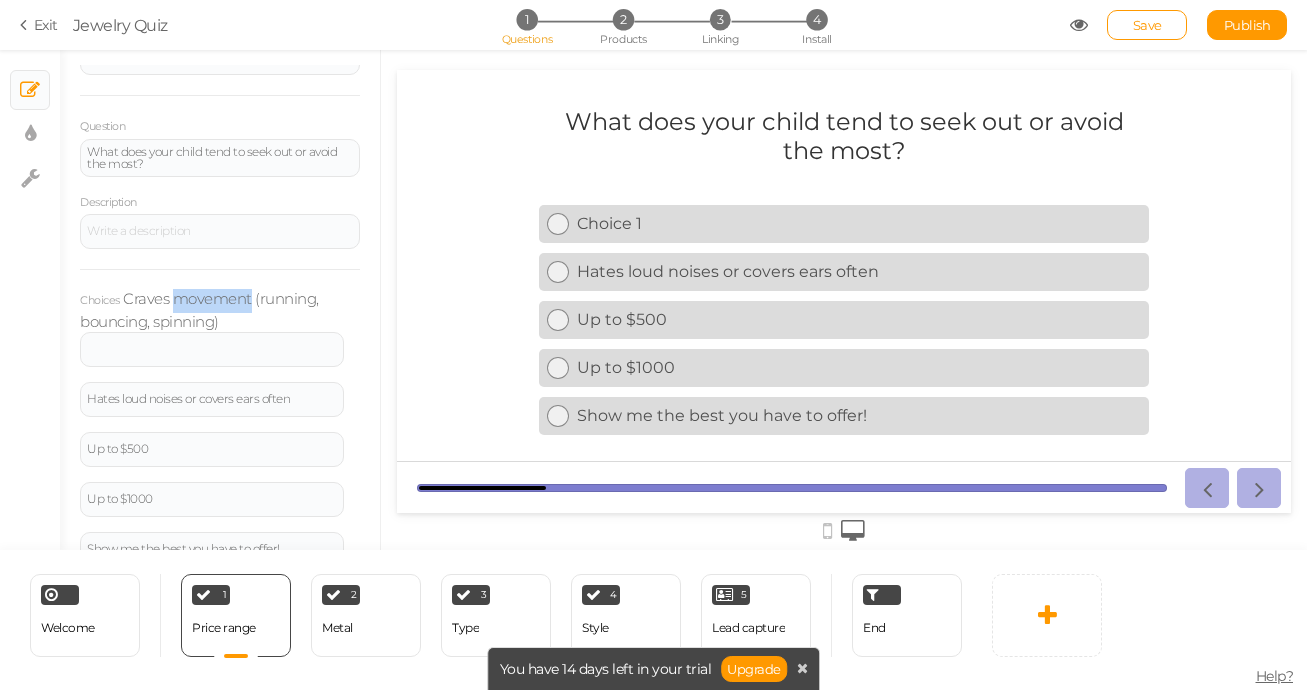 click on "Choices   Craves movement (running, bouncing, spinning)                         Settings             Delete                             Hates loud noises or covers ears often                         Settings             Delete                             Up to $500                         Settings             Delete                             Up to $1000                         Settings             Delete                             Show me the best you have to offer!                         Settings             Delete" at bounding box center [220, 425] 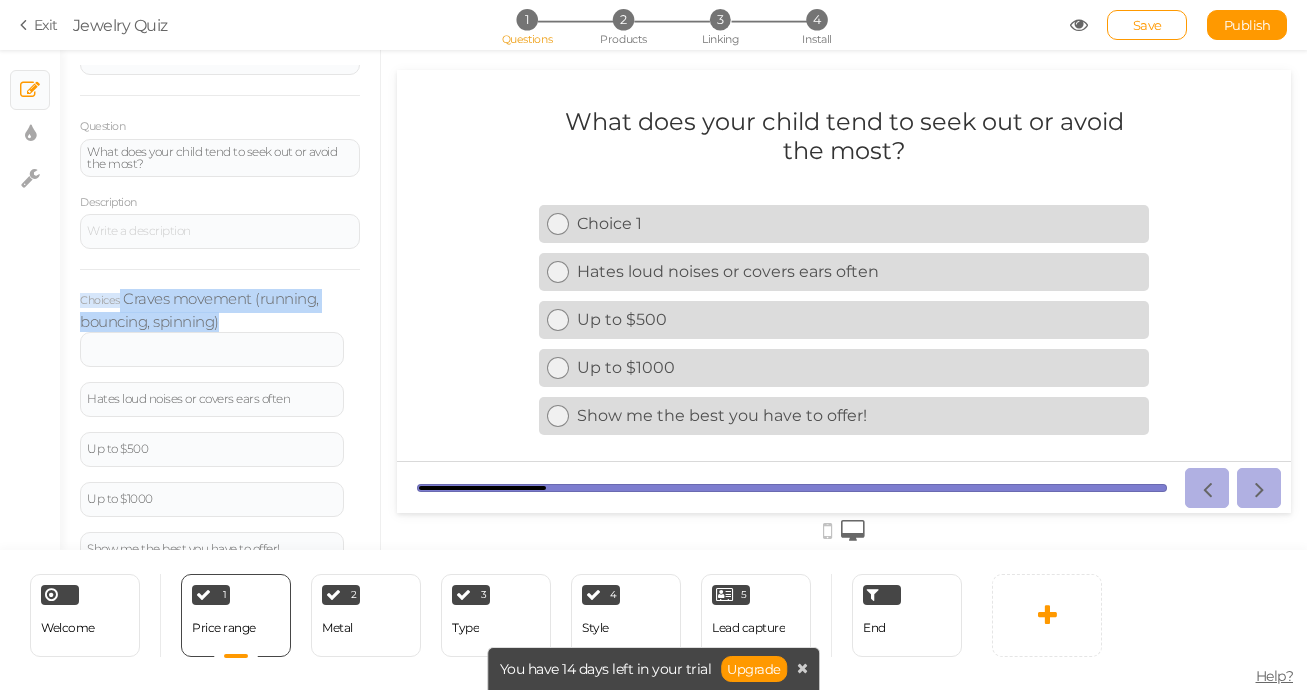 click on "Choices   Craves movement (running, bouncing, spinning)                         Settings             Delete                             Hates loud noises or covers ears often                         Settings             Delete                             Up to $500                         Settings             Delete                             Up to $1000                         Settings             Delete                             Show me the best you have to offer!                         Settings             Delete" at bounding box center [220, 425] 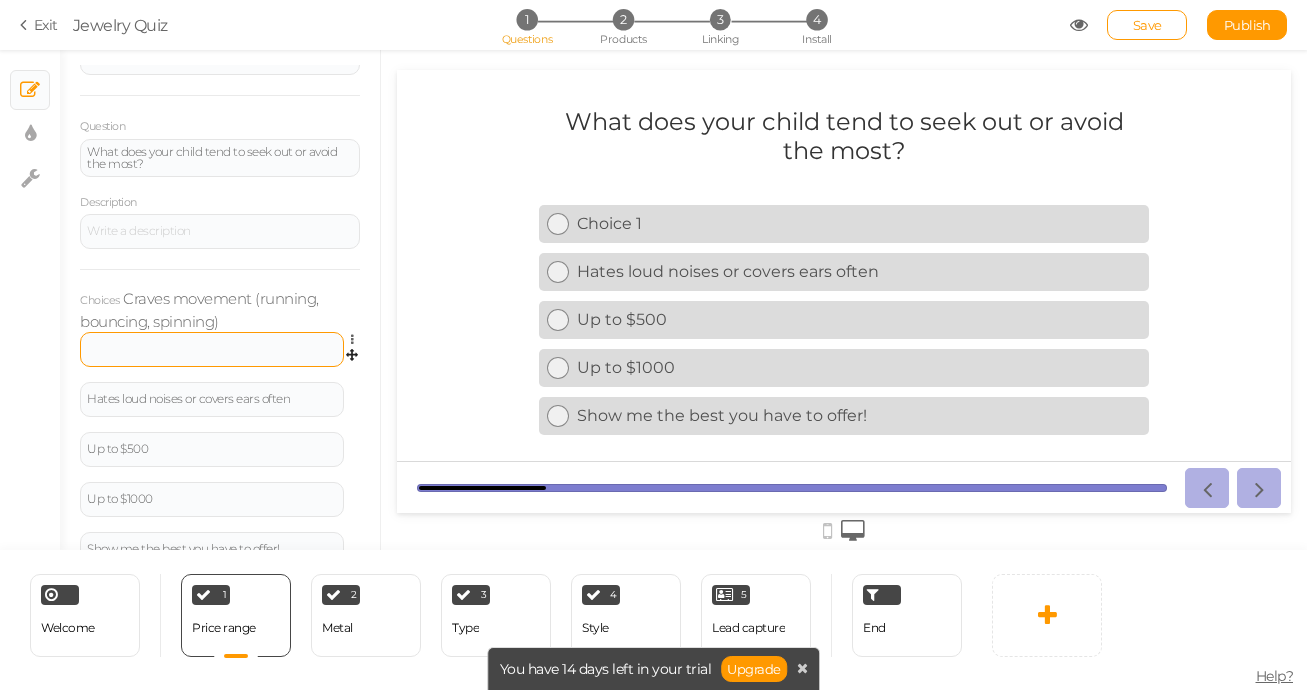 click at bounding box center [212, 349] 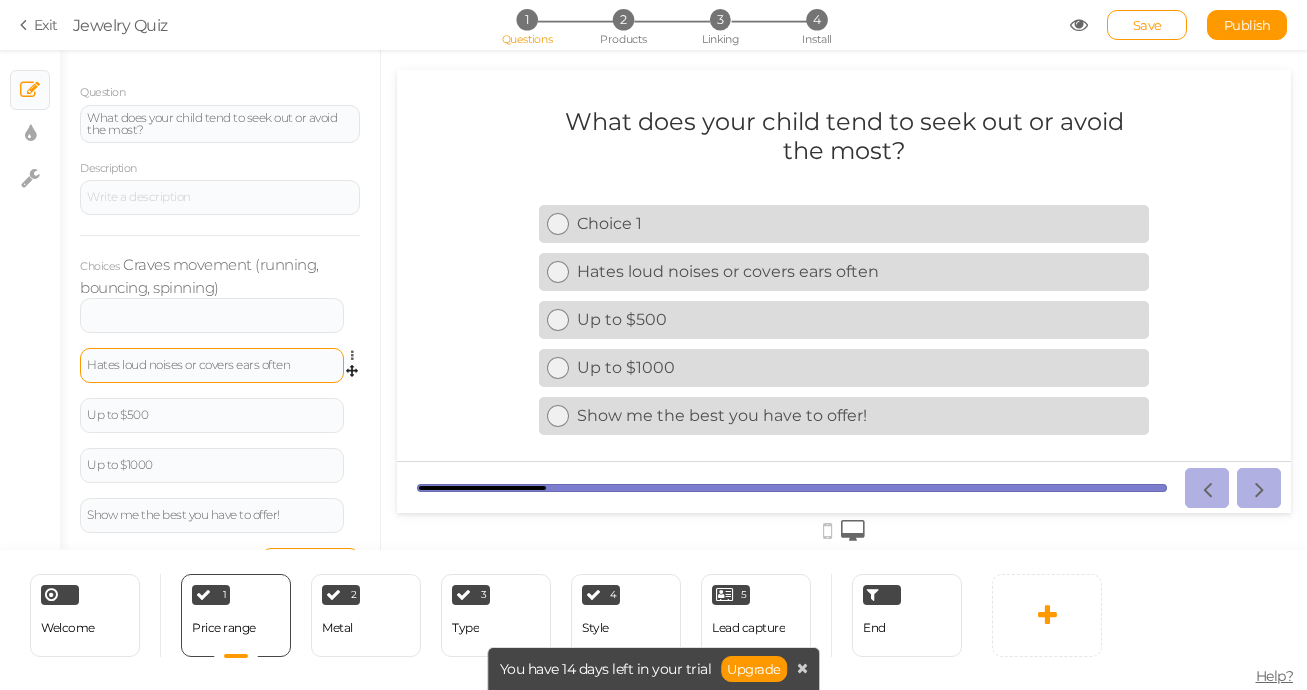 click on "Hates loud noises or covers ears often" at bounding box center (212, 365) 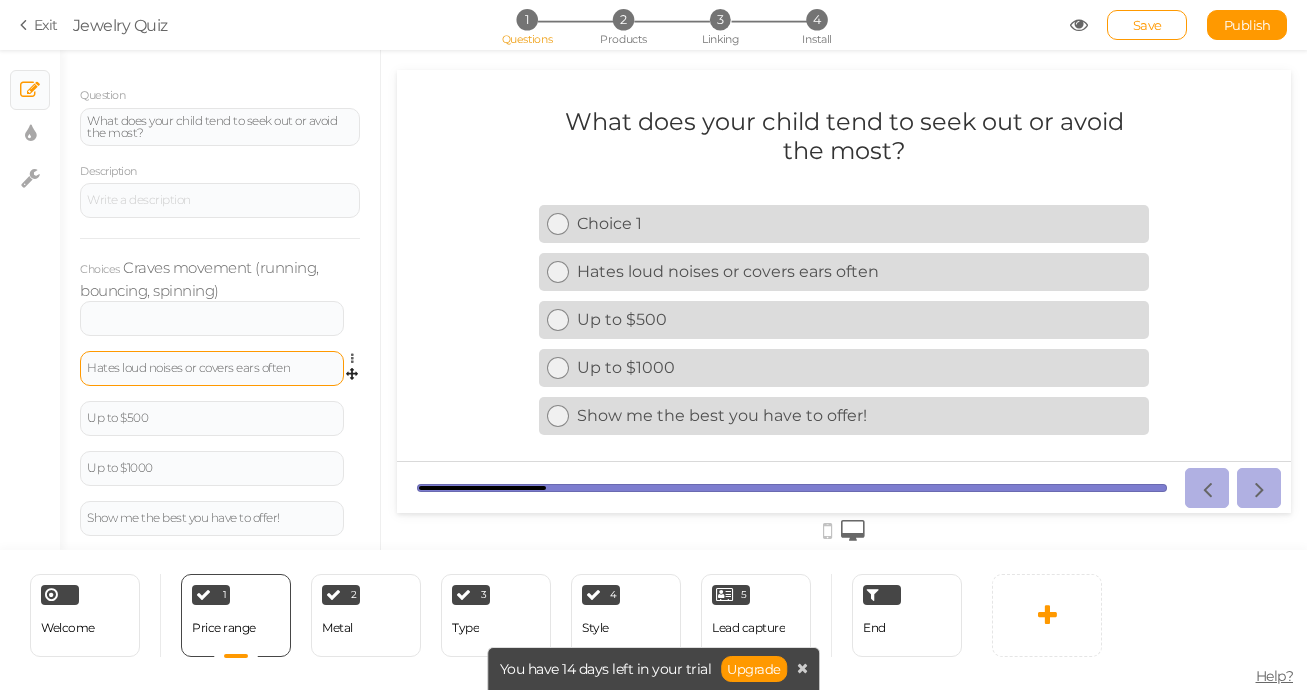click on "Hates loud noises or covers ears often" at bounding box center (212, 368) 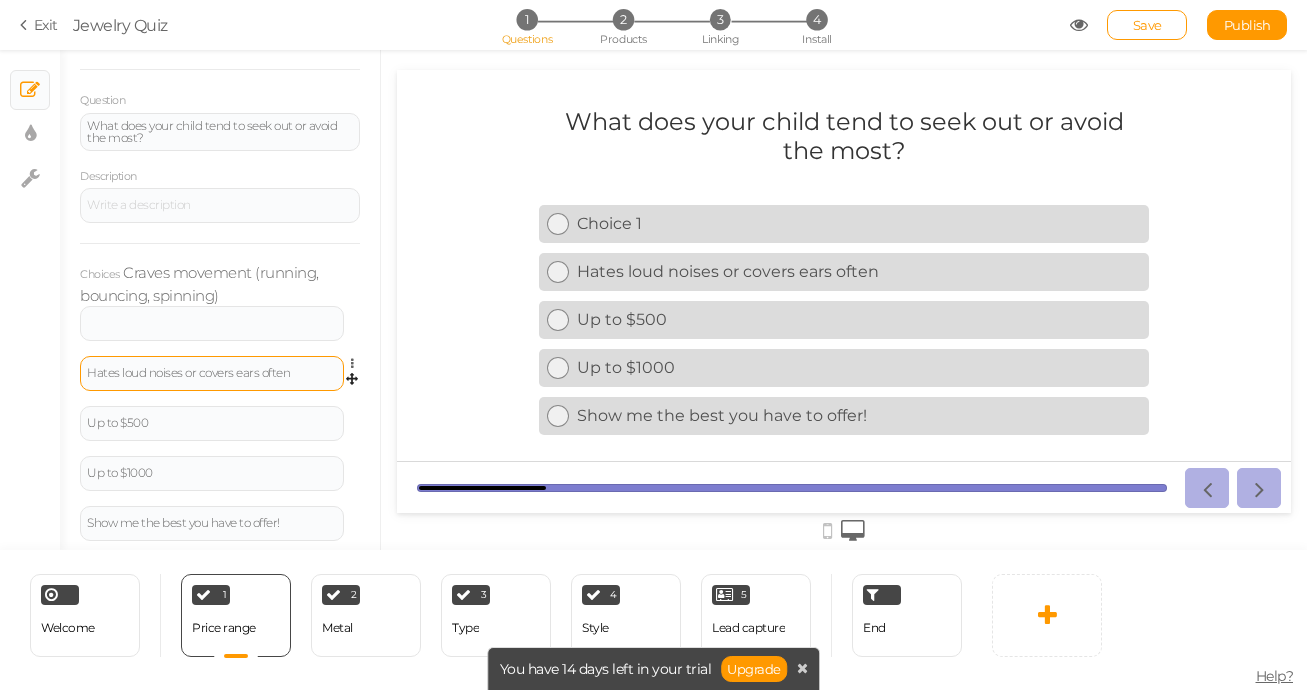 scroll, scrollTop: 135, scrollLeft: 0, axis: vertical 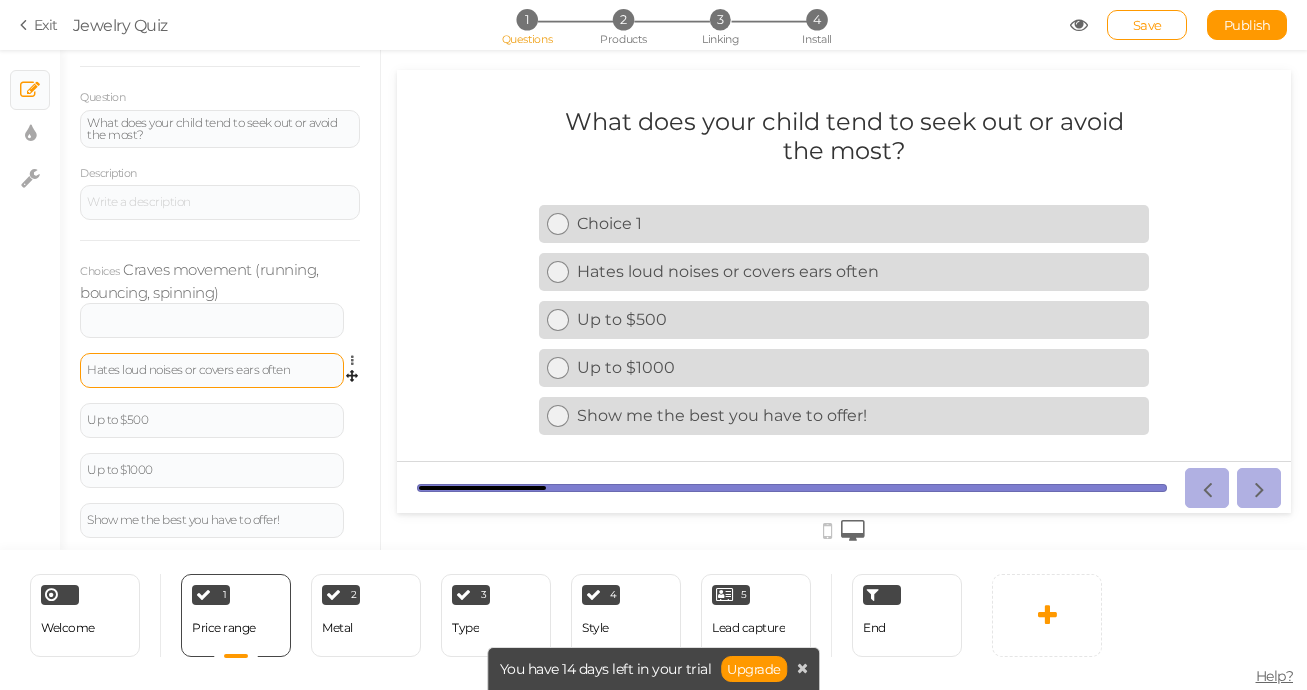 click on "Settings             Delete                             Hates loud noises or covers ears often                         Settings             Delete                             Up to $500                         Settings             Delete                             Up to $1000                         Settings             Delete                             Show me the best you have to offer!                         Settings             Delete" at bounding box center [220, 428] 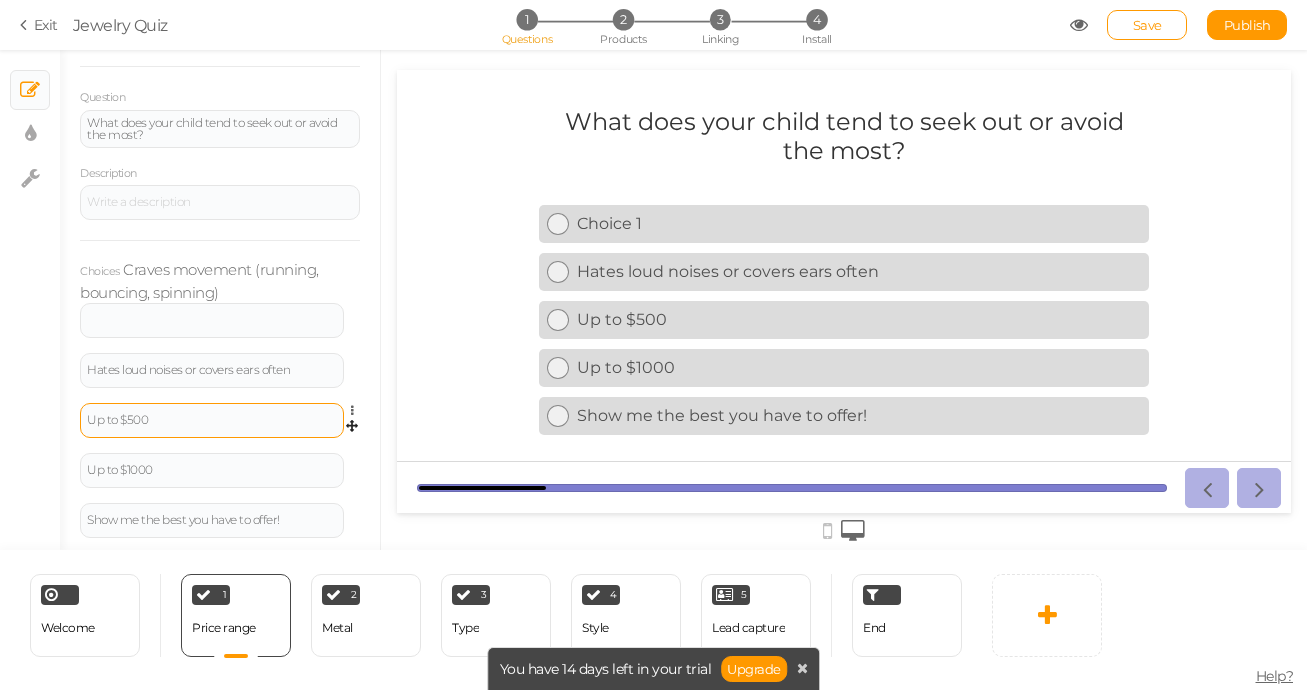 click on "Up to $500" at bounding box center (212, 420) 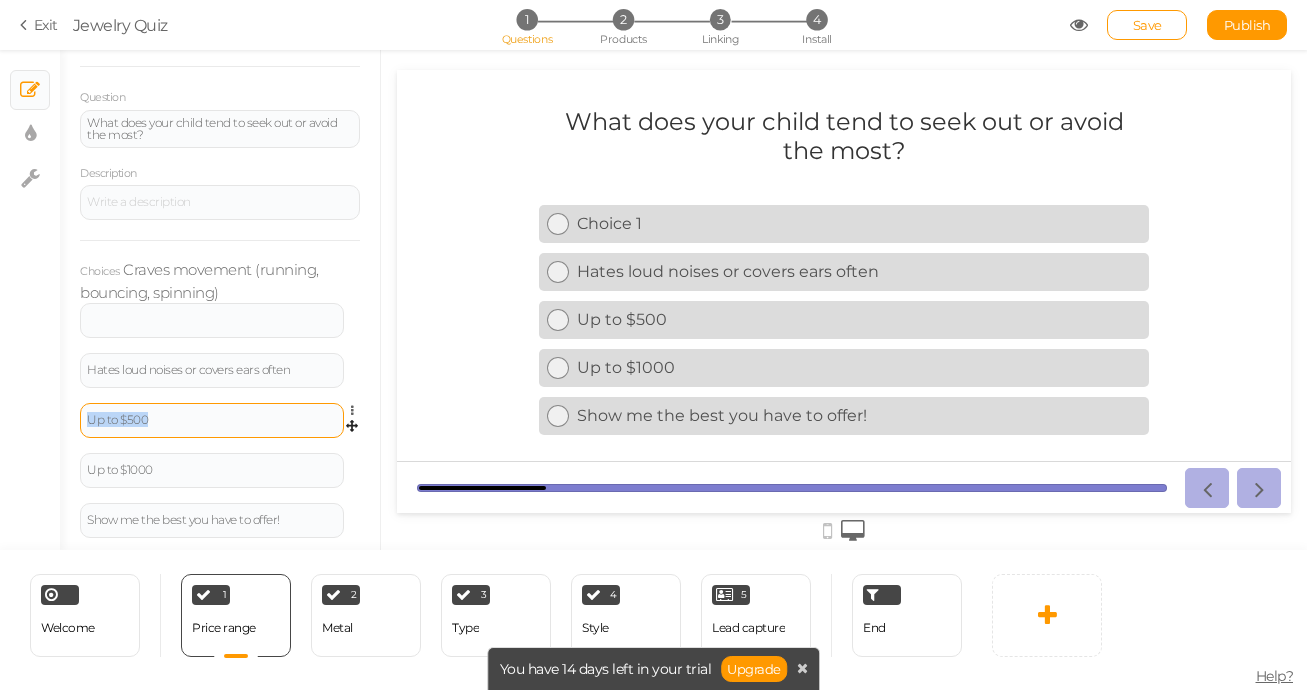 click on "Up to $500" at bounding box center [212, 420] 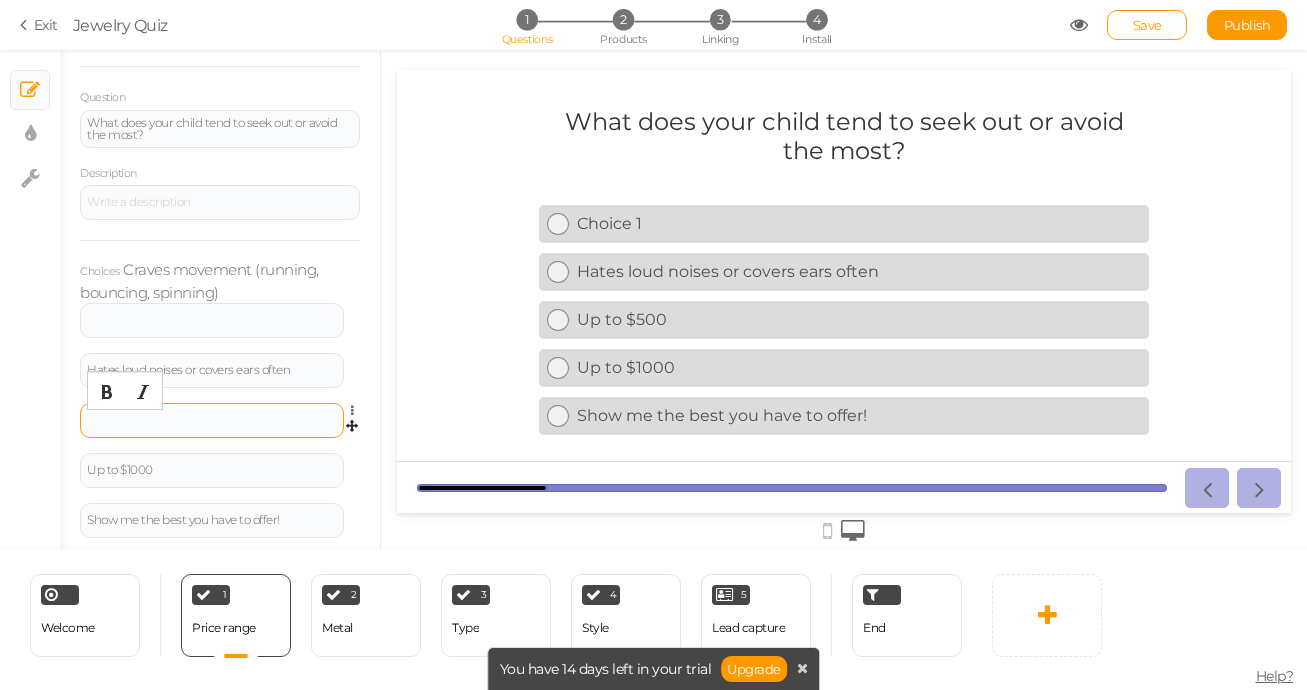 scroll, scrollTop: 159, scrollLeft: 0, axis: vertical 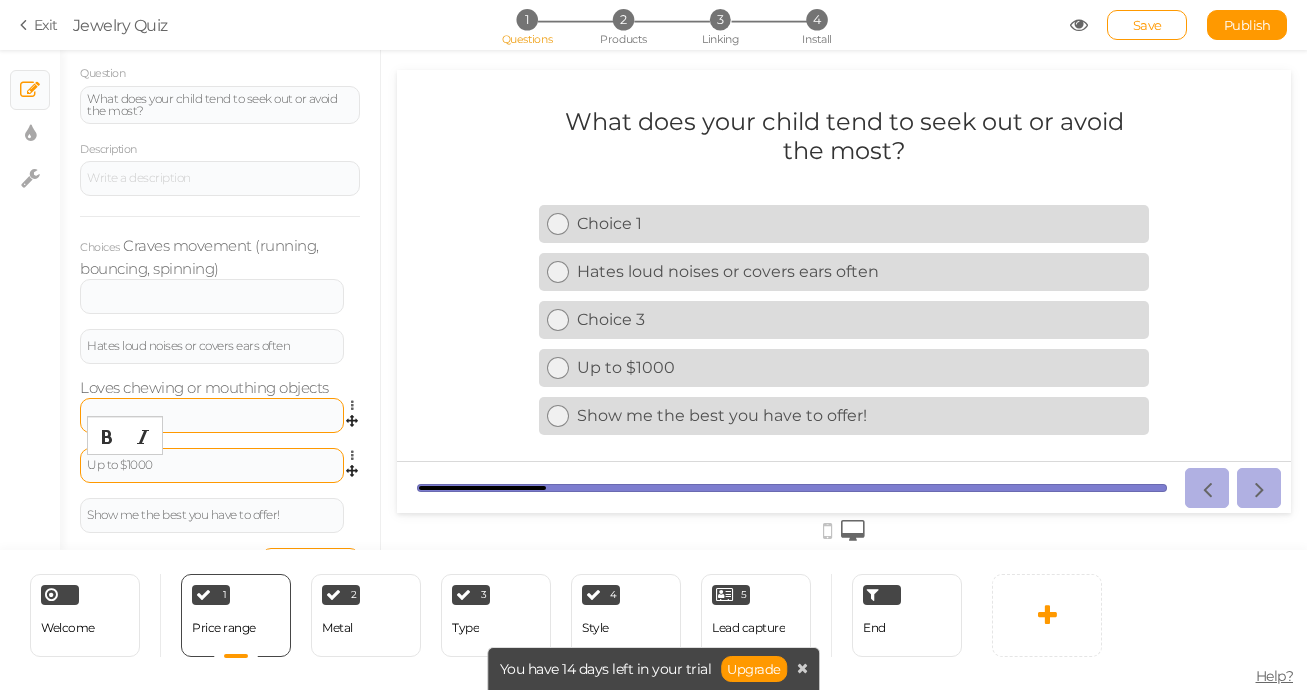 click on "Up to $1000" at bounding box center [212, 465] 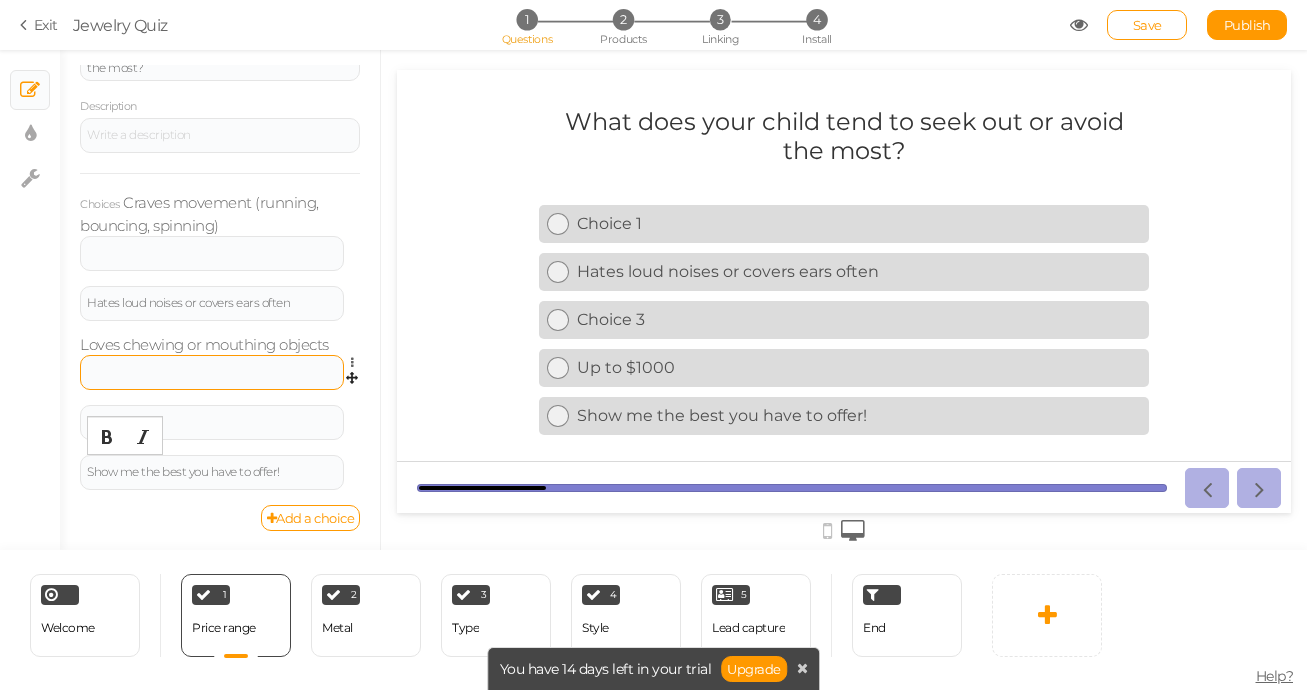 scroll, scrollTop: 199, scrollLeft: 0, axis: vertical 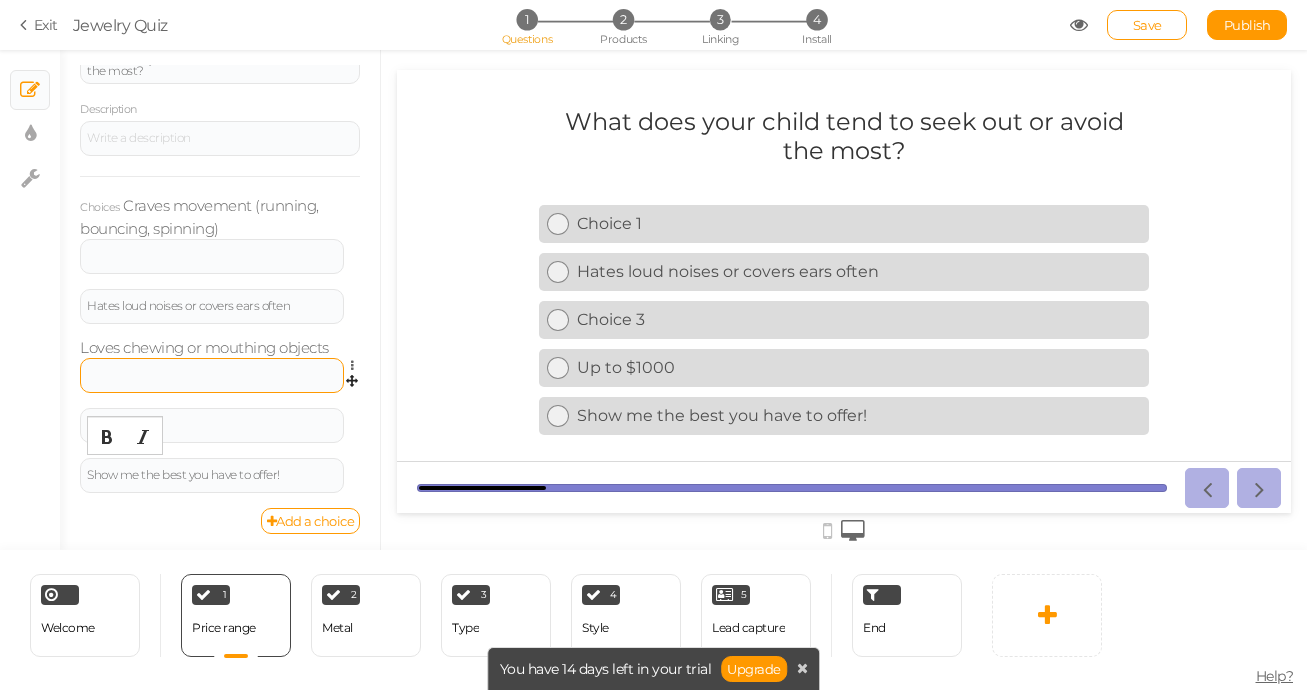 click at bounding box center (212, 375) 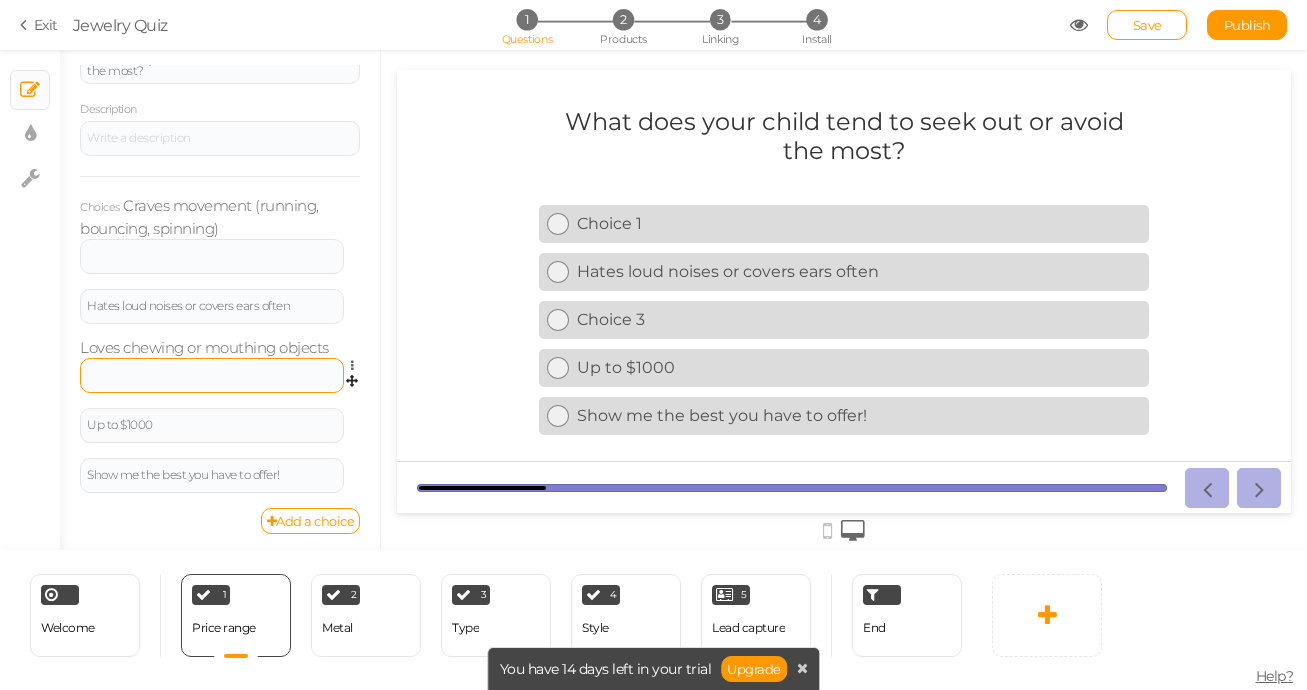 click at bounding box center (212, 375) 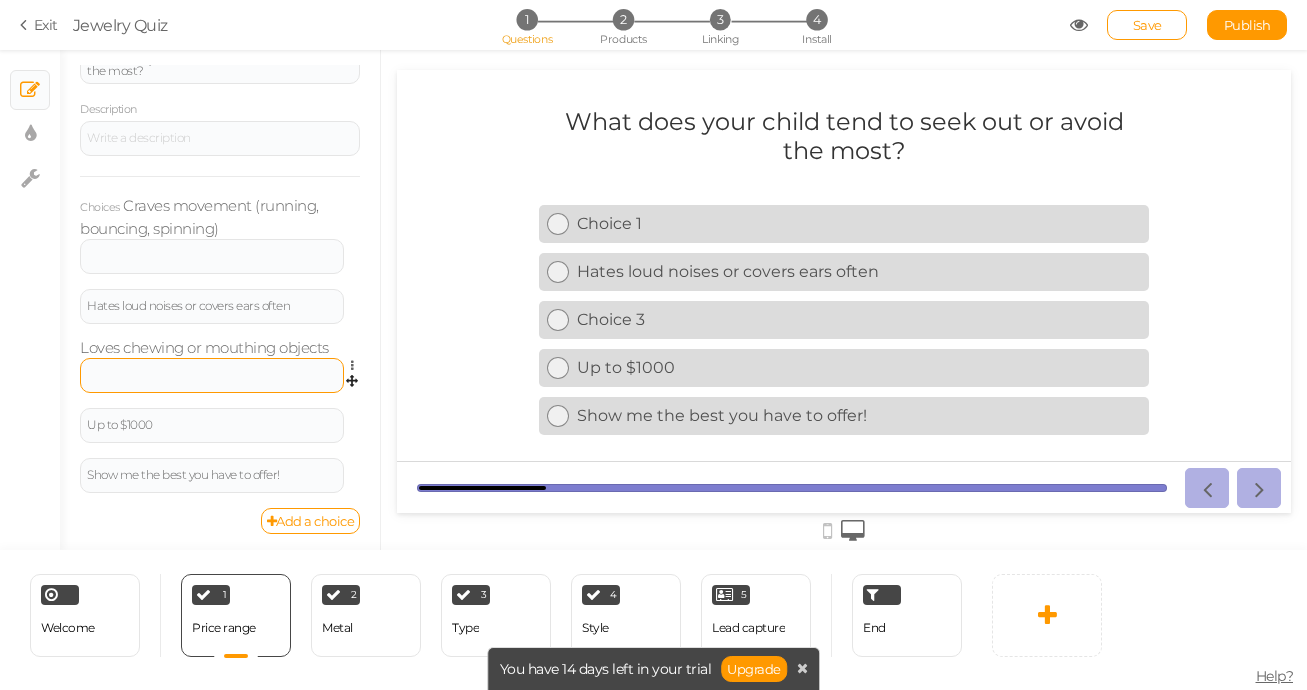 scroll, scrollTop: 202, scrollLeft: 0, axis: vertical 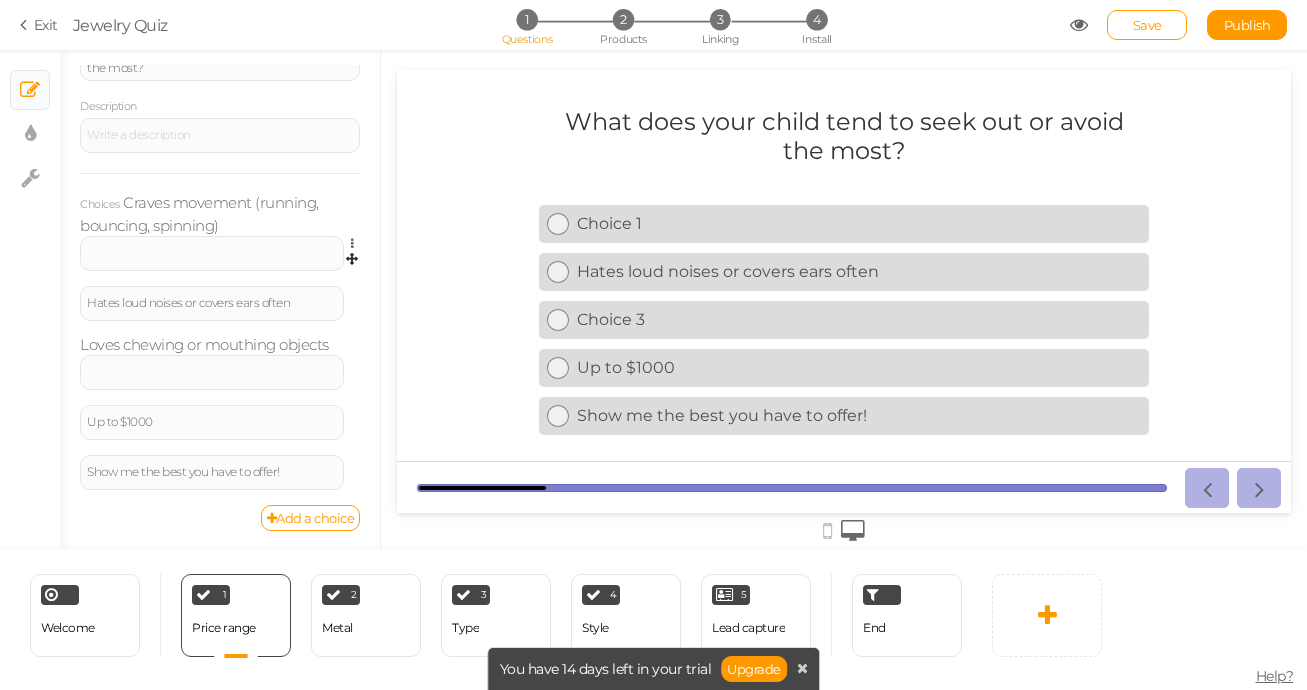 click at bounding box center (357, 243) 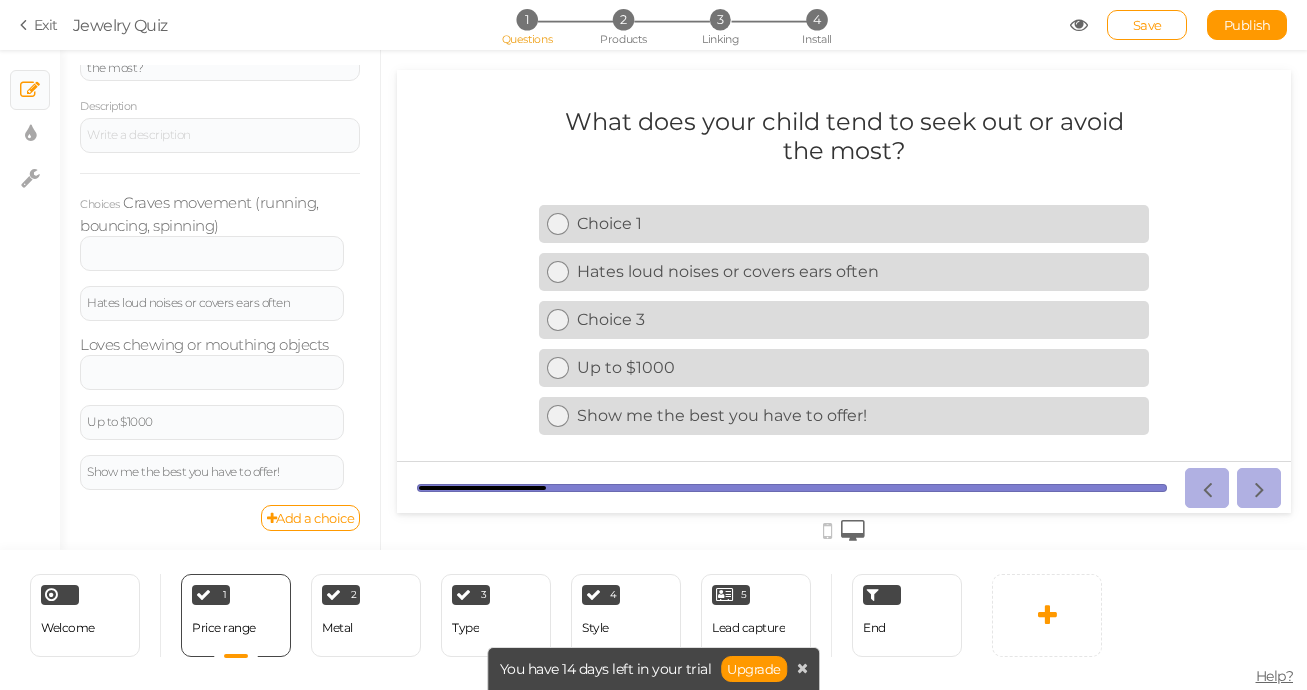 click on "Delete" at bounding box center [280, 292] 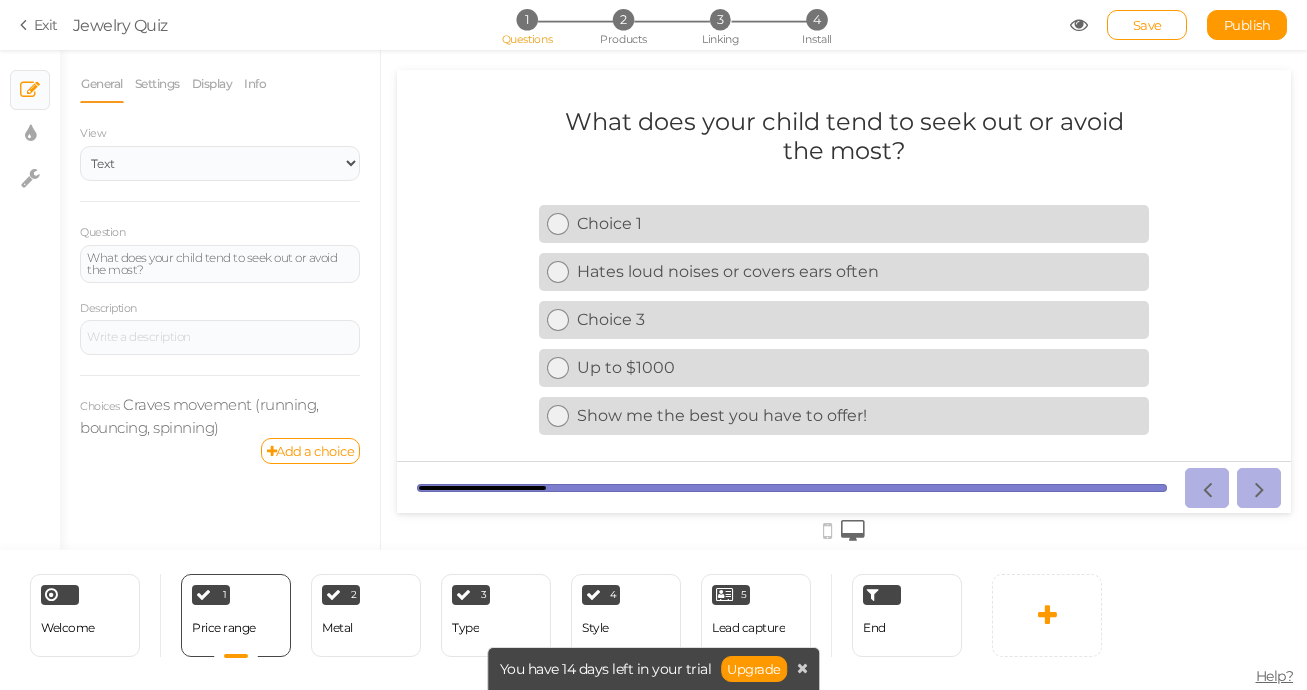 scroll, scrollTop: 0, scrollLeft: 0, axis: both 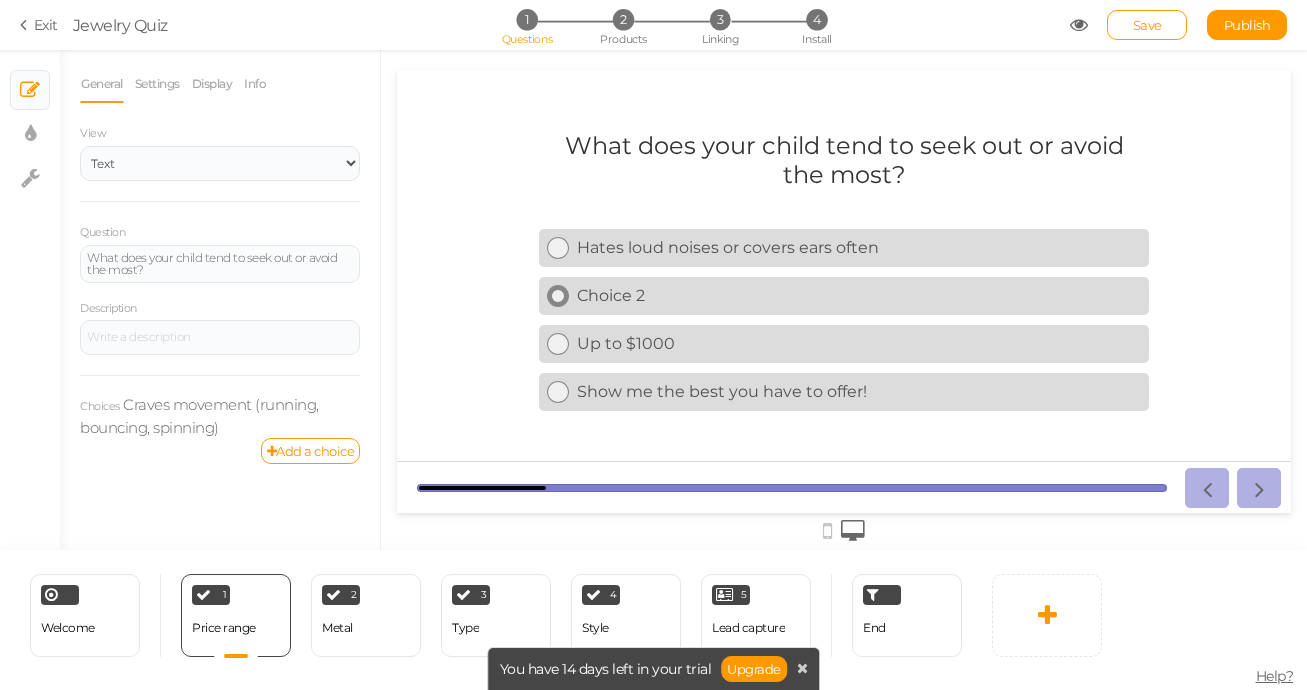 click on "Choice 2" at bounding box center [855, 295] 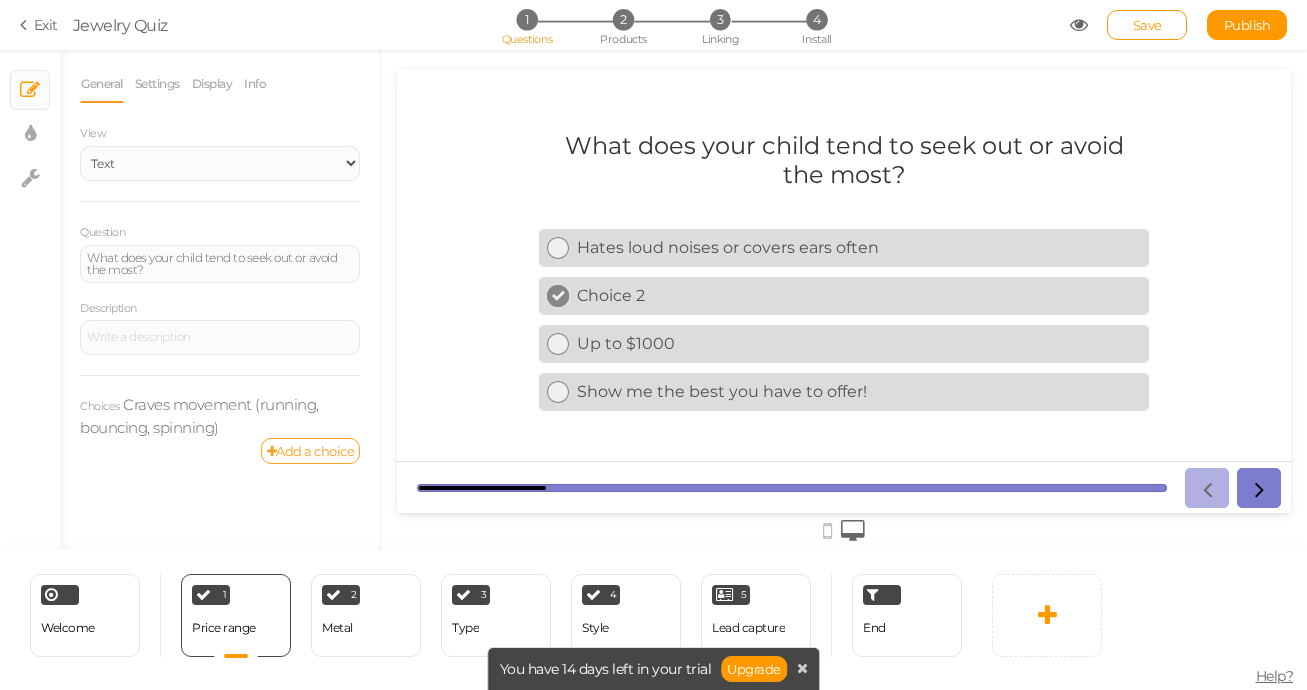 click on "Add a choice" at bounding box center [311, 451] 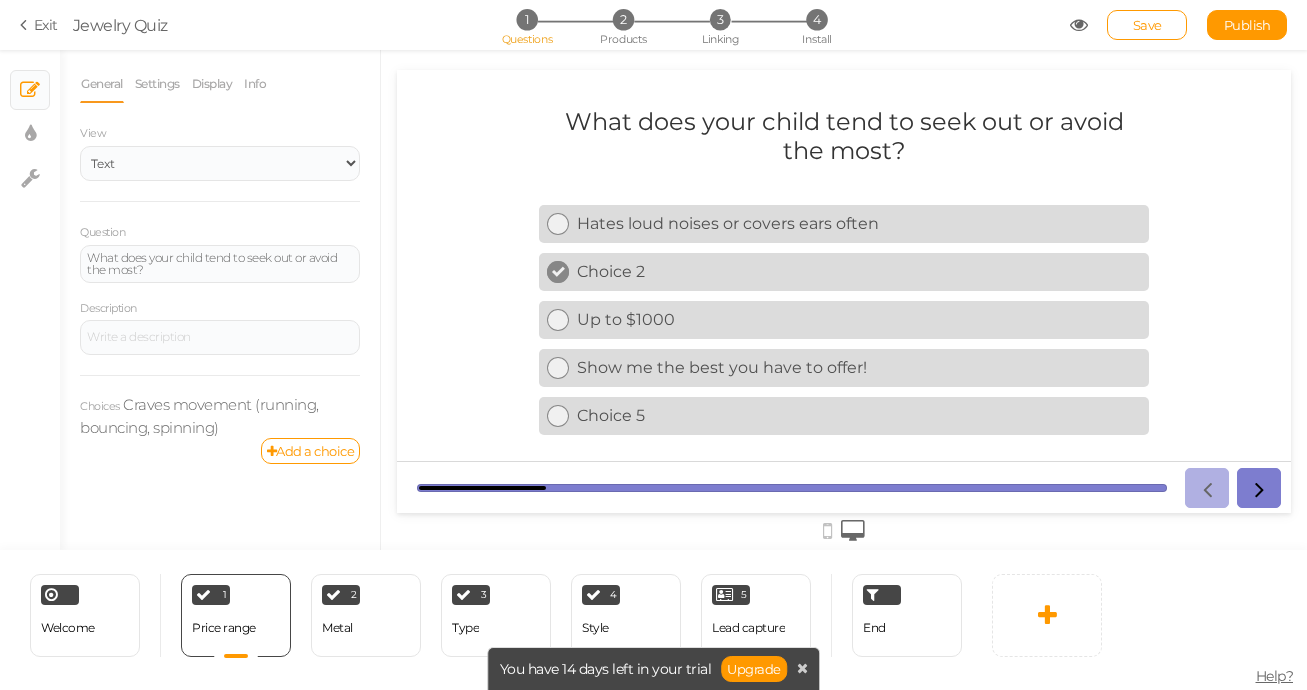 click on "Choices   Craves movement (running, bouncing, spinning)" at bounding box center (220, 406) 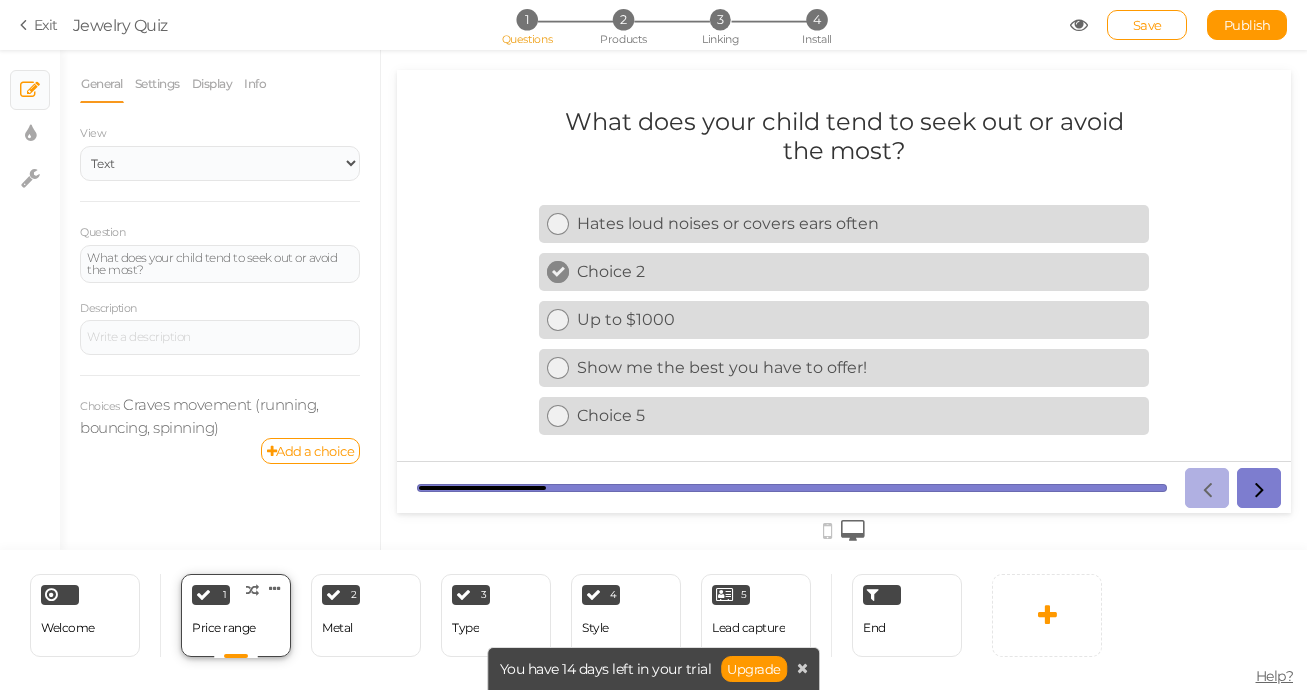 click on "Price range" at bounding box center [224, 628] 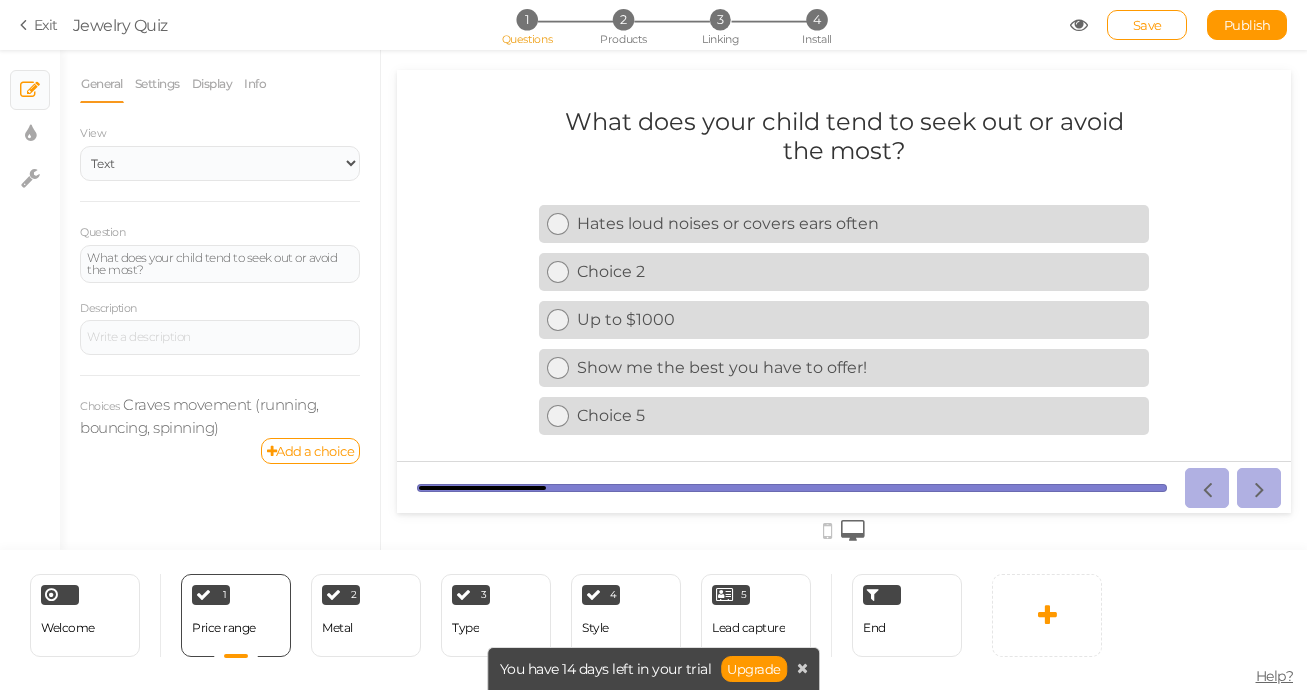 click on "Choices   Craves movement (running, bouncing, spinning)" at bounding box center (220, 406) 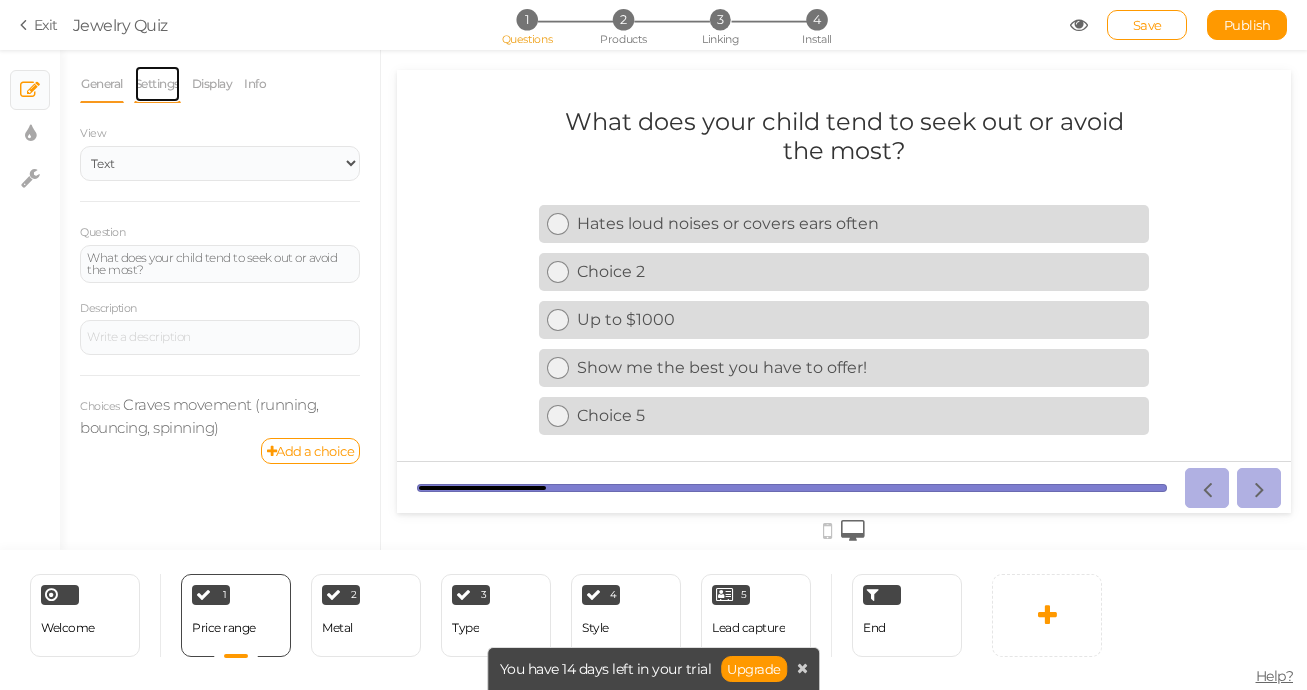 click on "Settings" at bounding box center [157, 84] 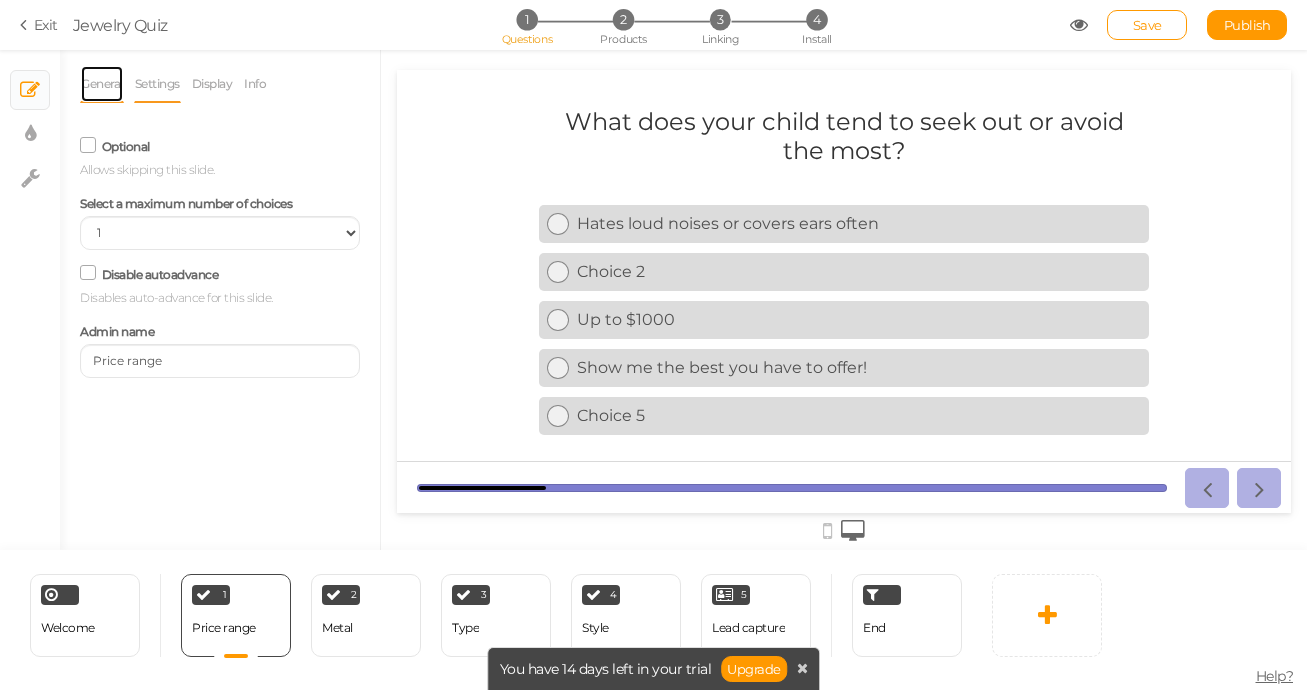 click on "General" at bounding box center [102, 84] 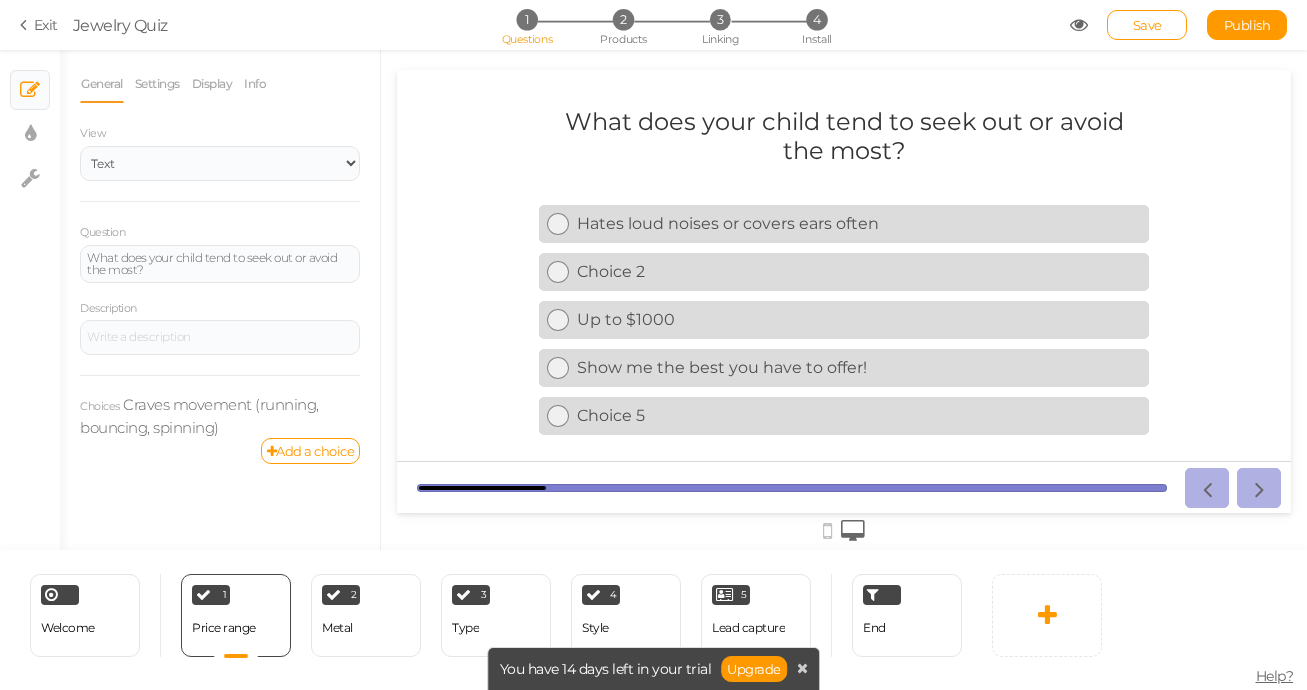 click on "Description" at bounding box center (220, 327) 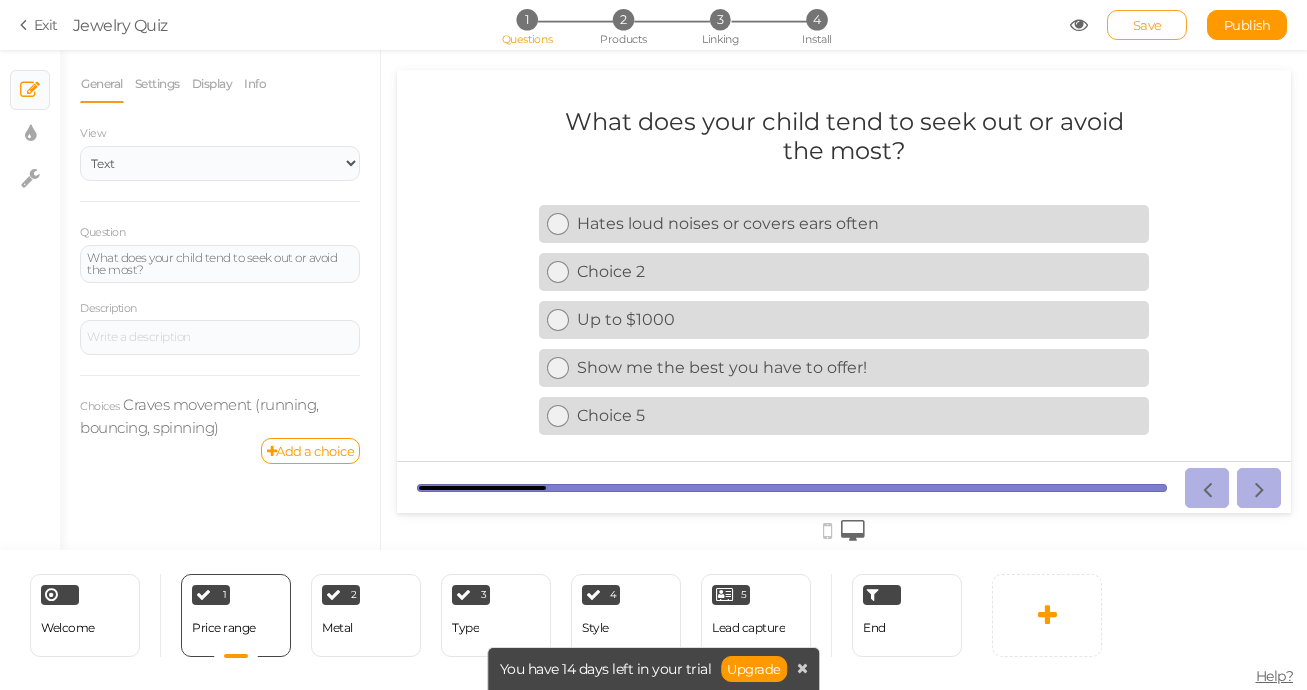 click on "Save" at bounding box center [1147, 25] 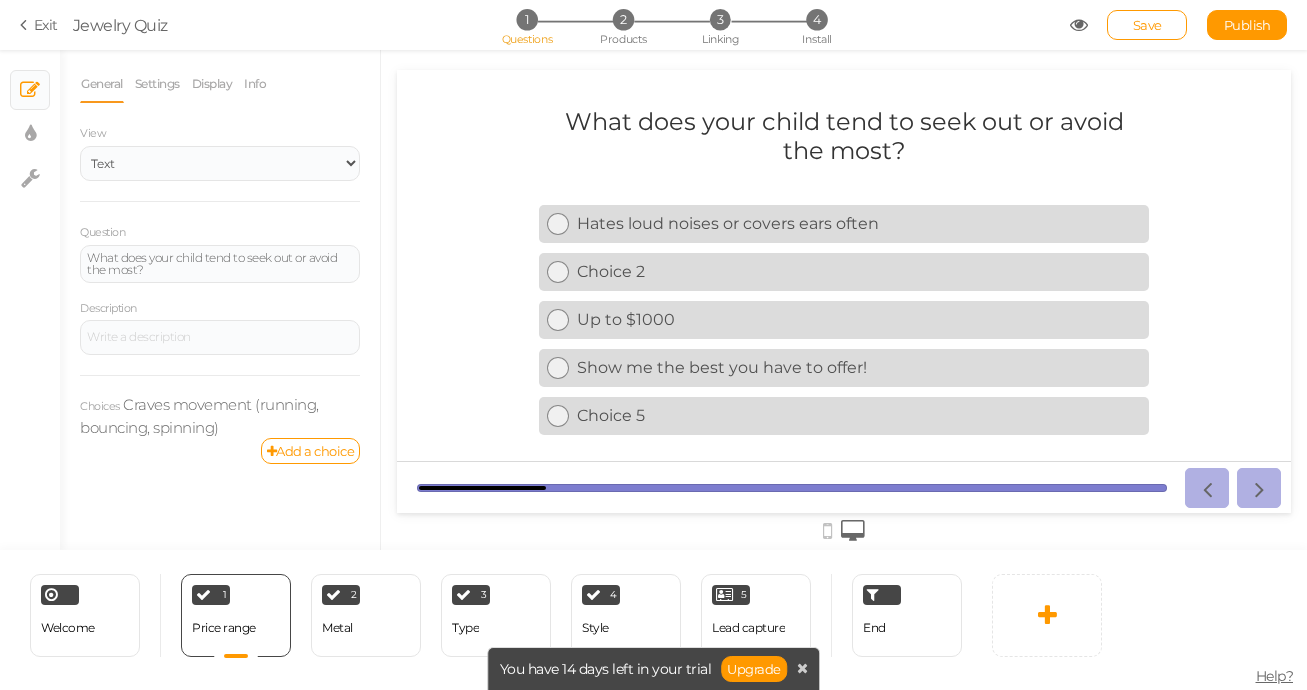 click at bounding box center (1229, 488) 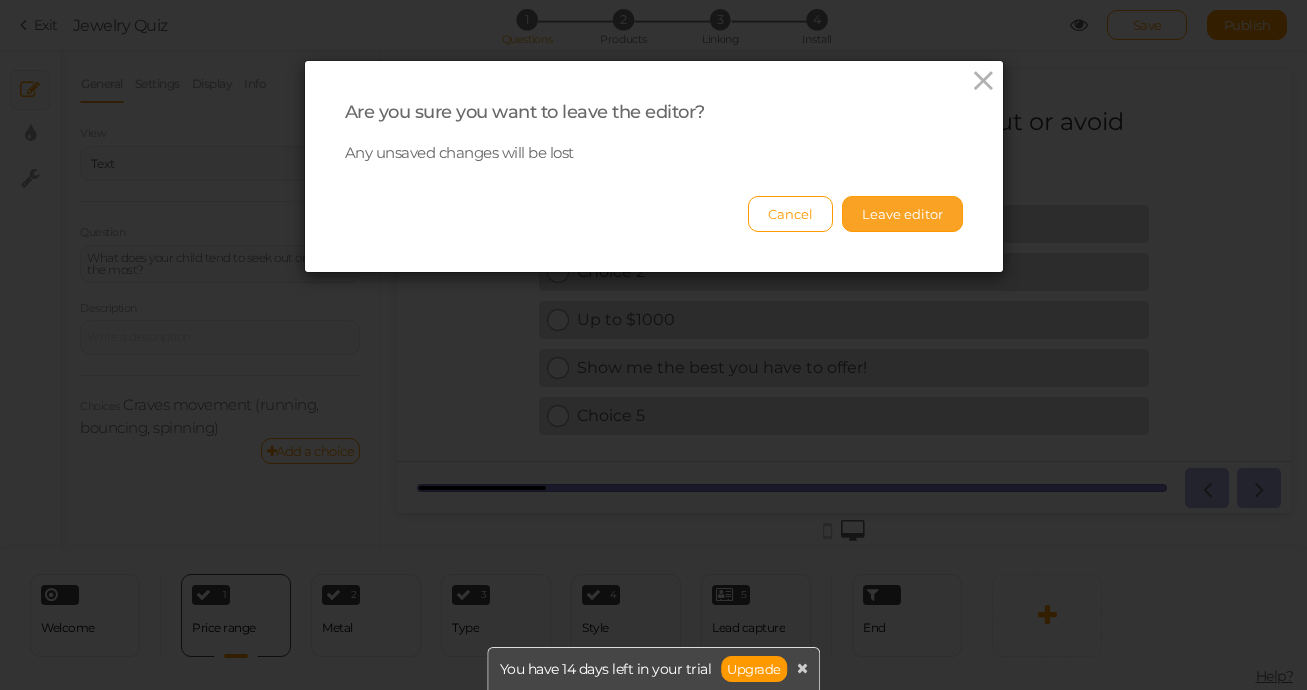 click on "Leave editor" at bounding box center (902, 214) 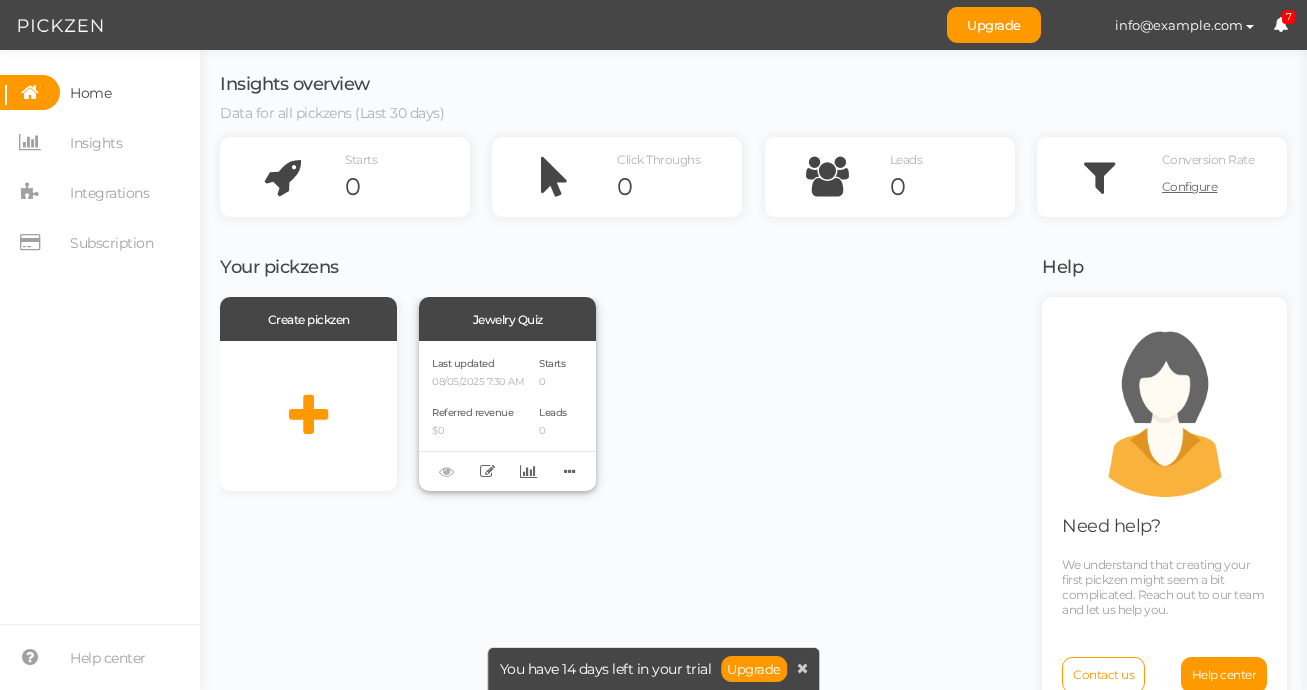 click on "Last updated   08/05/2025 7:30 AM       Referred revenue   $0" at bounding box center (478, 416) 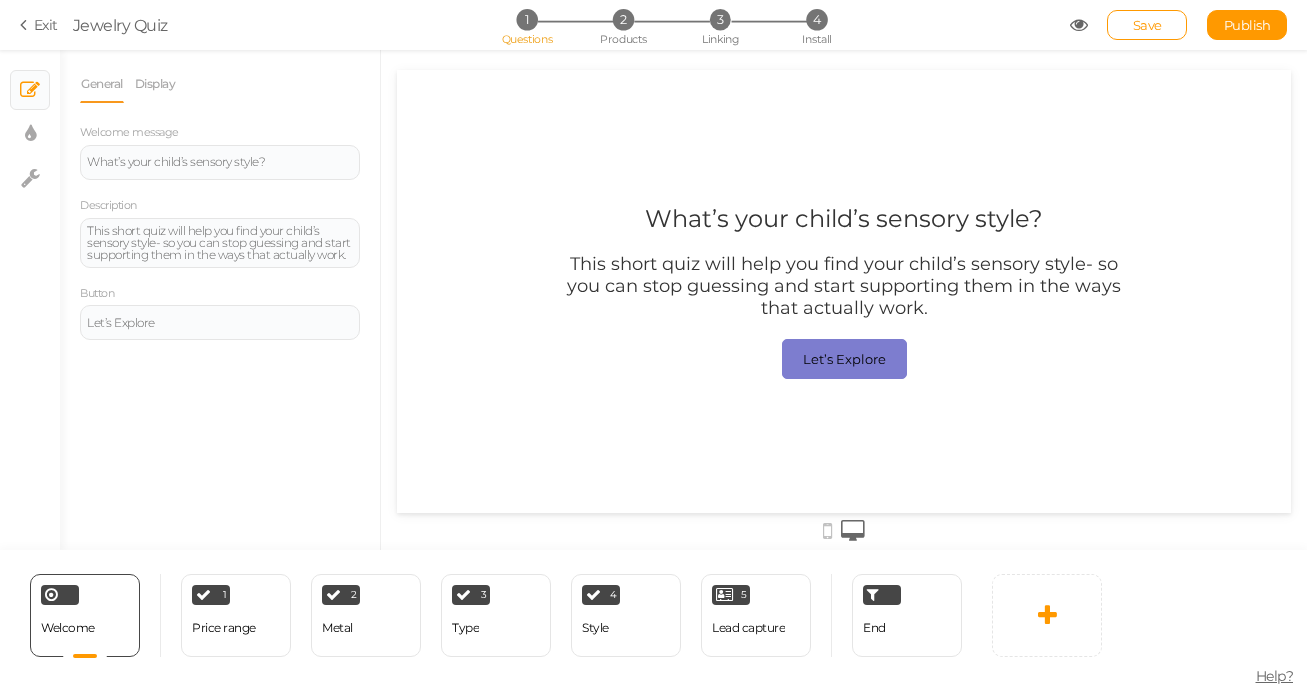 scroll, scrollTop: 0, scrollLeft: 0, axis: both 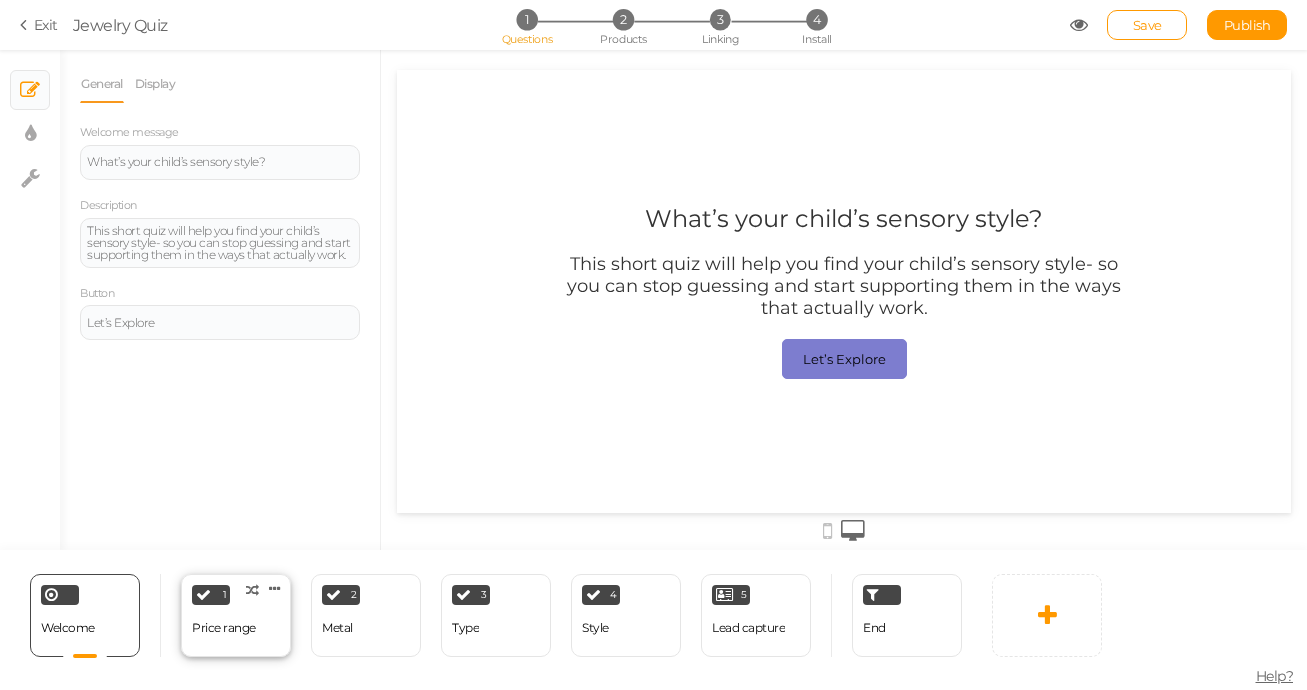 click on "1" at bounding box center [211, 595] 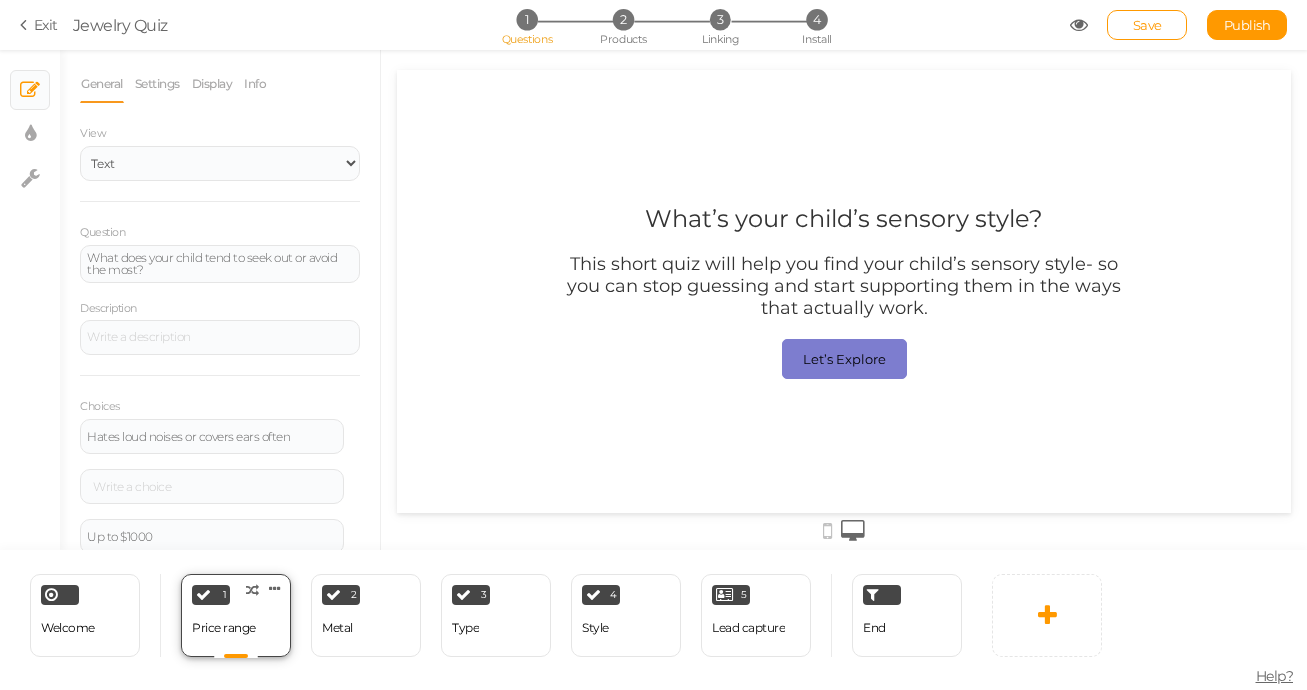 scroll, scrollTop: 0, scrollLeft: 0, axis: both 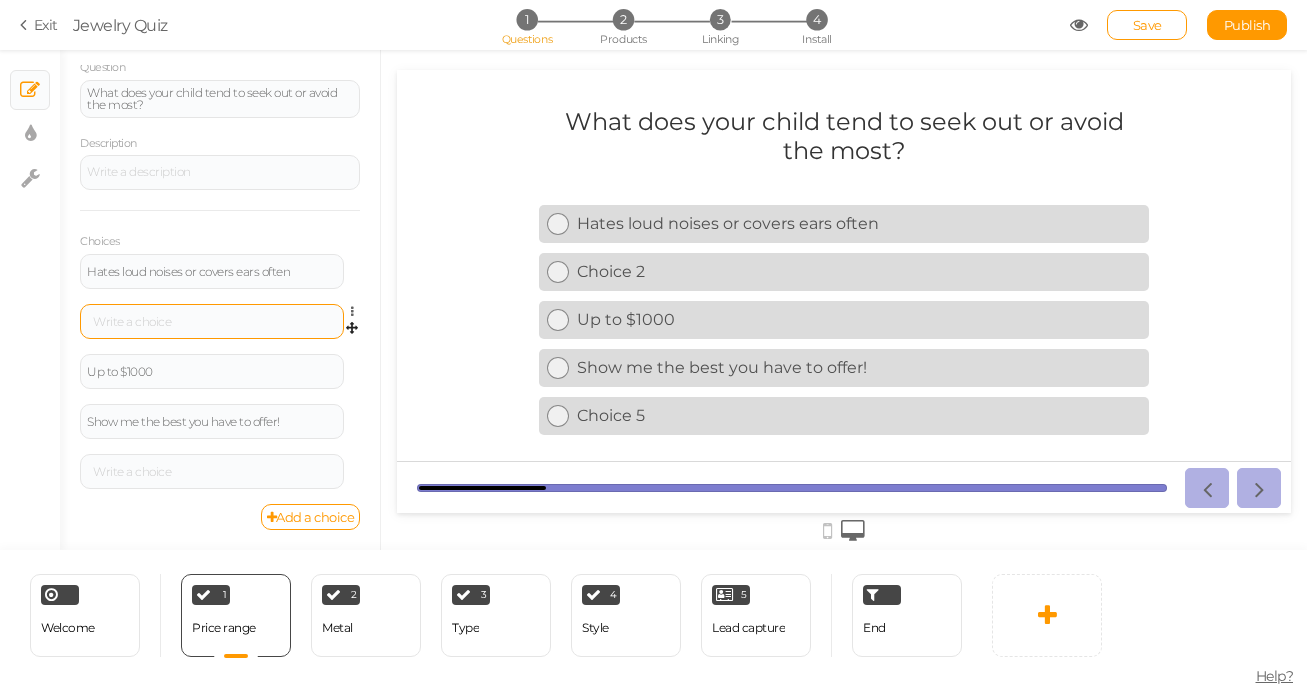 click at bounding box center (212, 322) 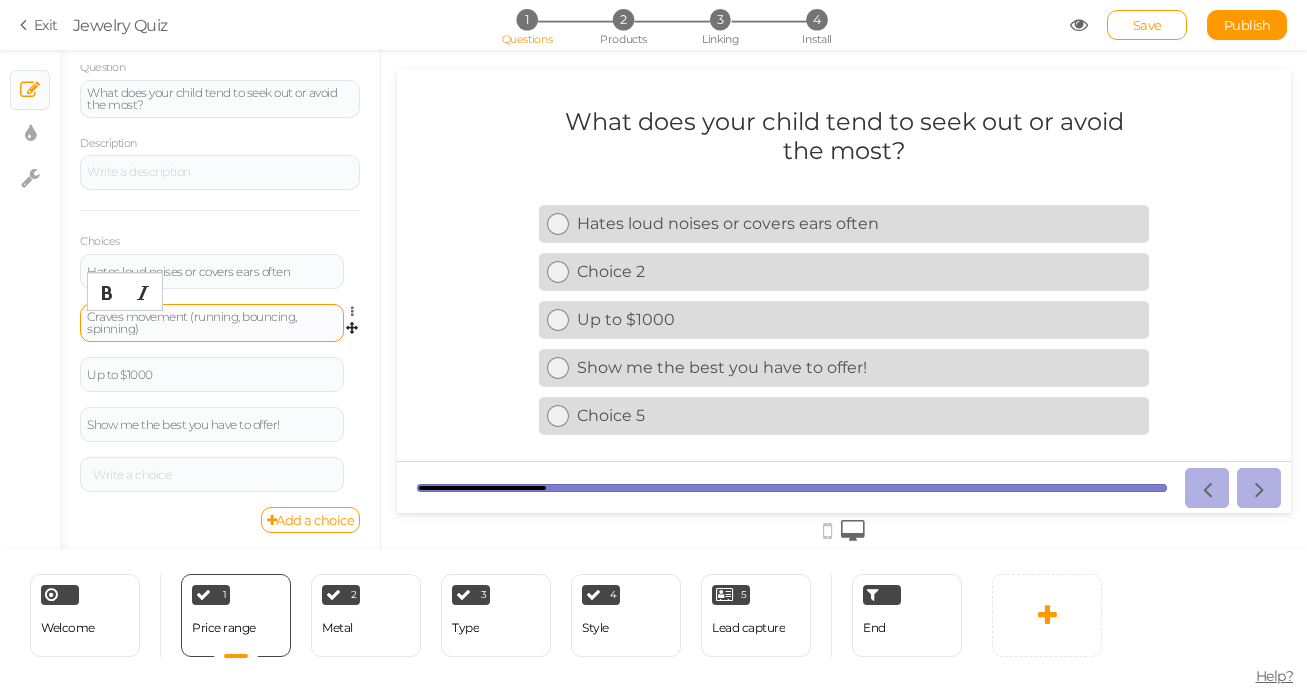 scroll, scrollTop: 1, scrollLeft: 0, axis: vertical 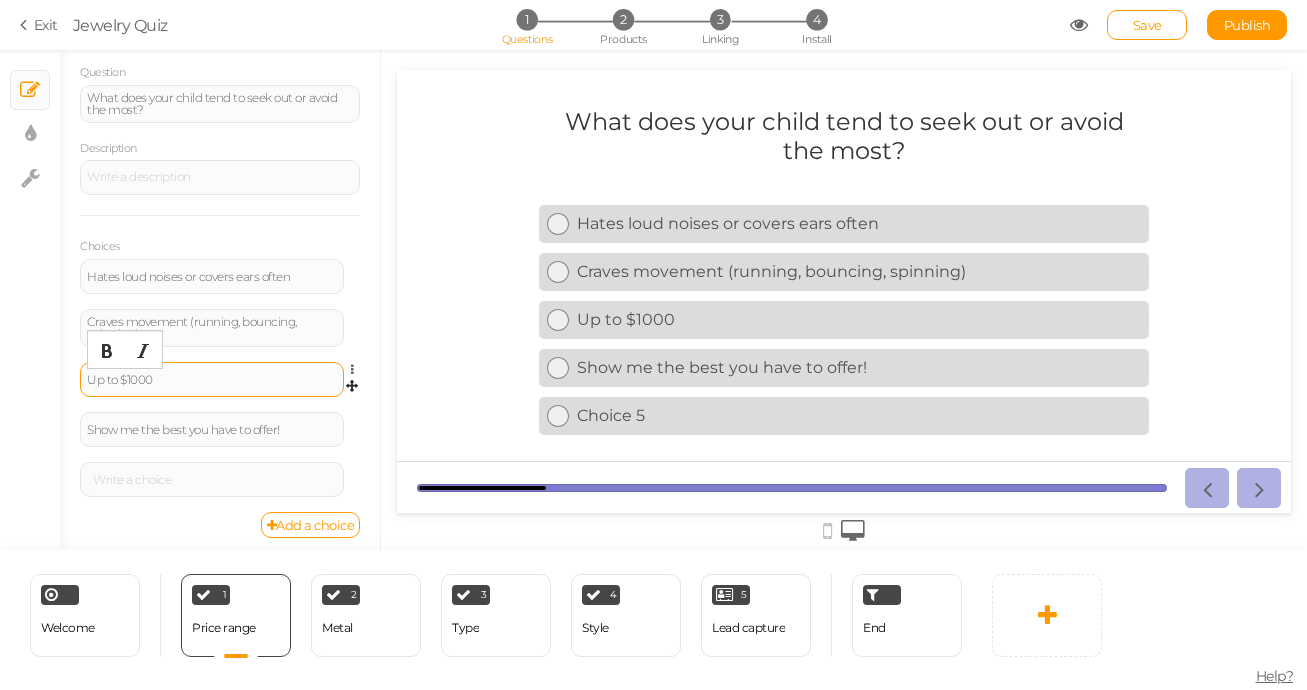 click on "Up to $1000" at bounding box center (212, 380) 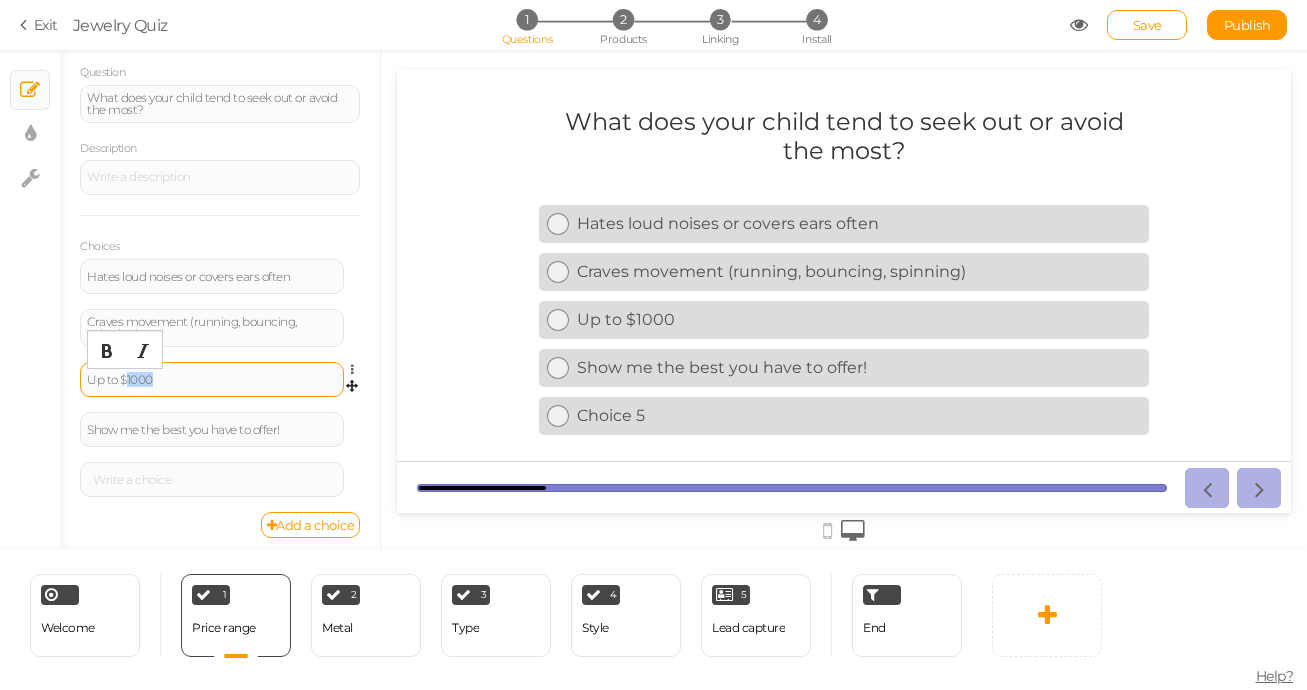click on "Up to $1000" at bounding box center [212, 380] 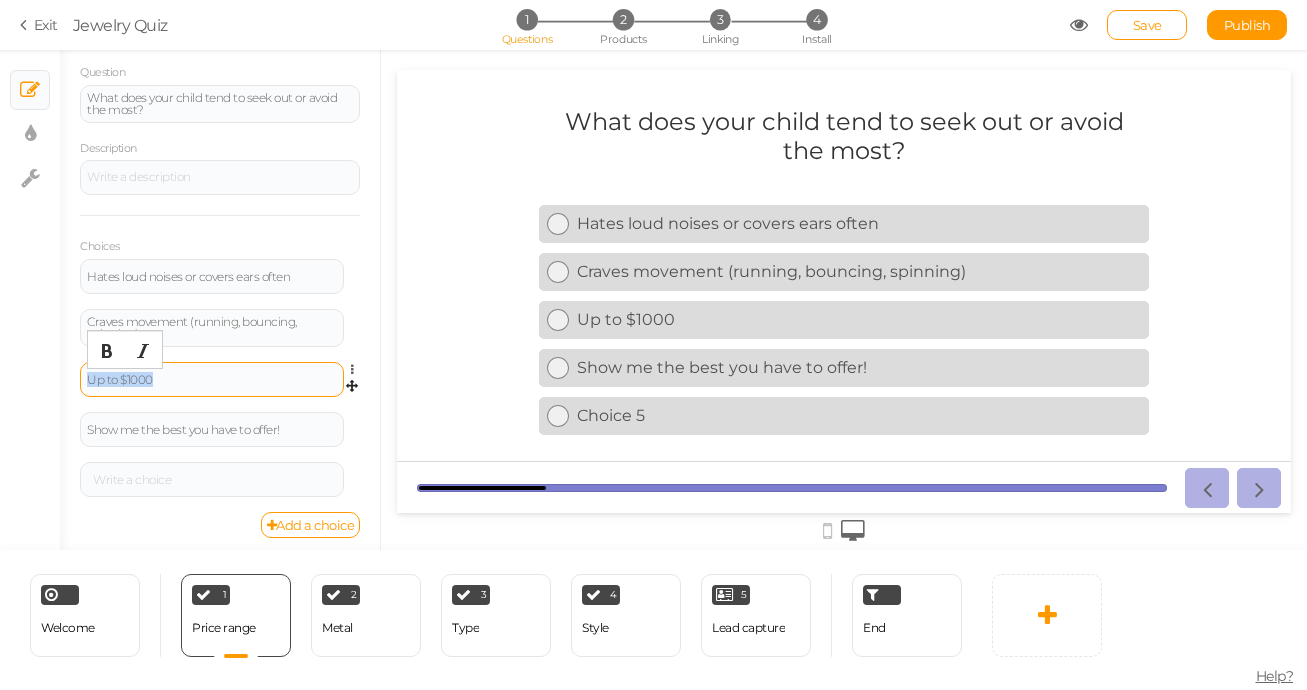 click on "Up to $1000" at bounding box center [212, 380] 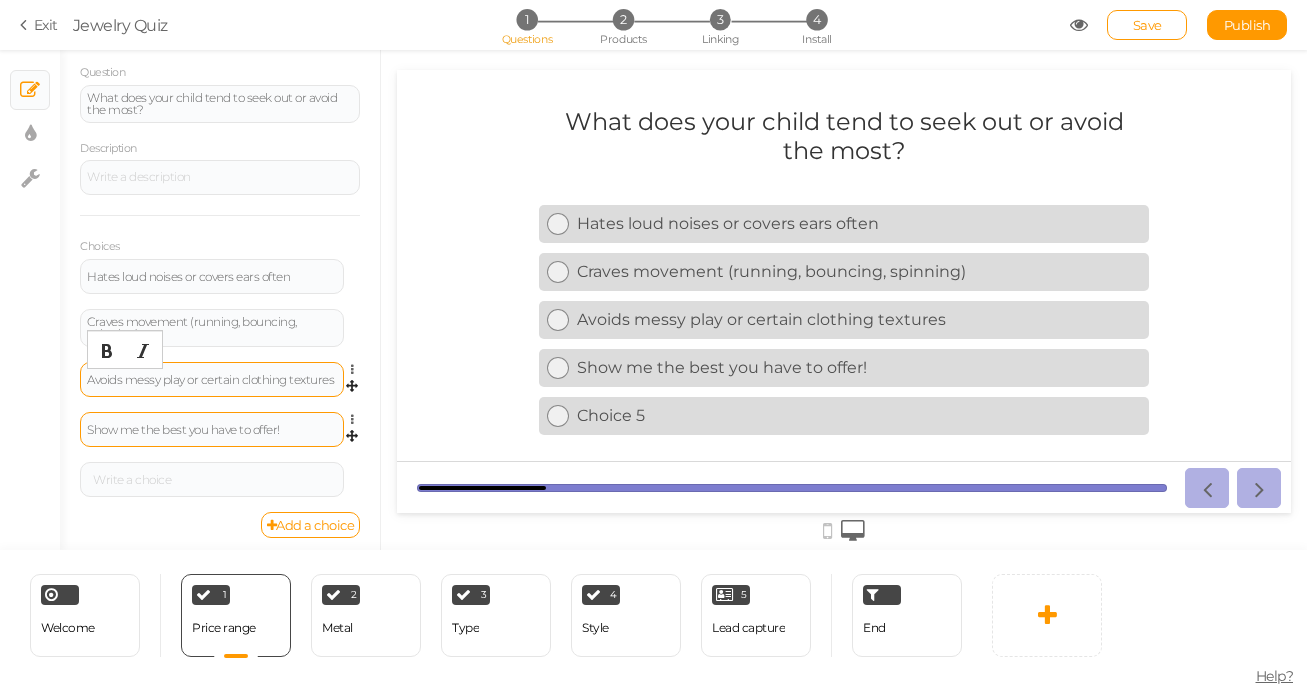 click on "Show me the best you have to offer!" at bounding box center (212, 430) 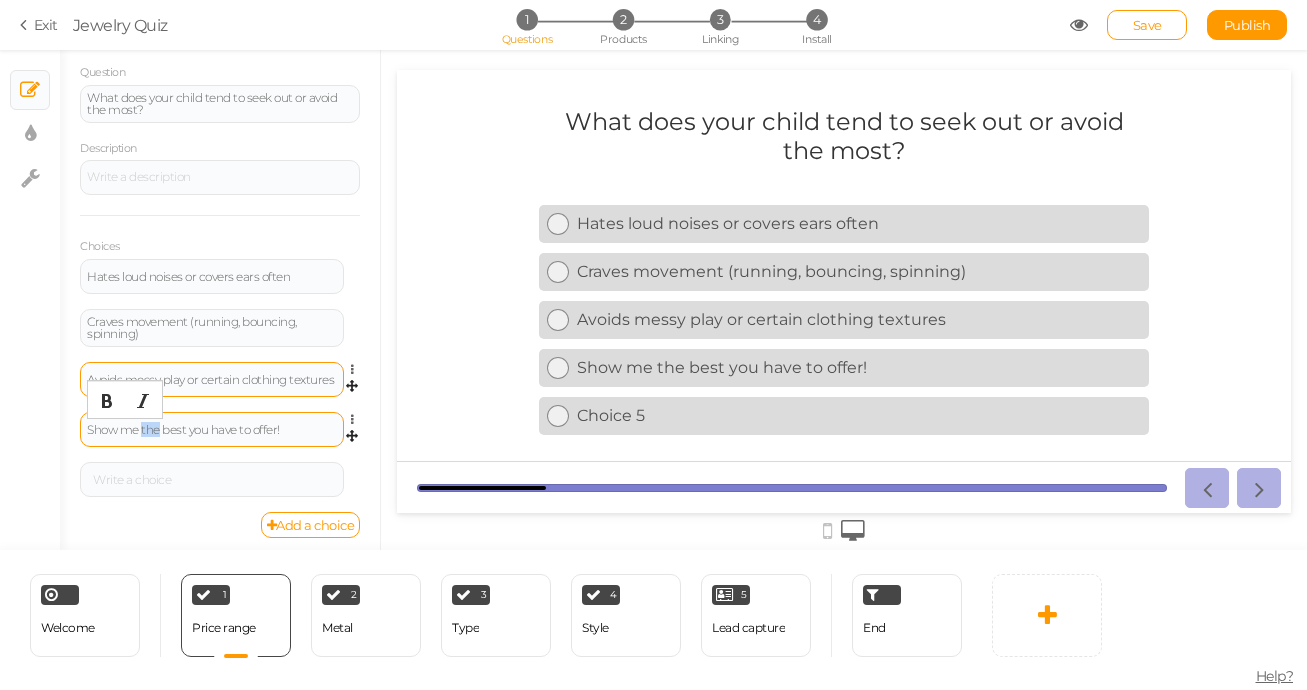 click on "Show me the best you have to offer!" at bounding box center (212, 430) 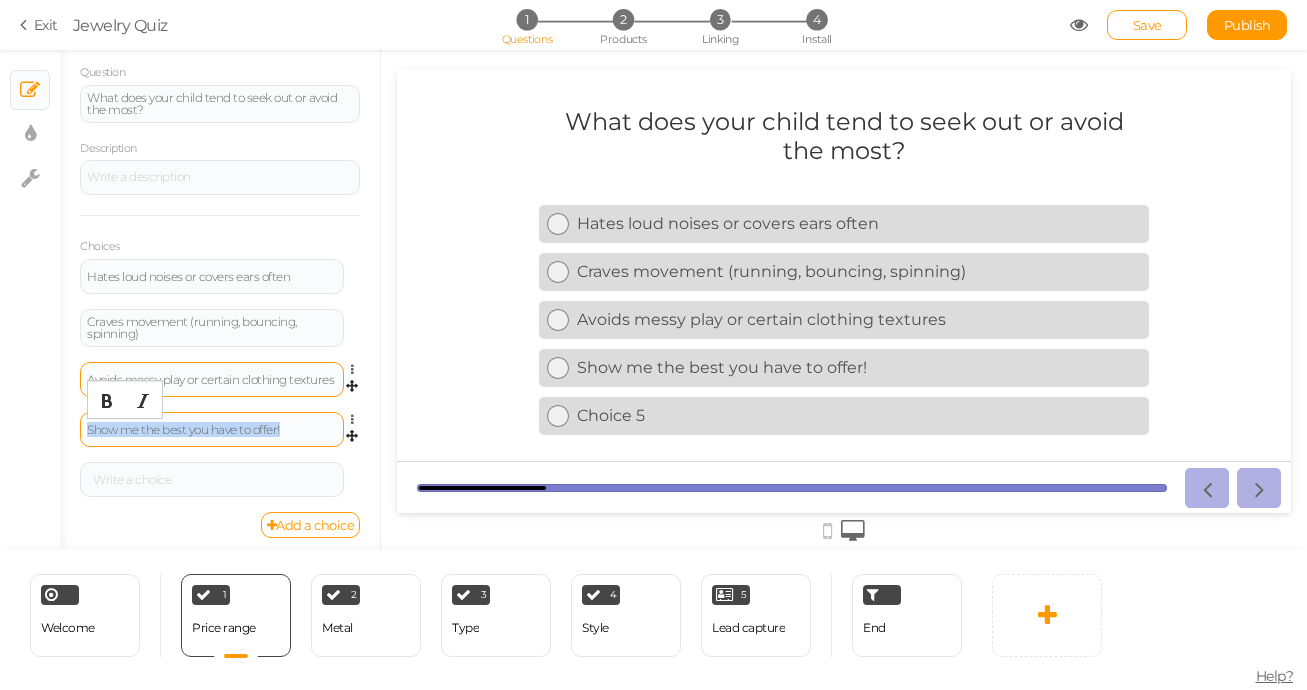 click on "Show me the best you have to offer!" at bounding box center [212, 430] 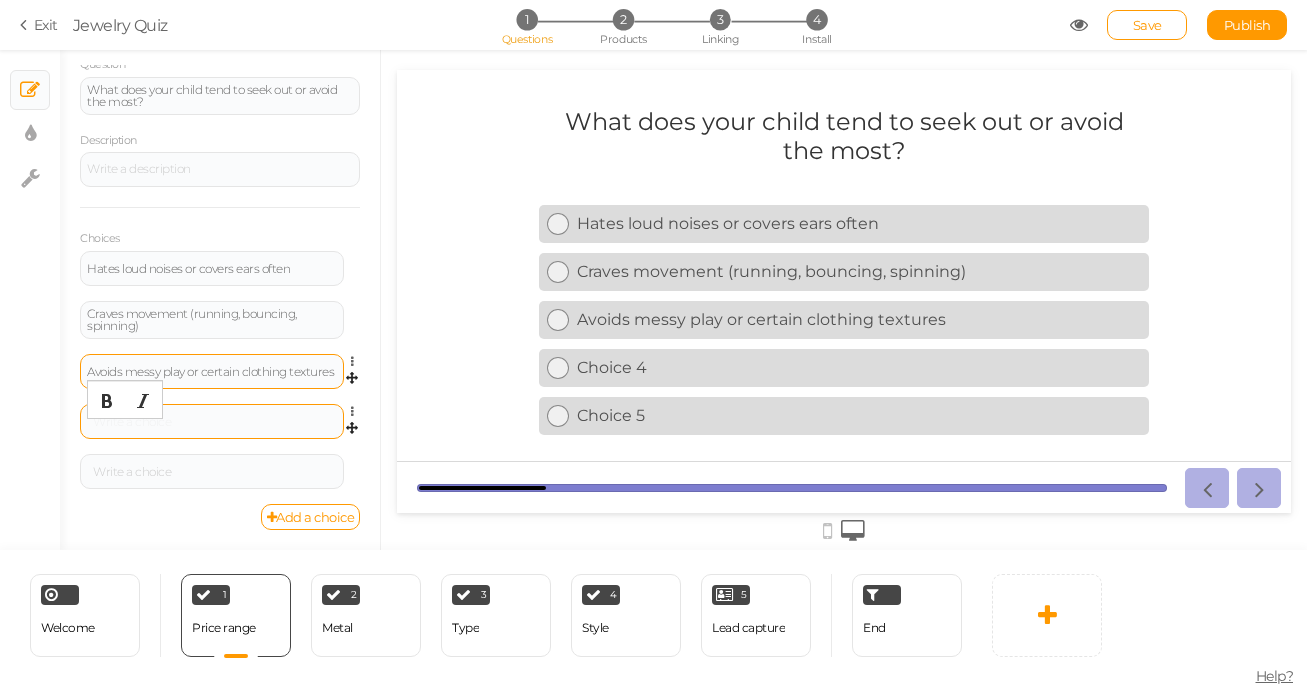 scroll, scrollTop: 163, scrollLeft: 0, axis: vertical 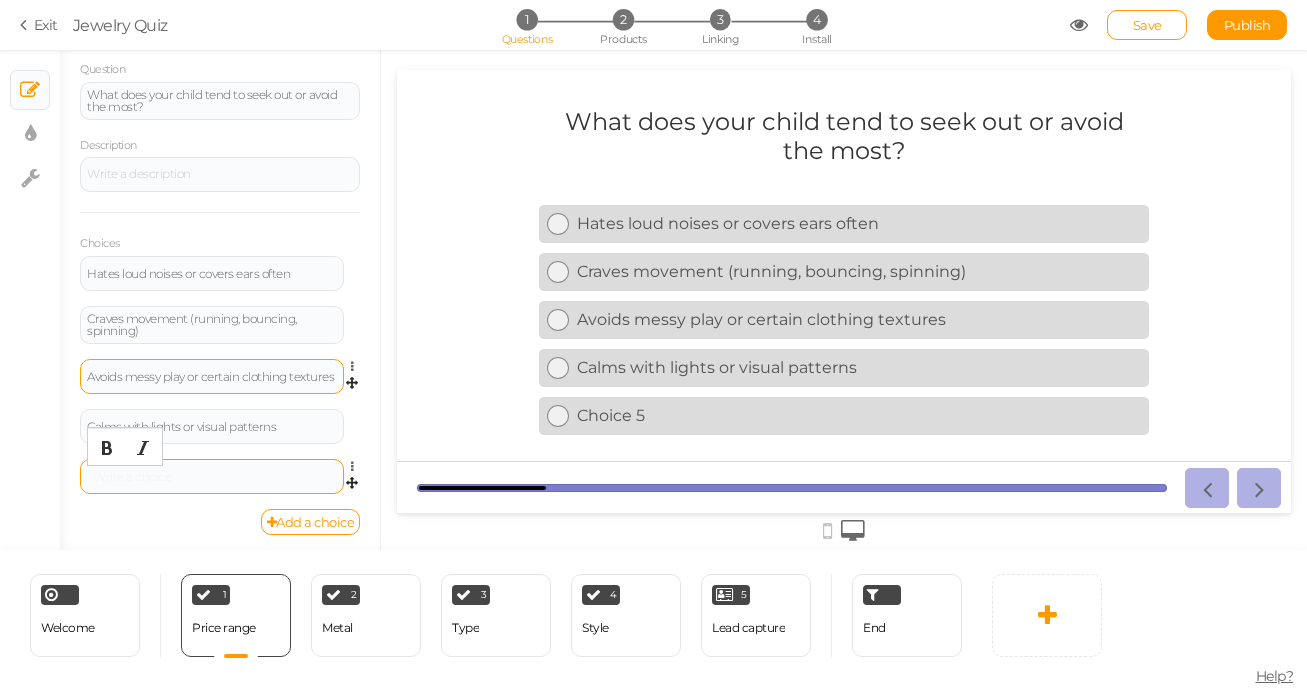 click at bounding box center [212, 477] 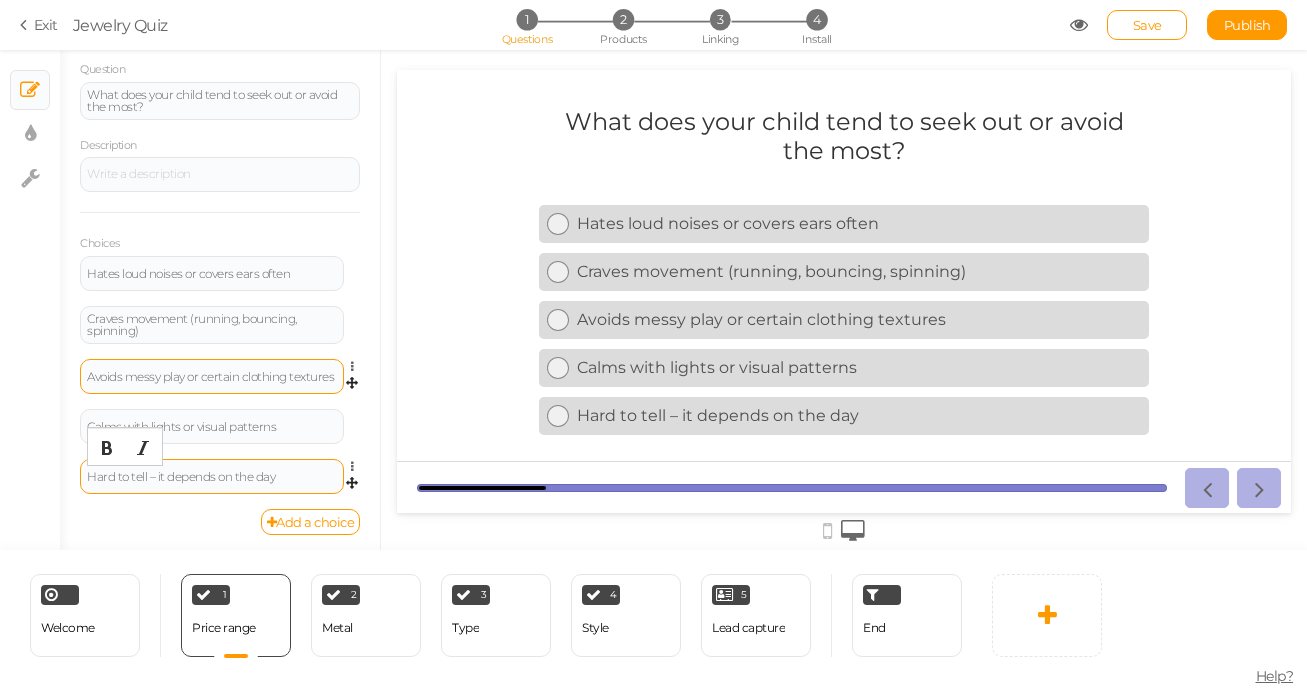 drag, startPoint x: 154, startPoint y: 474, endPoint x: 195, endPoint y: 470, distance: 41.19466 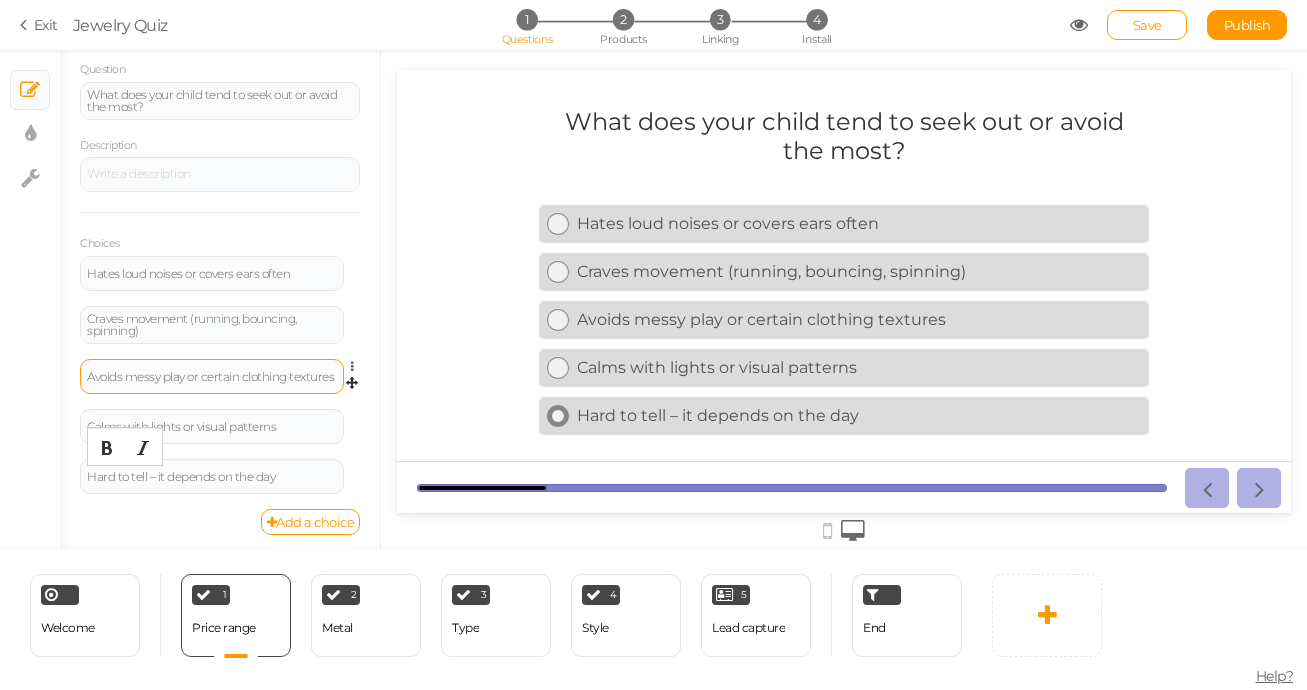 type 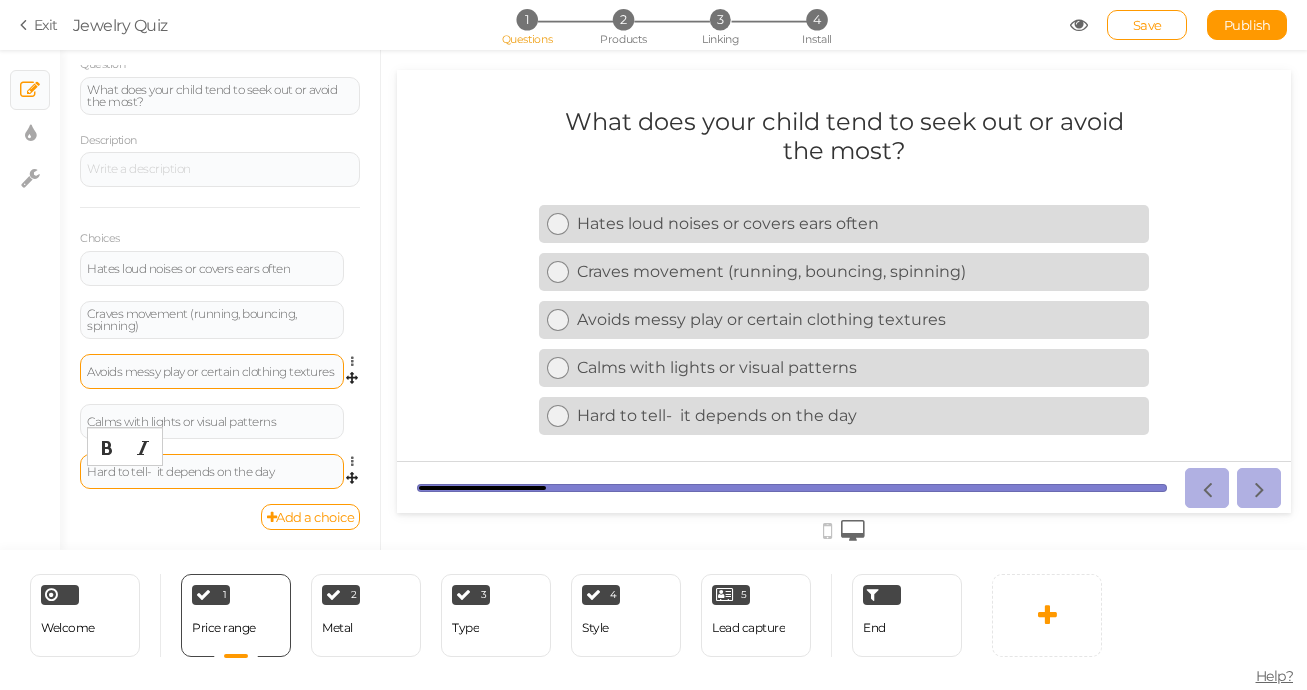 scroll, scrollTop: 165, scrollLeft: 0, axis: vertical 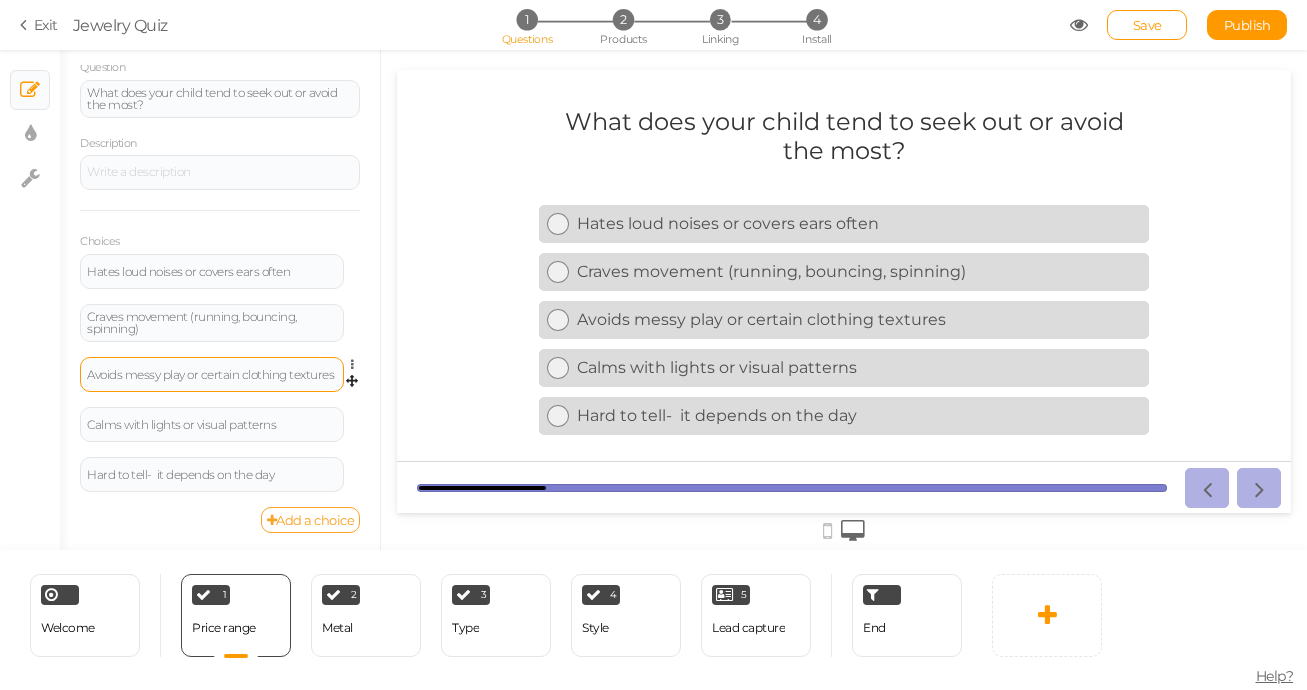 click on "Add a choice" at bounding box center [311, 520] 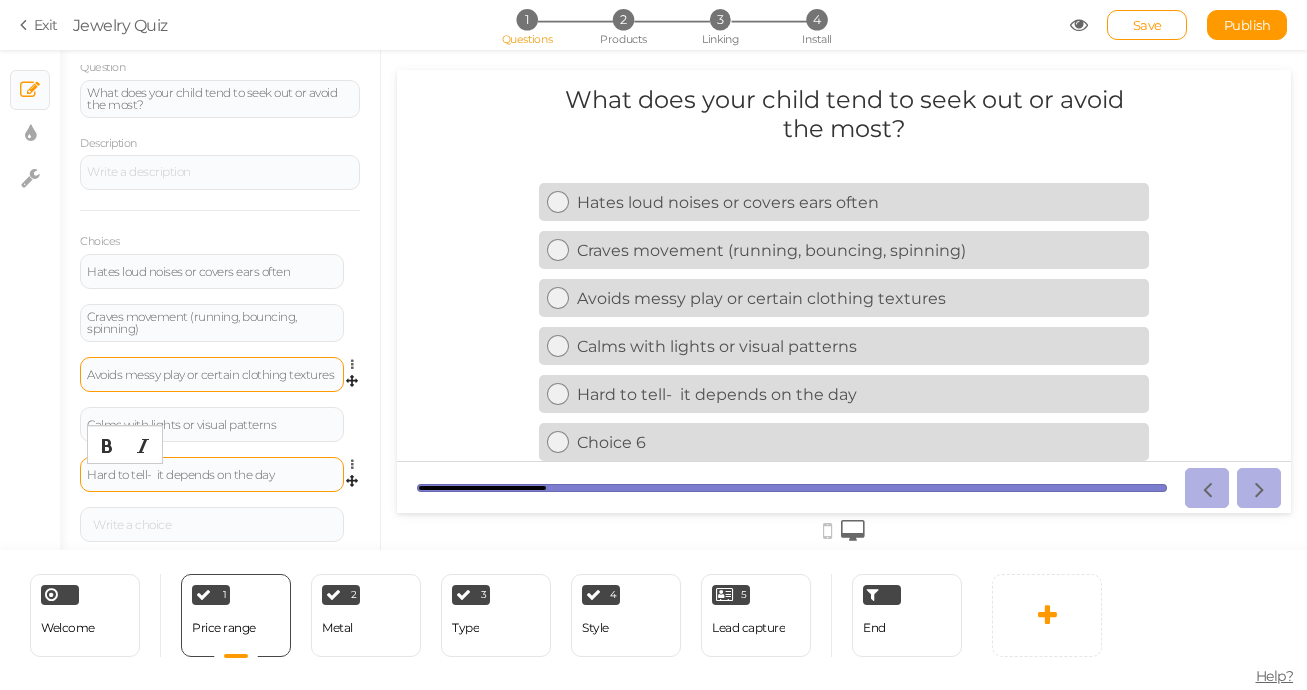 click on "Hard to tell-  it depends on the day" at bounding box center [212, 475] 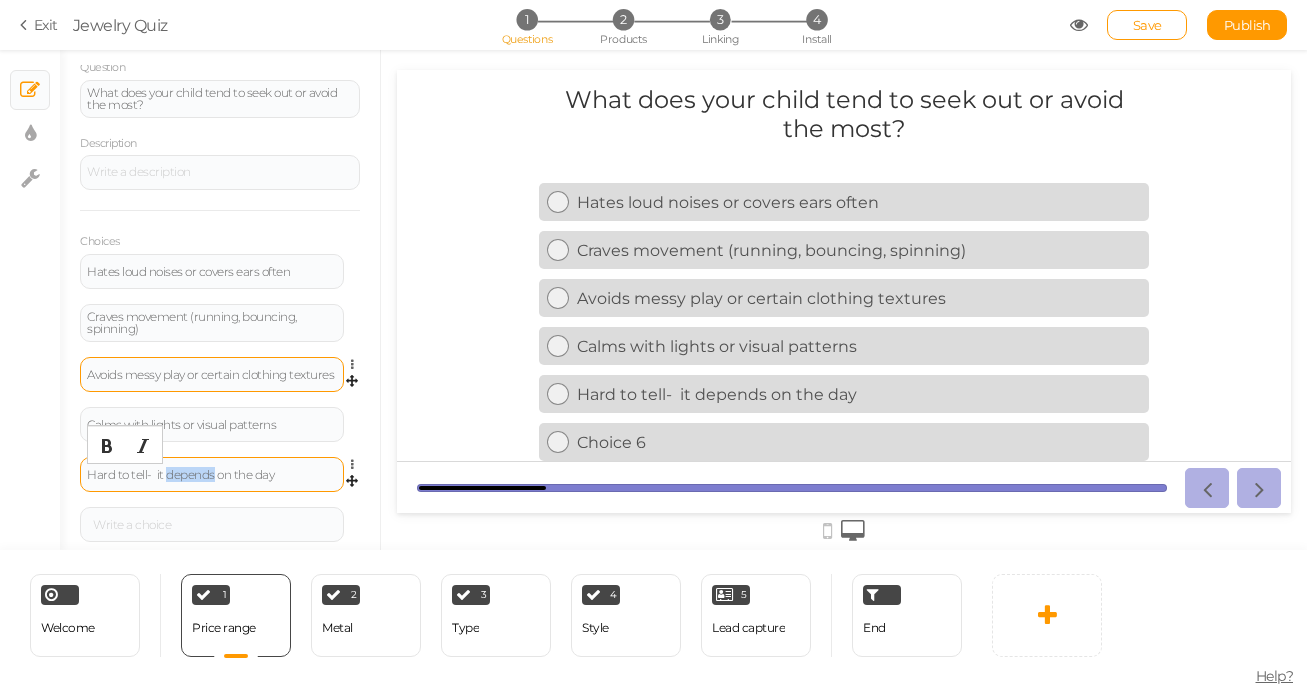 click on "Hard to tell-  it depends on the day" at bounding box center [212, 475] 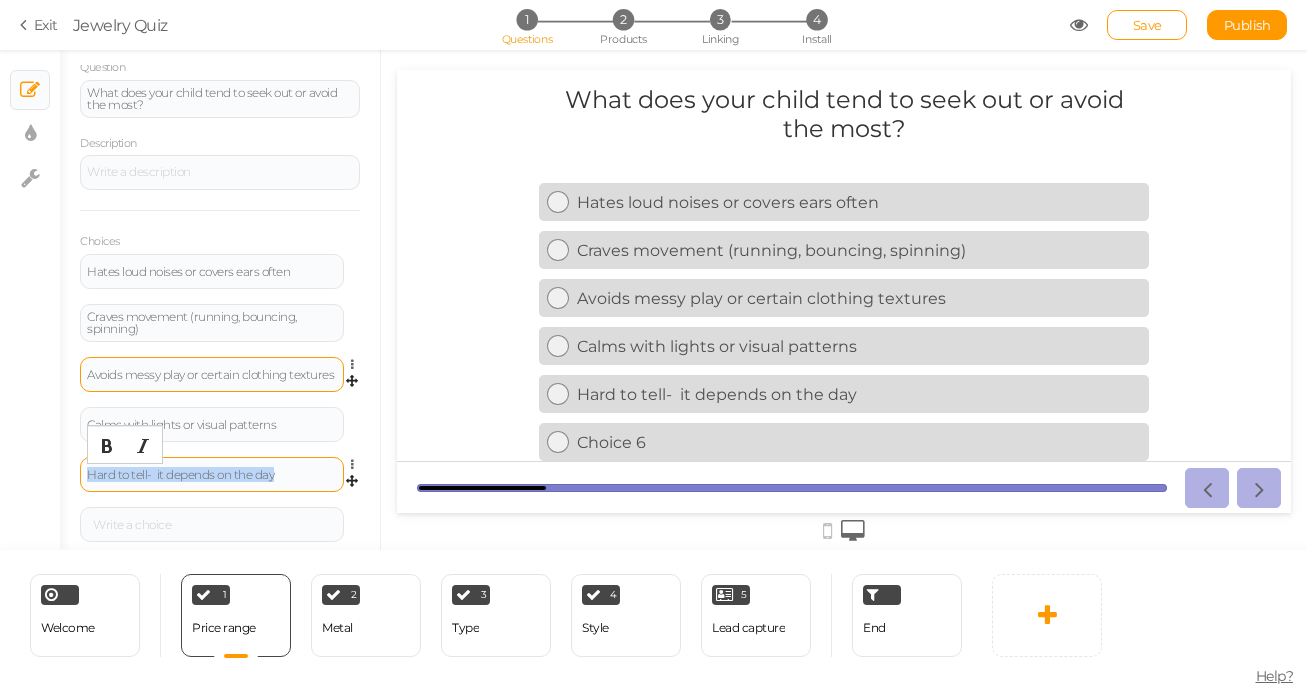 click on "Hard to tell-  it depends on the day" at bounding box center (212, 475) 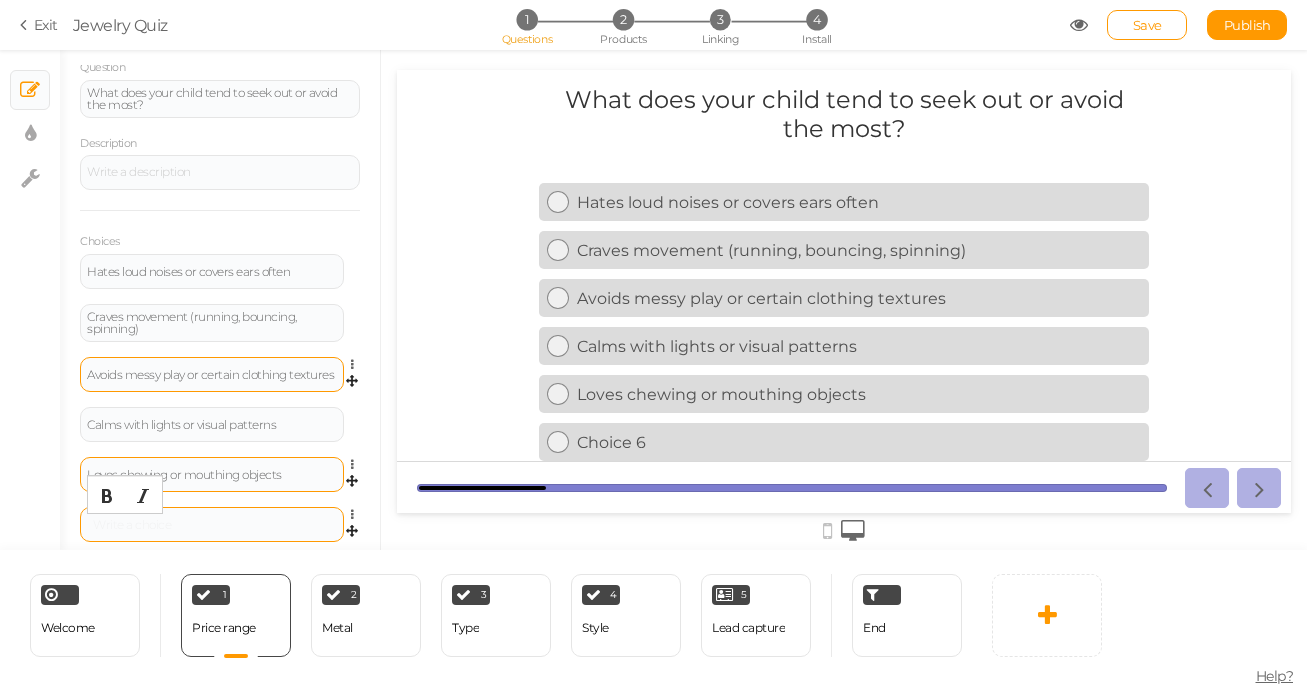 click at bounding box center (212, 525) 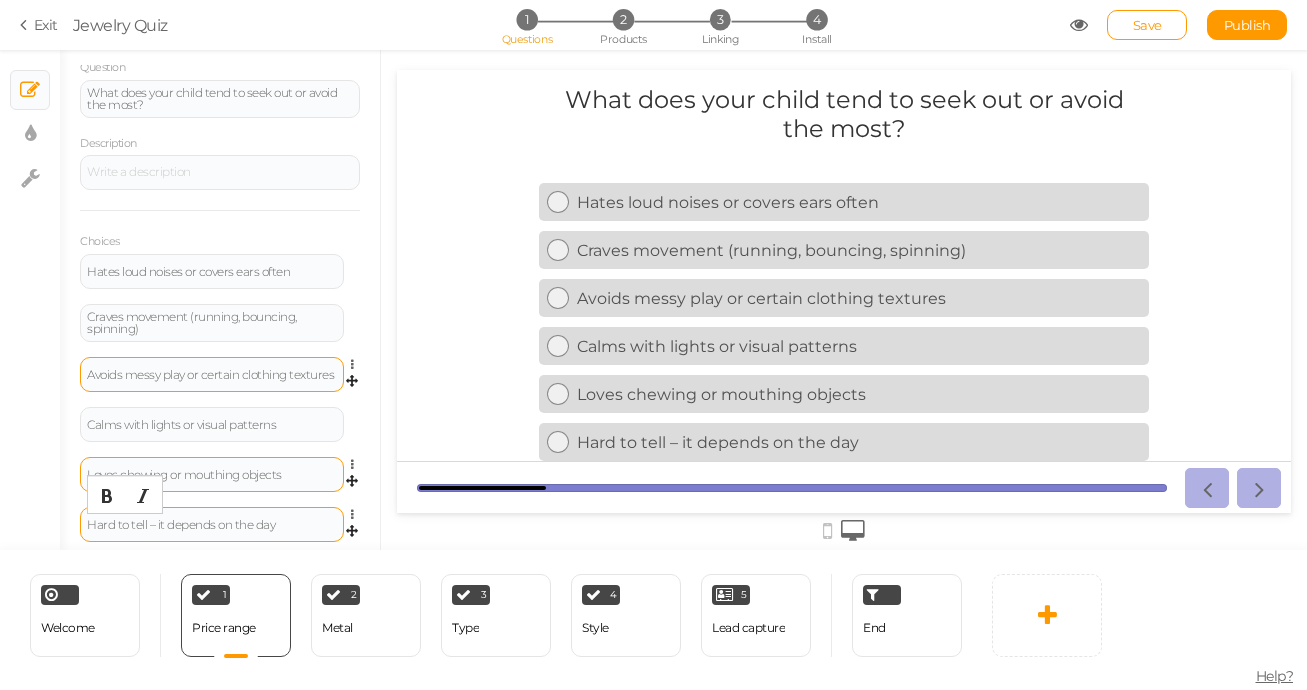 click on "Hard to tell – it depends on the day" at bounding box center (212, 525) 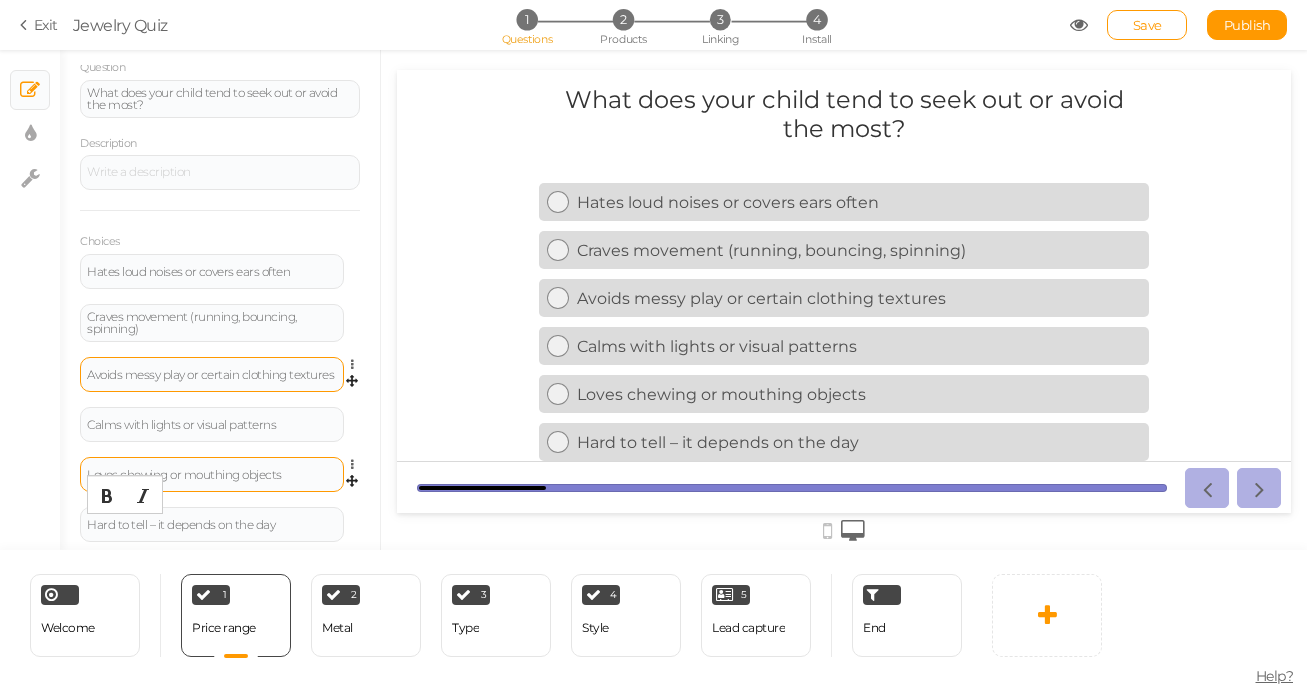 type 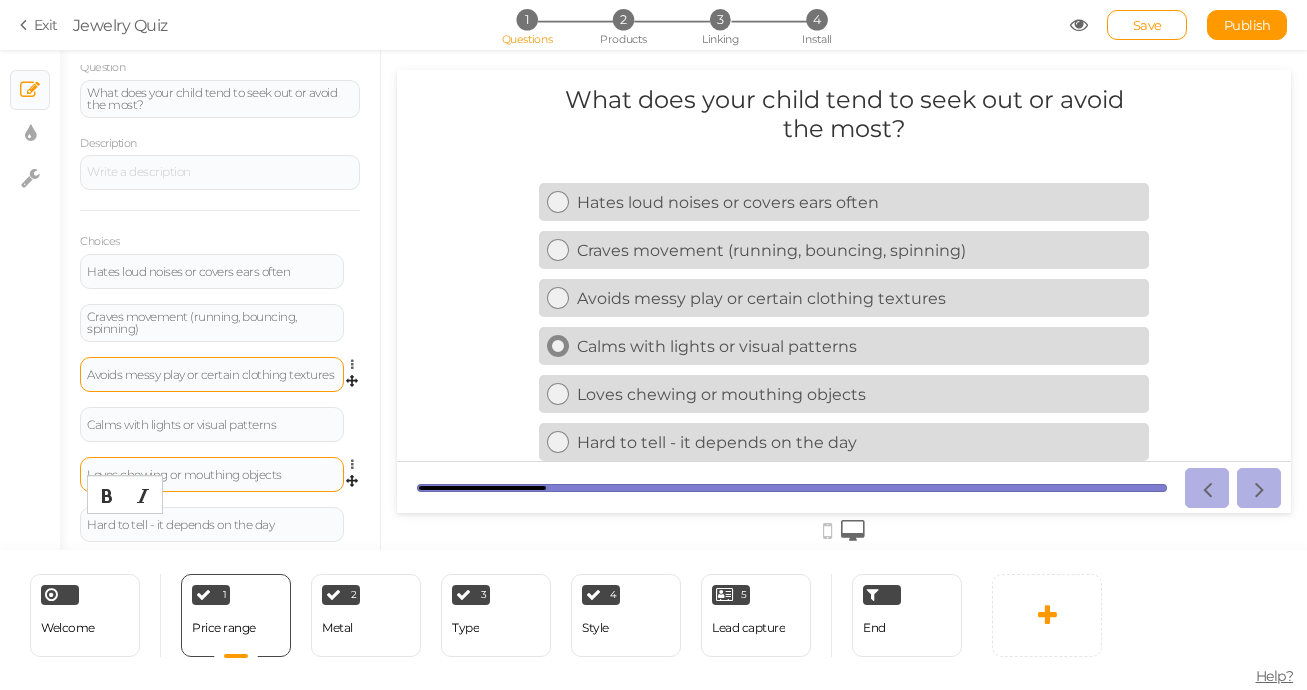 scroll, scrollTop: 5, scrollLeft: 0, axis: vertical 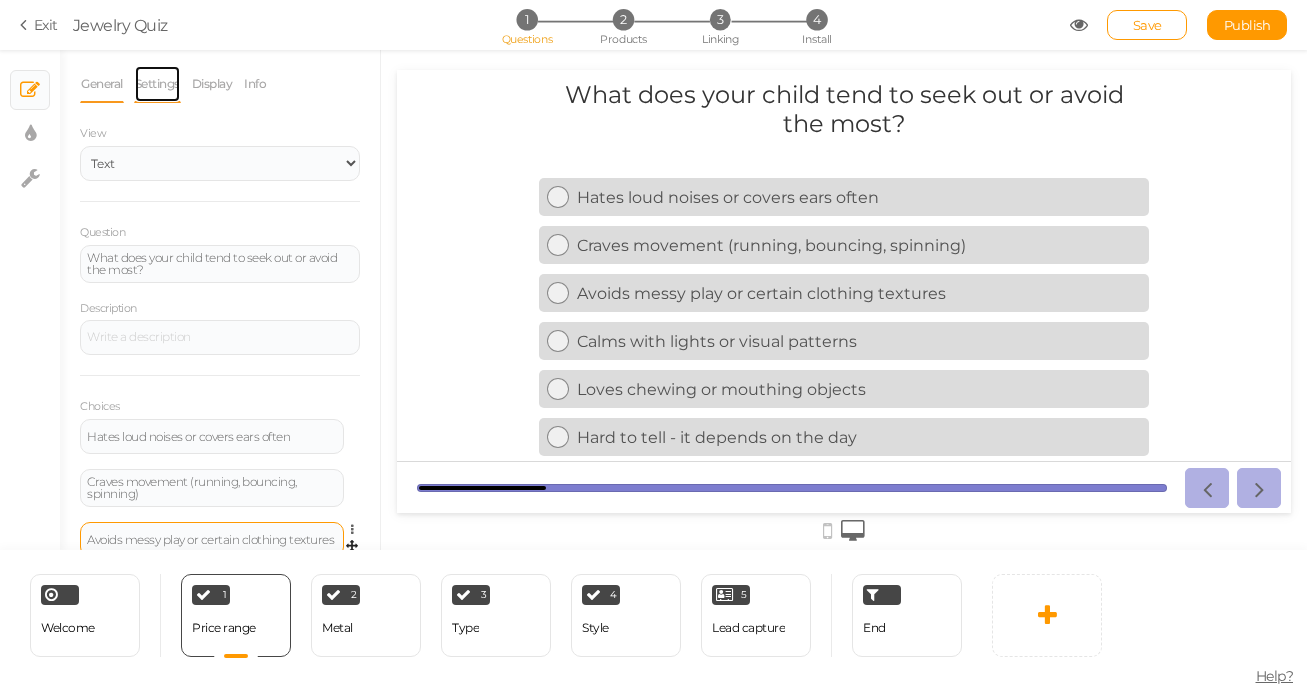 click on "Settings" at bounding box center [157, 84] 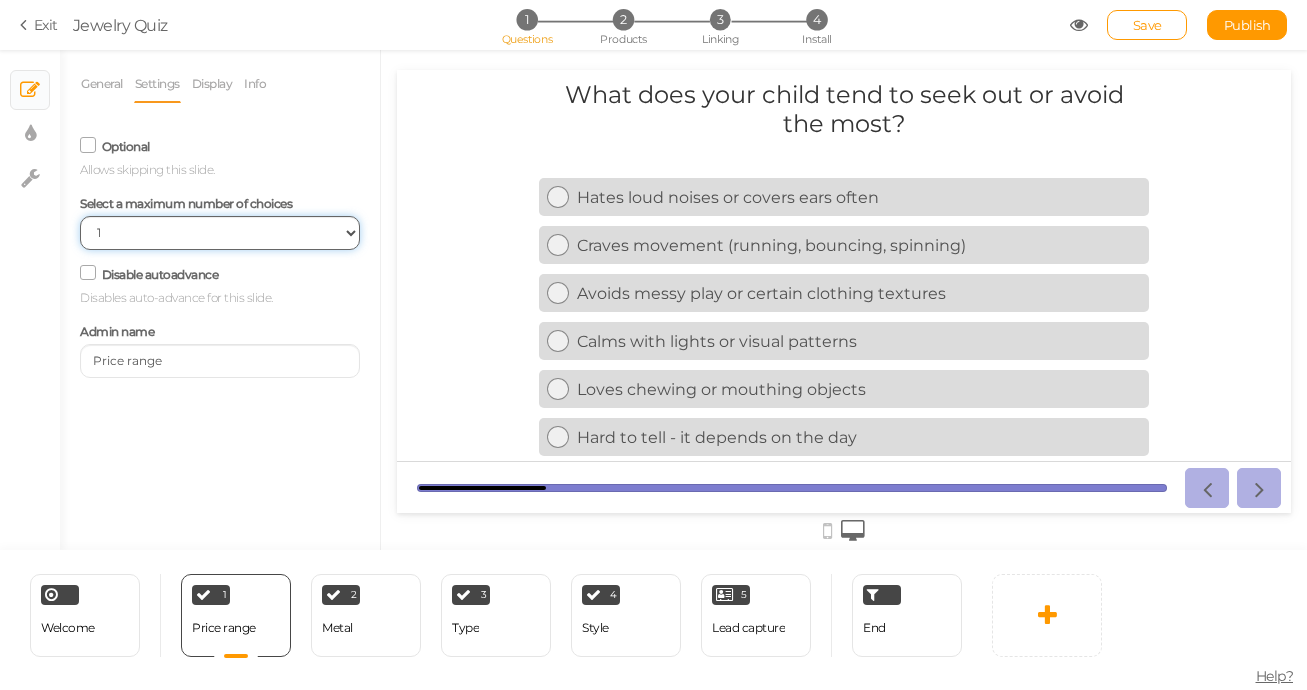 click on "No limit   1   2   3   4   5   6   7   8   9   10" at bounding box center [220, 233] 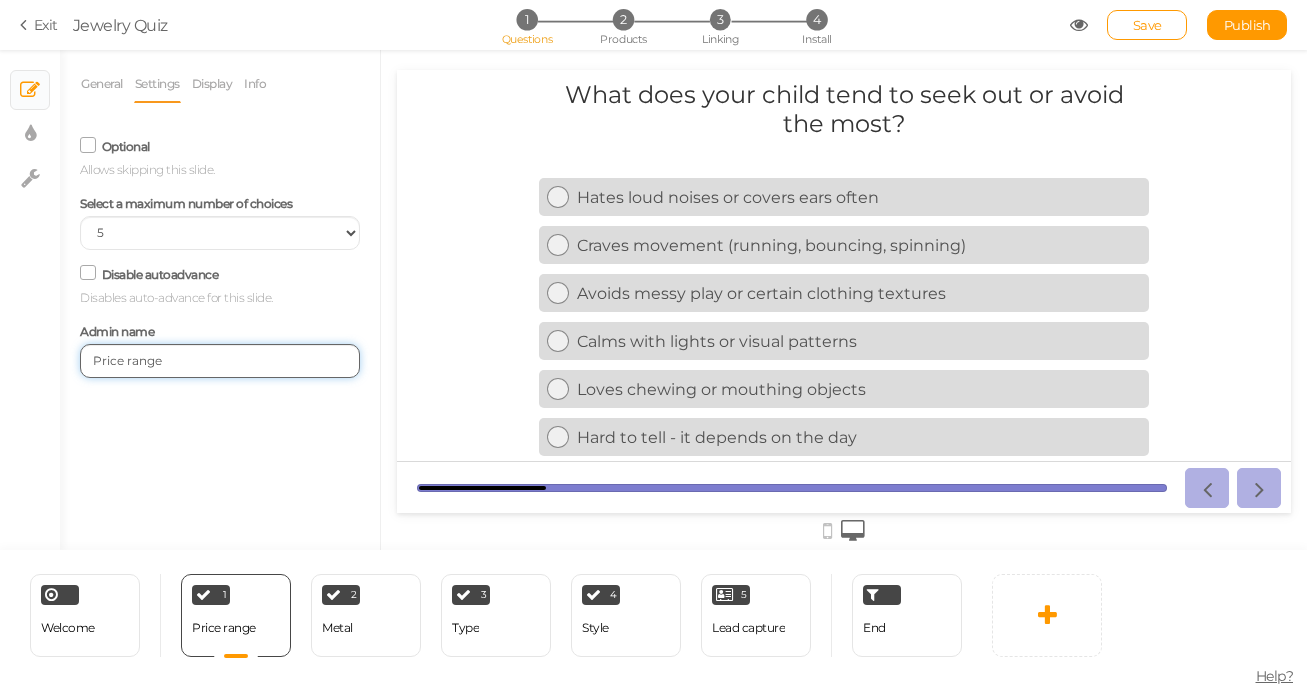 click on "Price range" at bounding box center [220, 361] 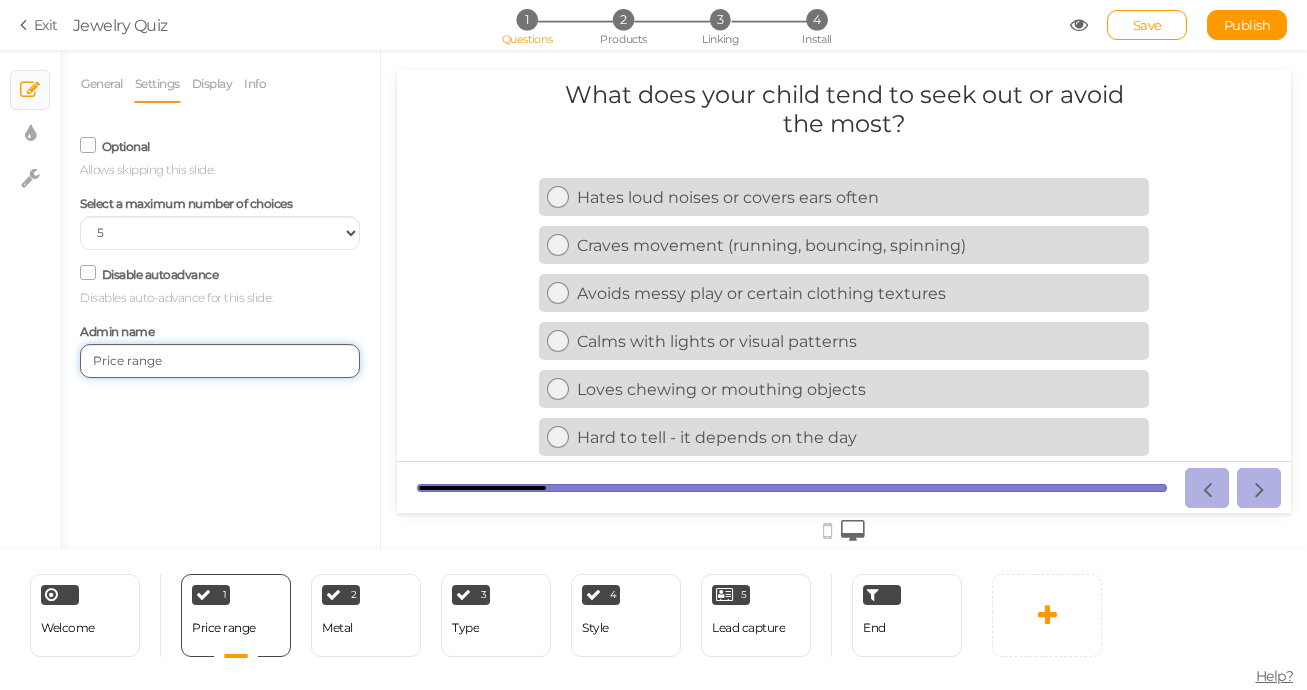 click on "Price range" at bounding box center (220, 361) 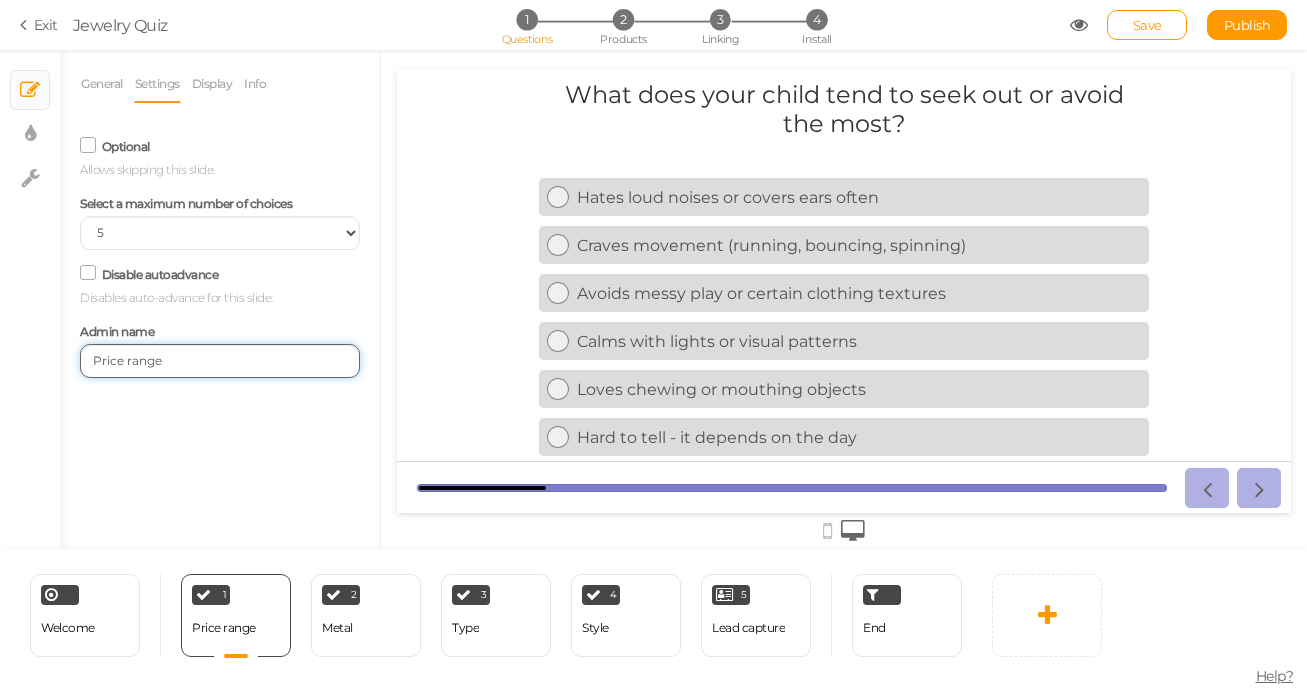 click on "Price range" at bounding box center [220, 361] 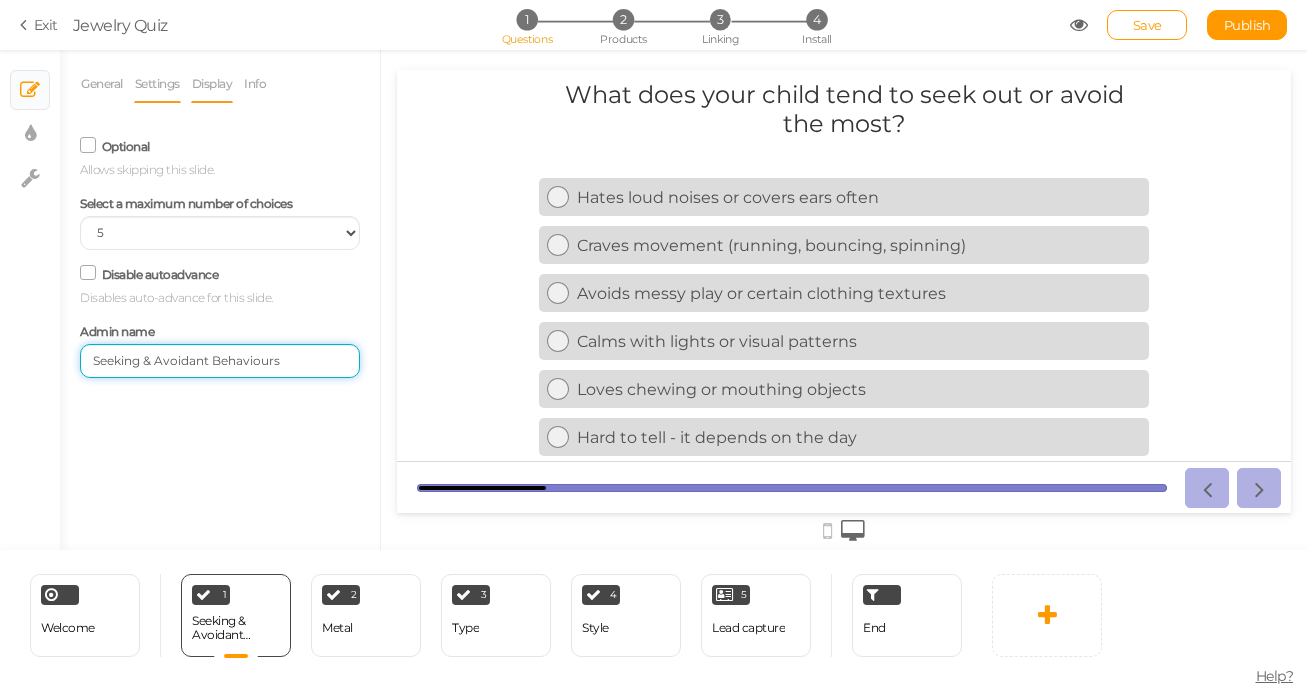 type on "Seeking & Avoidant Behaviours" 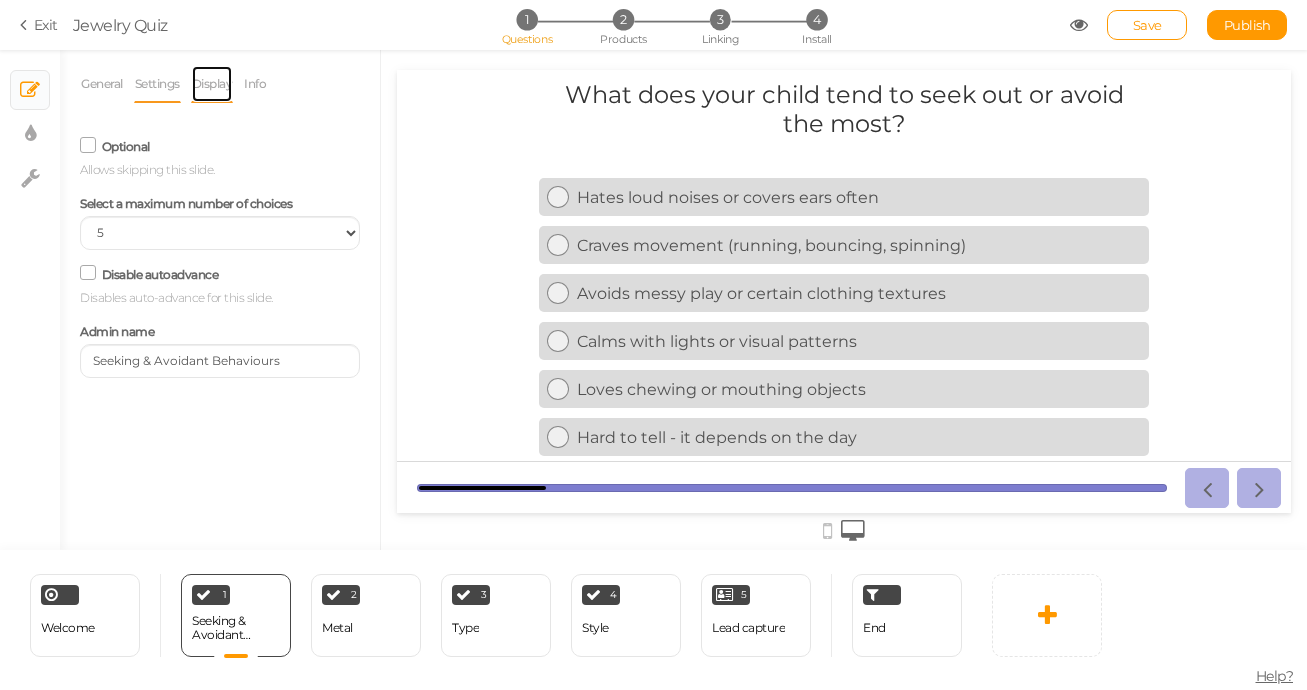 click on "Display" at bounding box center [212, 84] 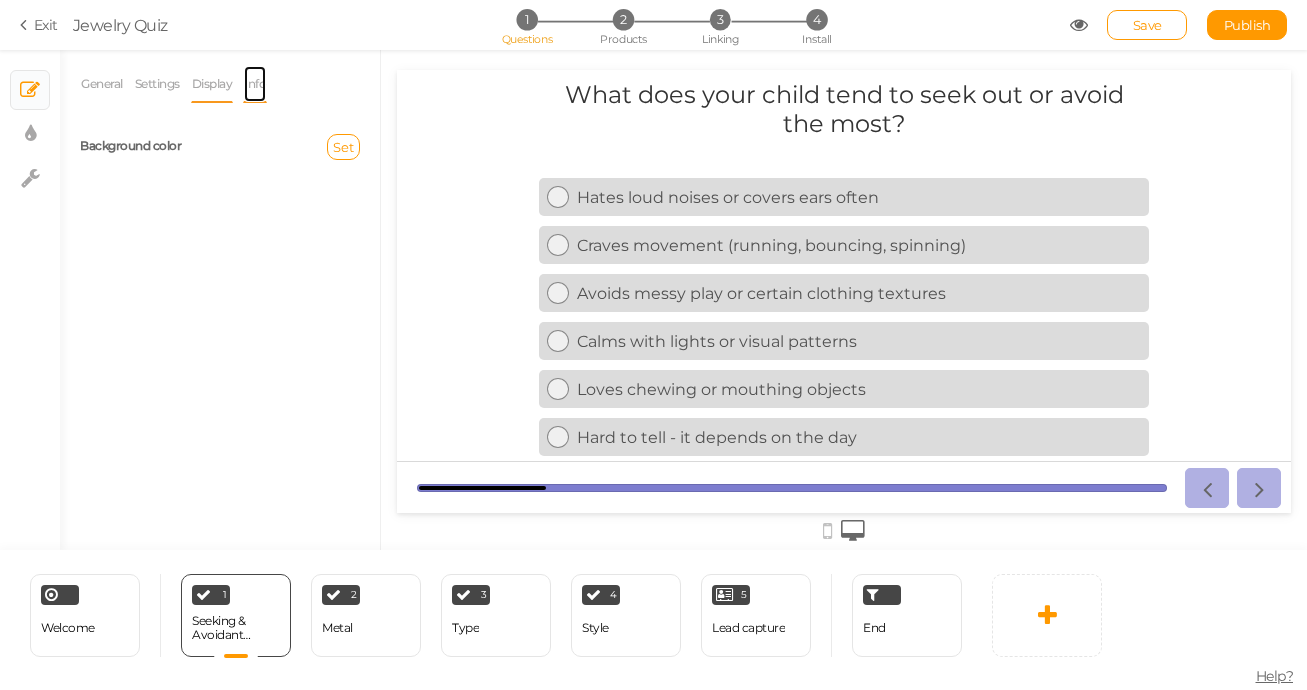 click on "Info" at bounding box center [255, 84] 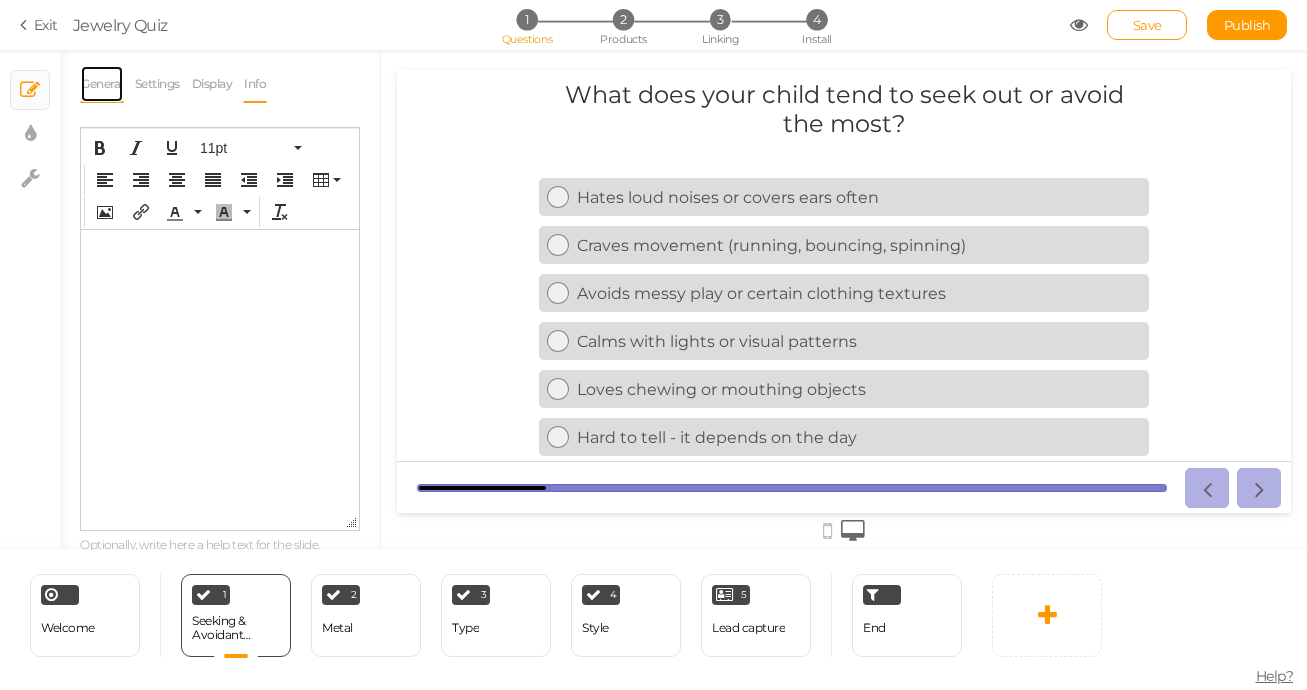 click on "General" at bounding box center (102, 84) 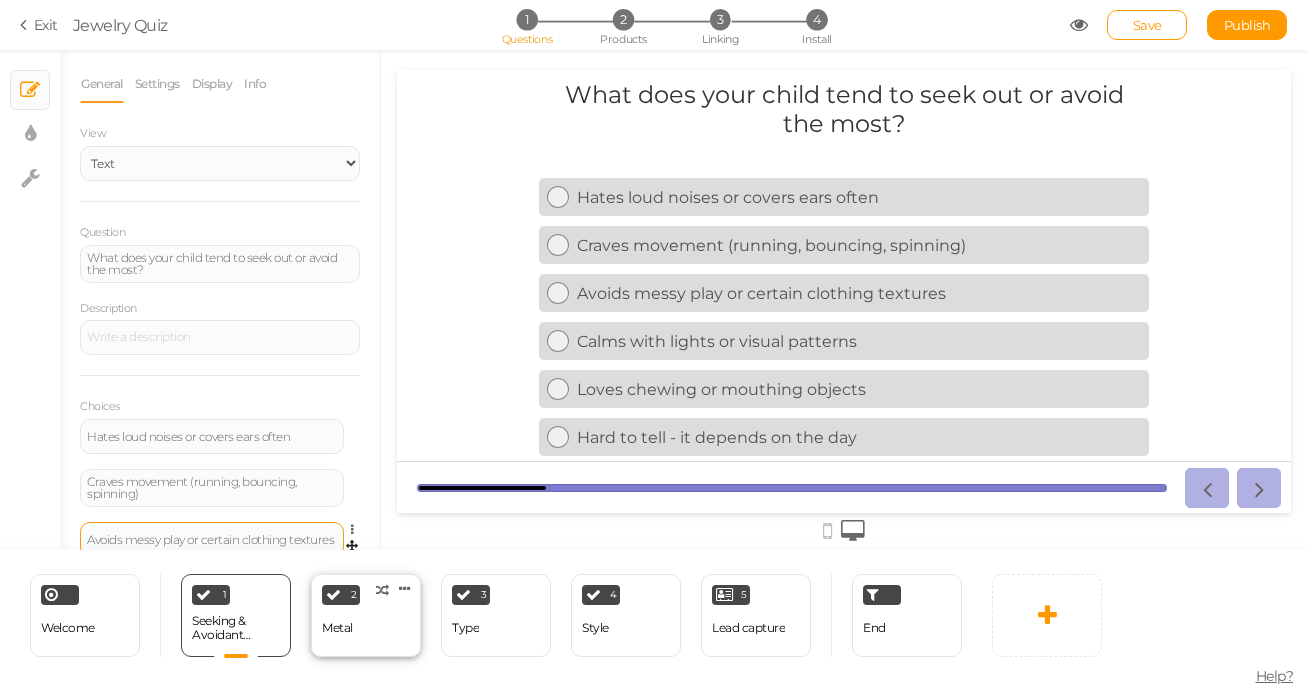 click on "2         Metal         × Define the conditions to show this slide.                     Clone             Change type             Delete" at bounding box center (366, 615) 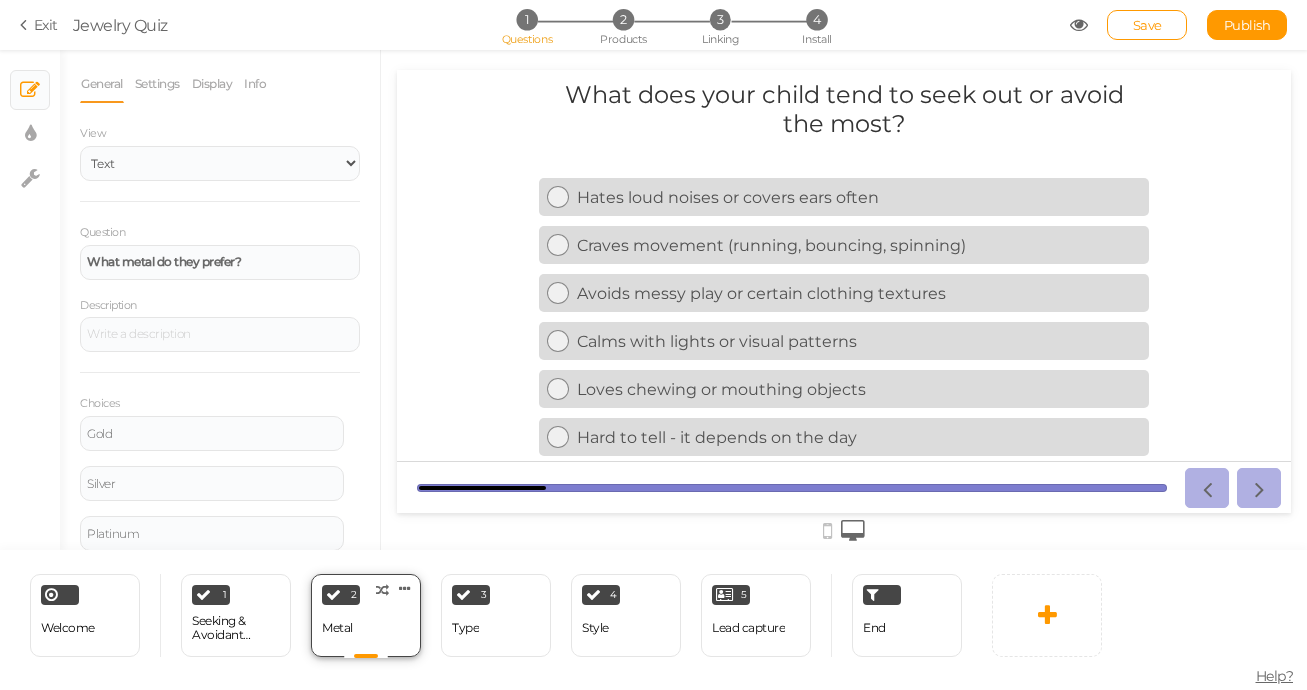 scroll, scrollTop: 0, scrollLeft: 0, axis: both 